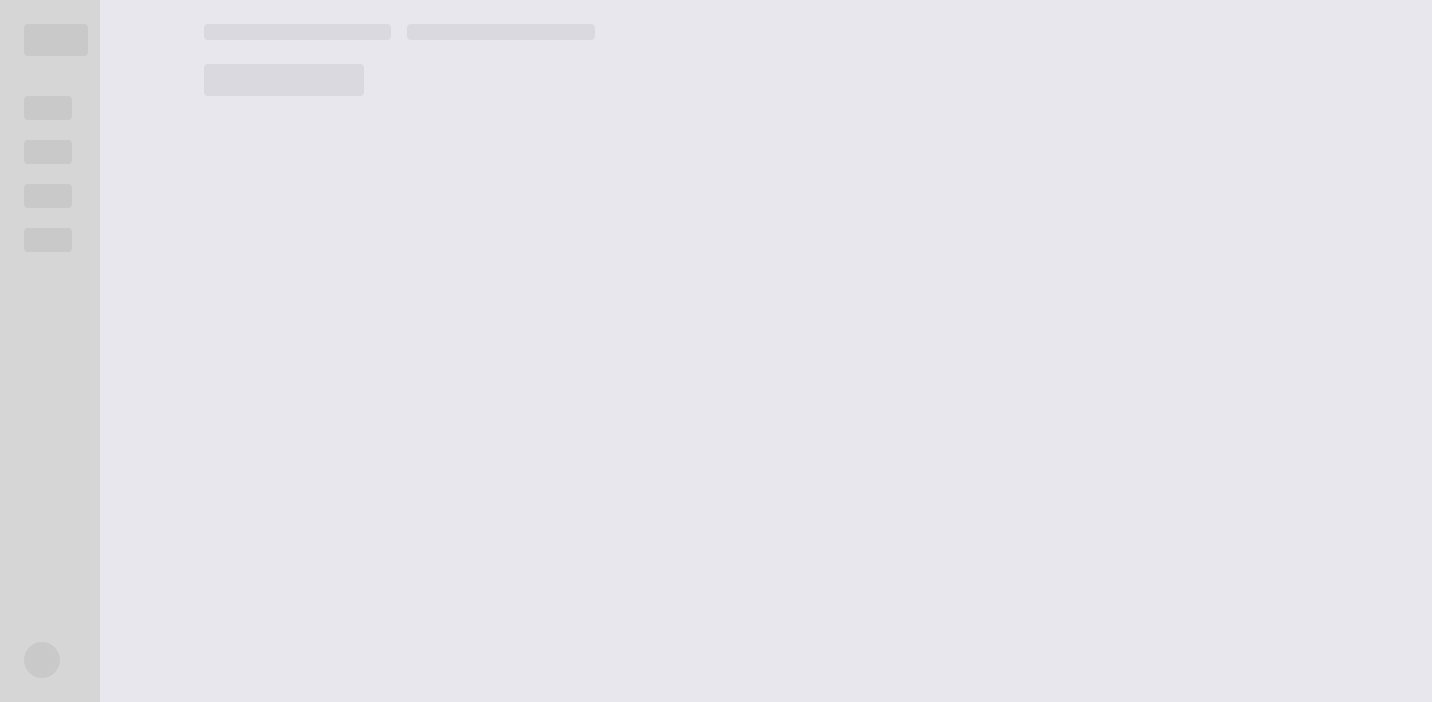 scroll, scrollTop: 0, scrollLeft: 0, axis: both 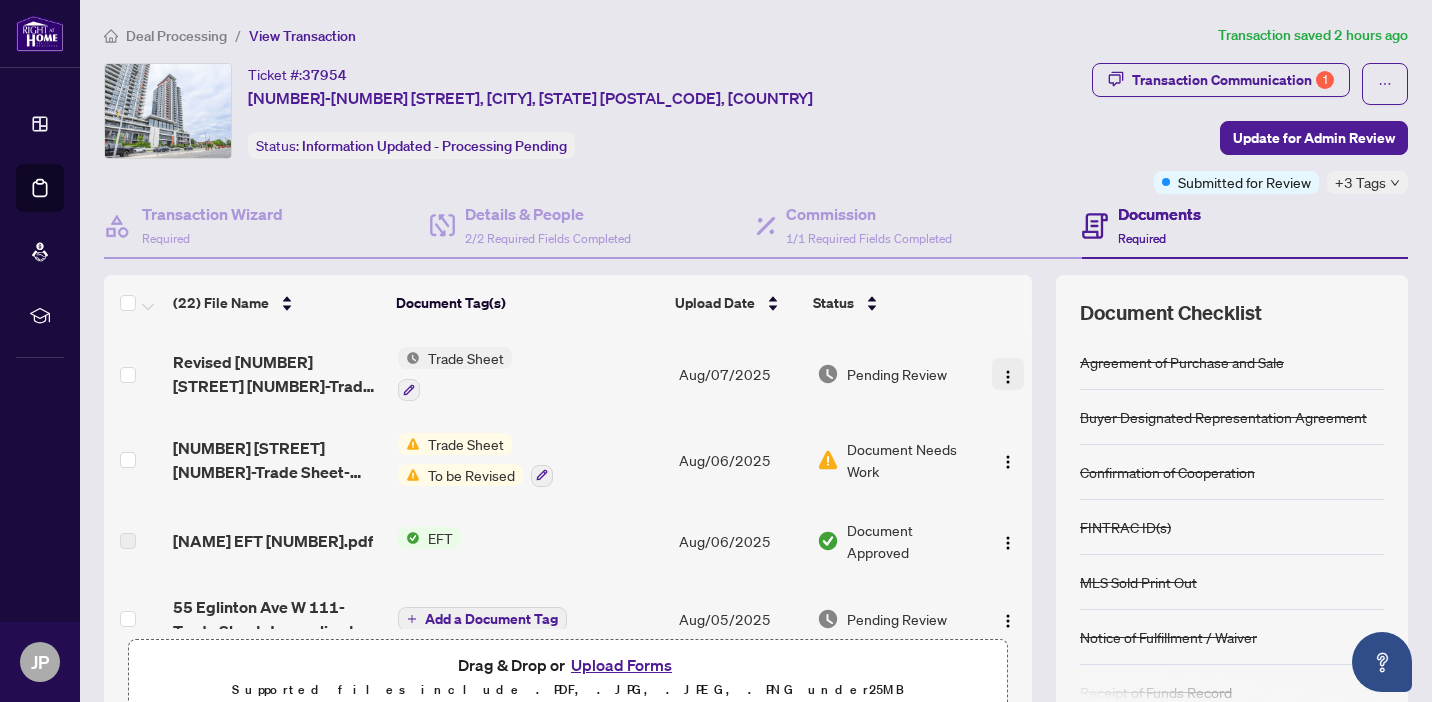click at bounding box center (1008, 377) 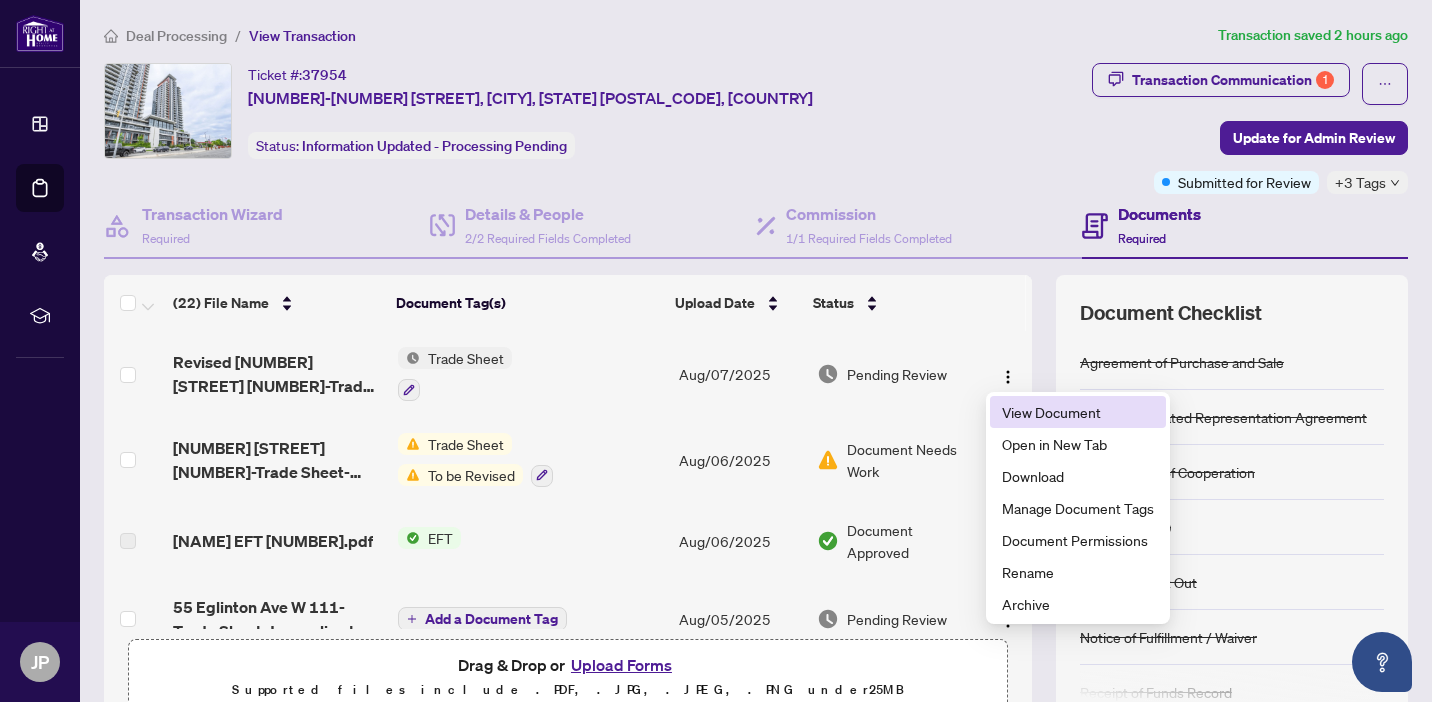 click on "View Document" at bounding box center [1078, 412] 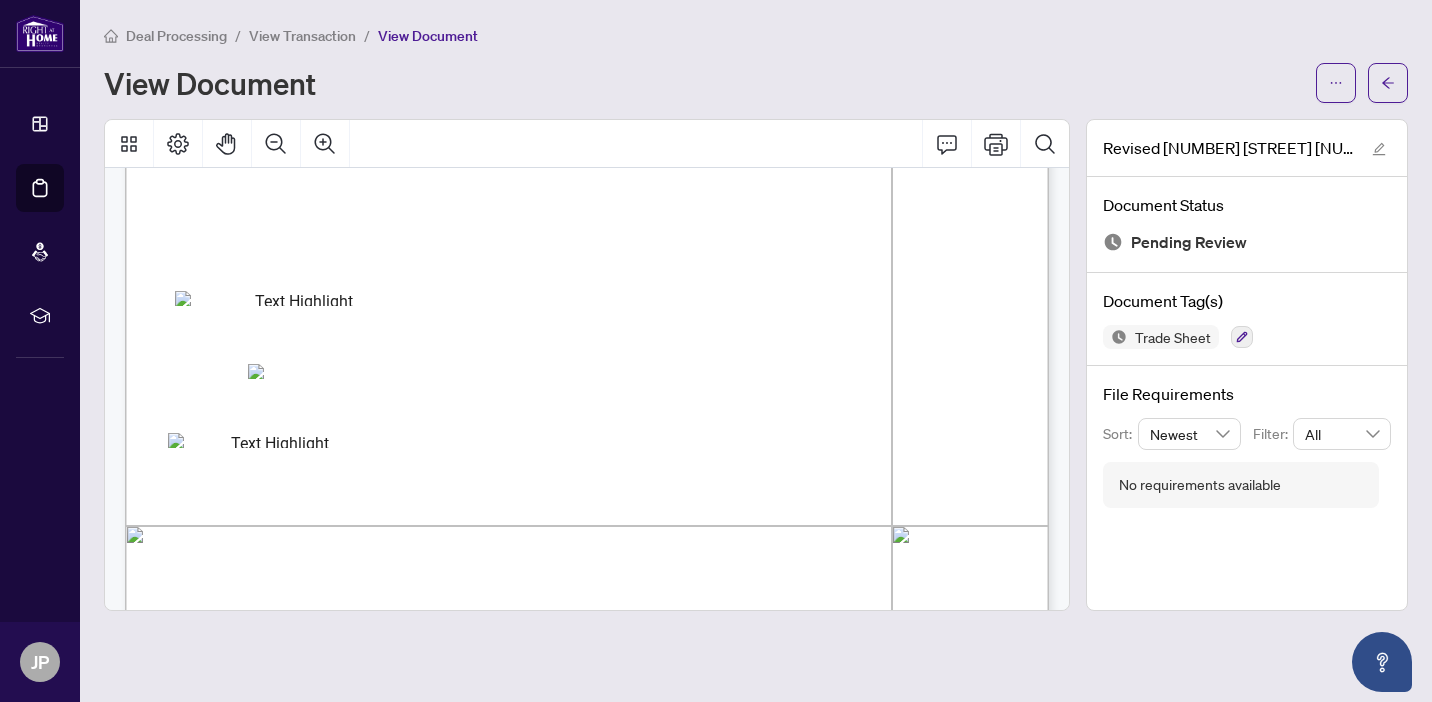 scroll, scrollTop: 336, scrollLeft: 0, axis: vertical 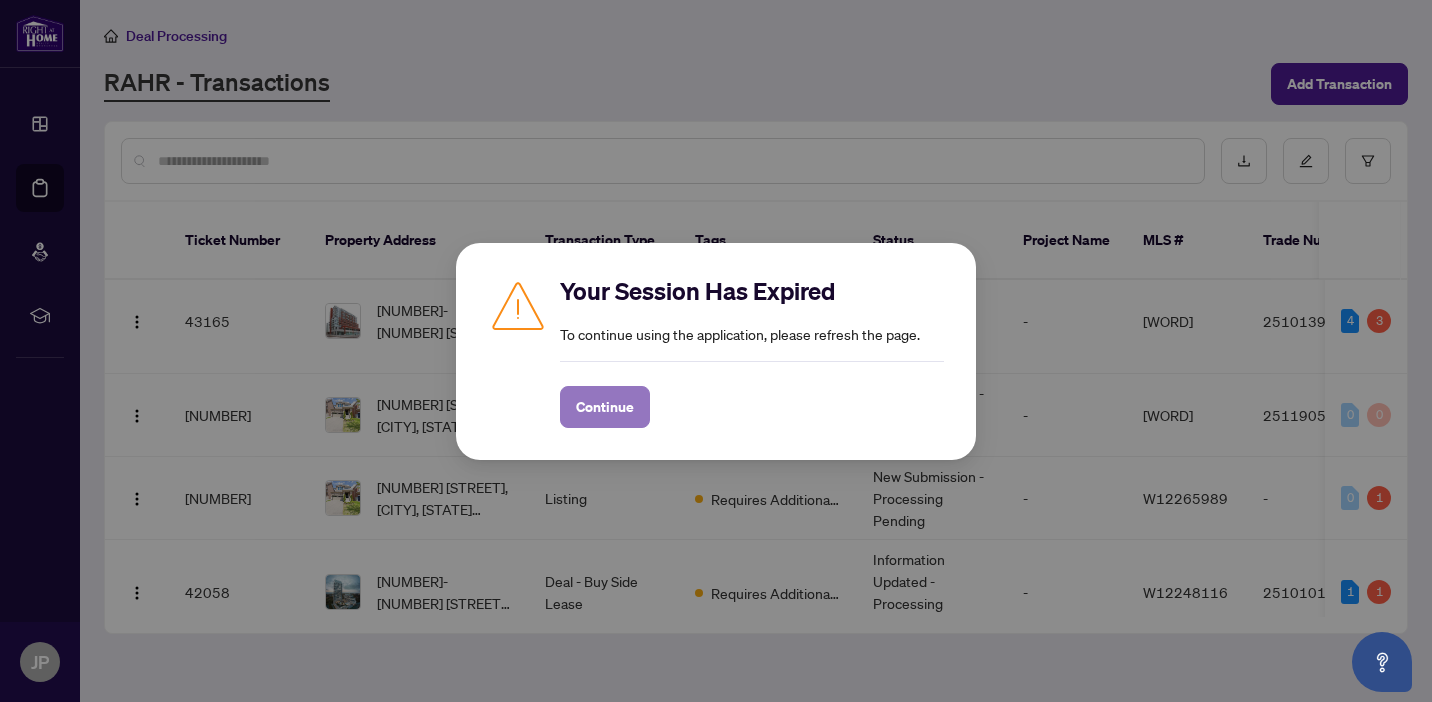 click on "Continue" at bounding box center (605, 407) 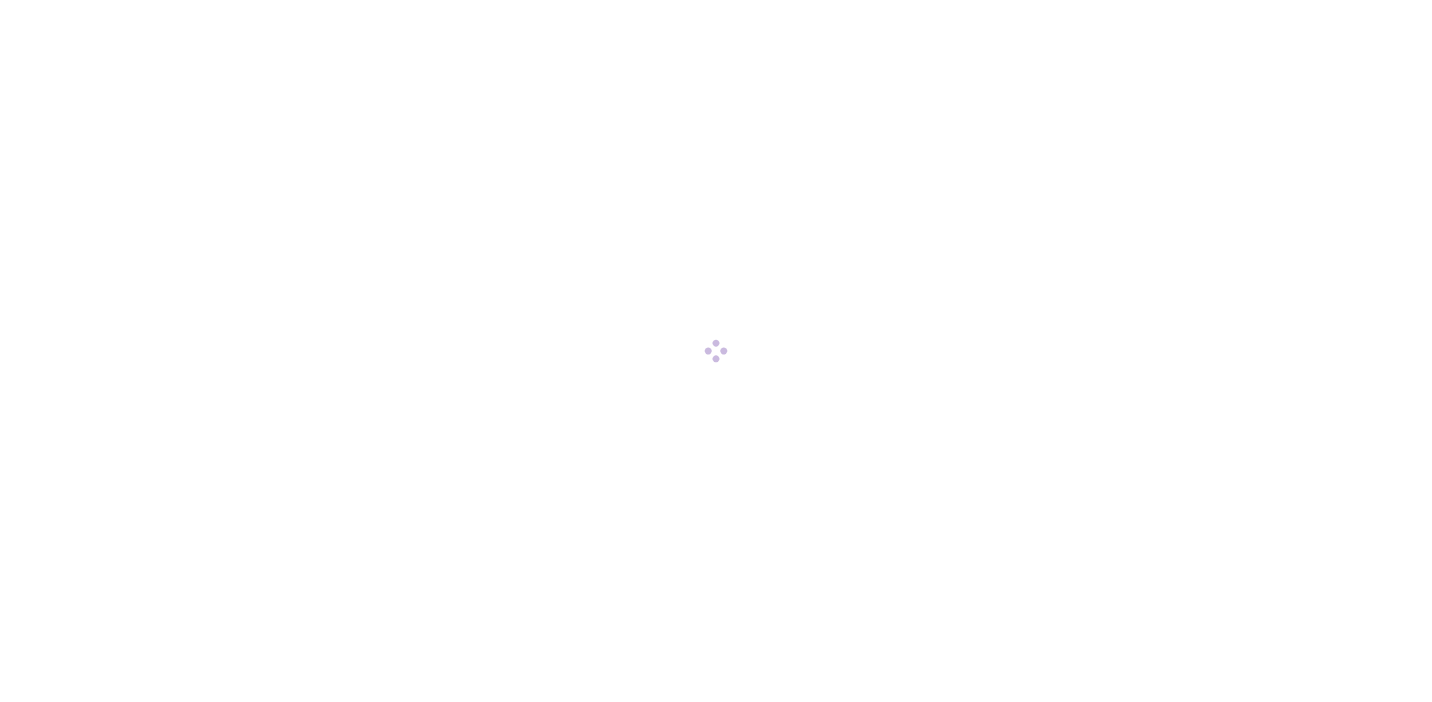scroll, scrollTop: 0, scrollLeft: 0, axis: both 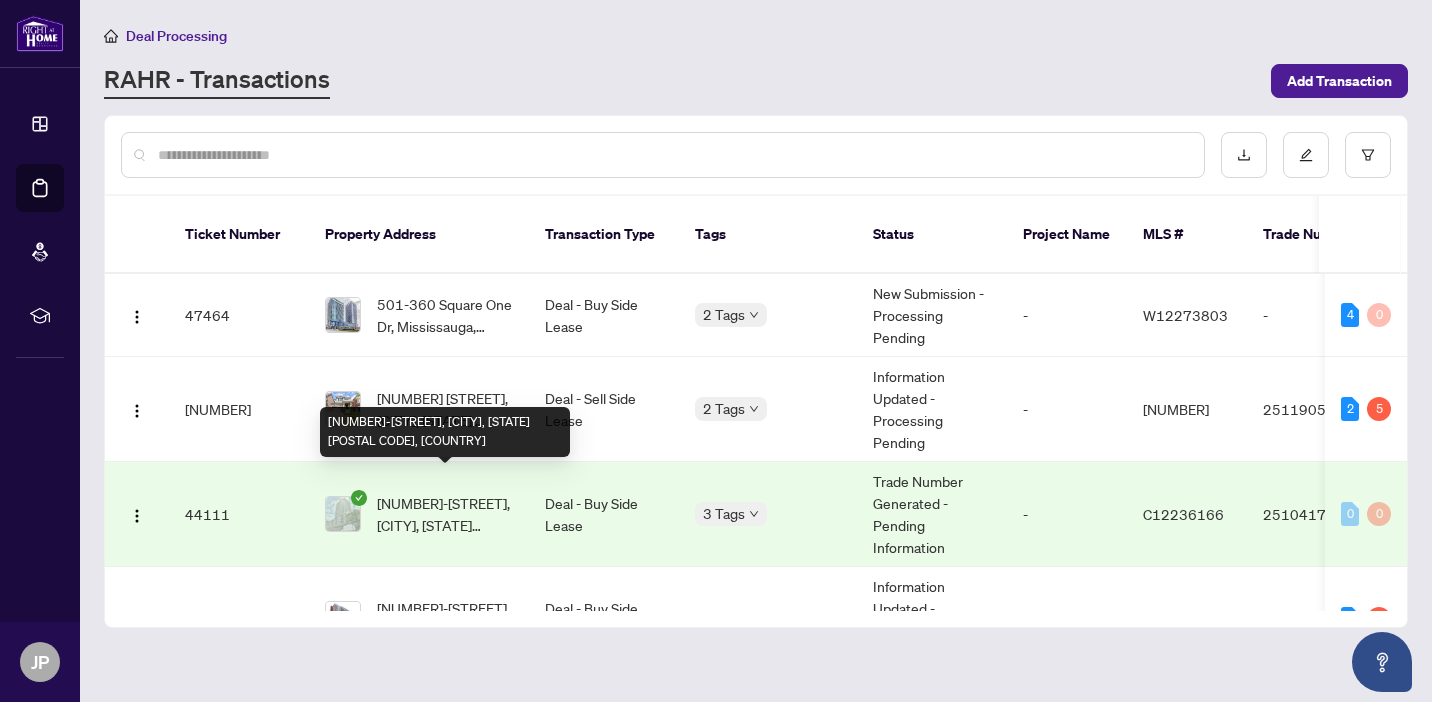 click on "[NUMBER]-[STREET], [CITY], [STATE] [POSTAL CODE], [COUNTRY]" at bounding box center (445, 514) 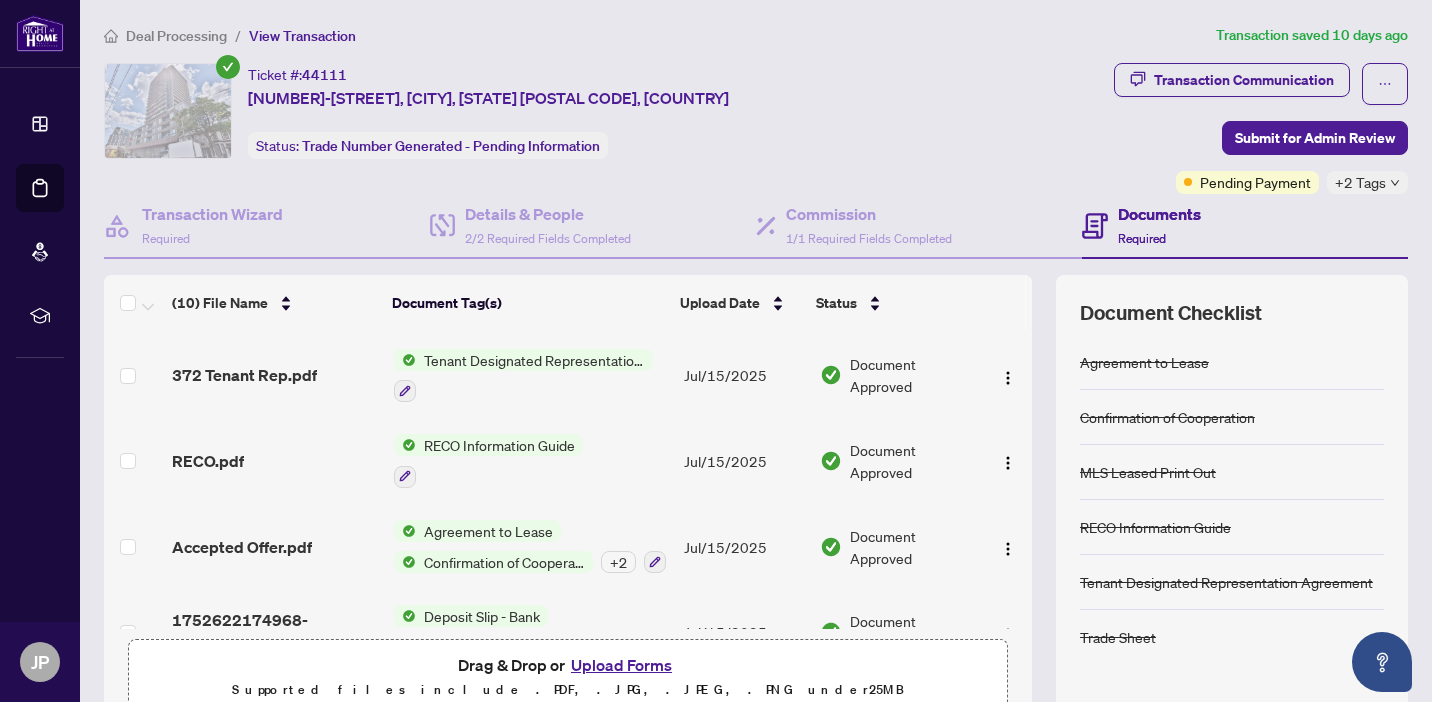 scroll, scrollTop: 556, scrollLeft: 0, axis: vertical 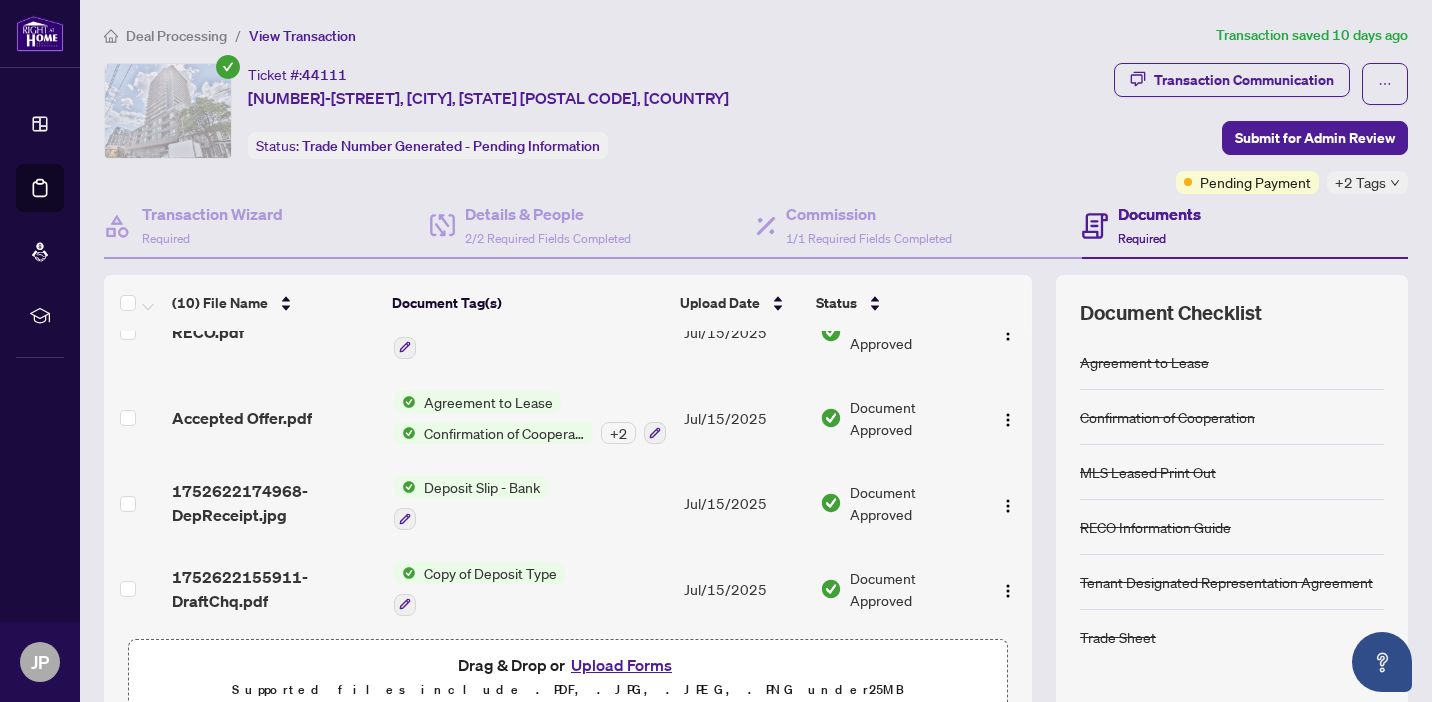 click on "Upload Forms" at bounding box center [621, 665] 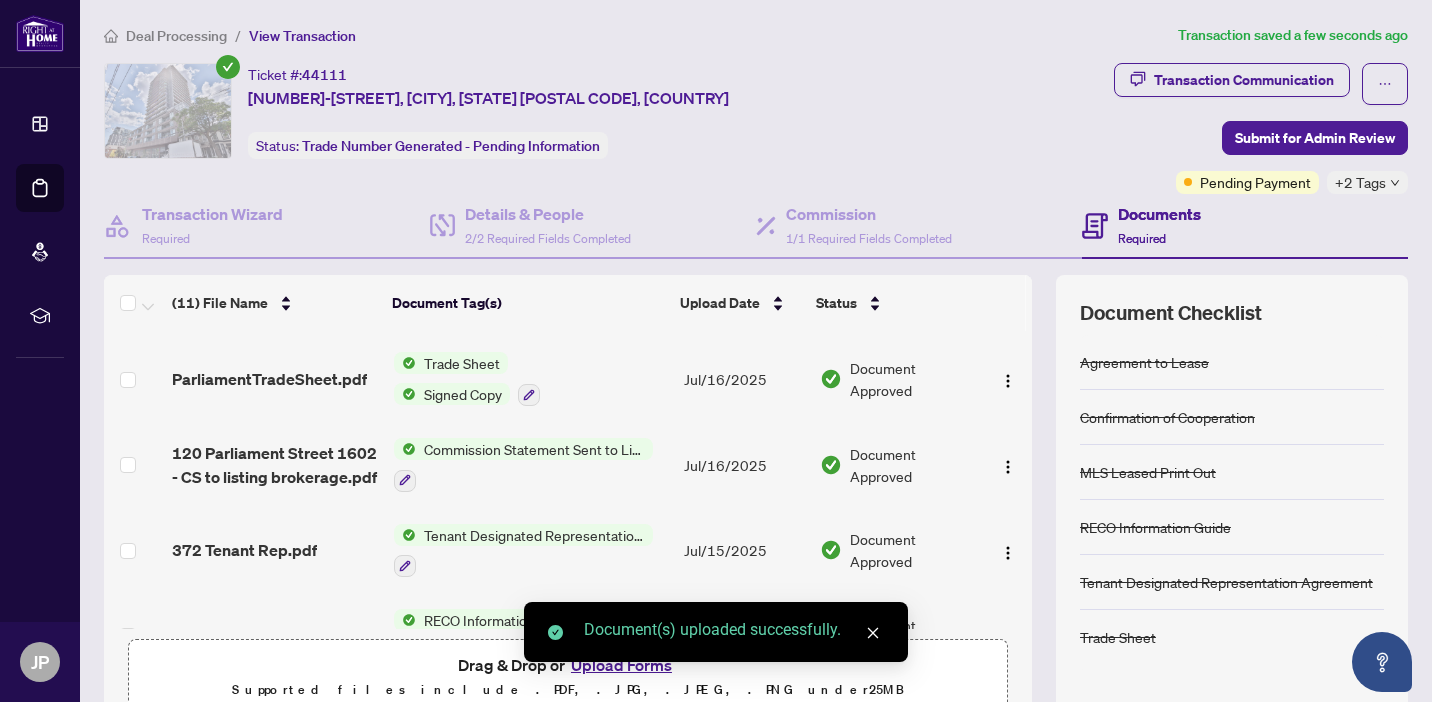 scroll, scrollTop: 0, scrollLeft: 0, axis: both 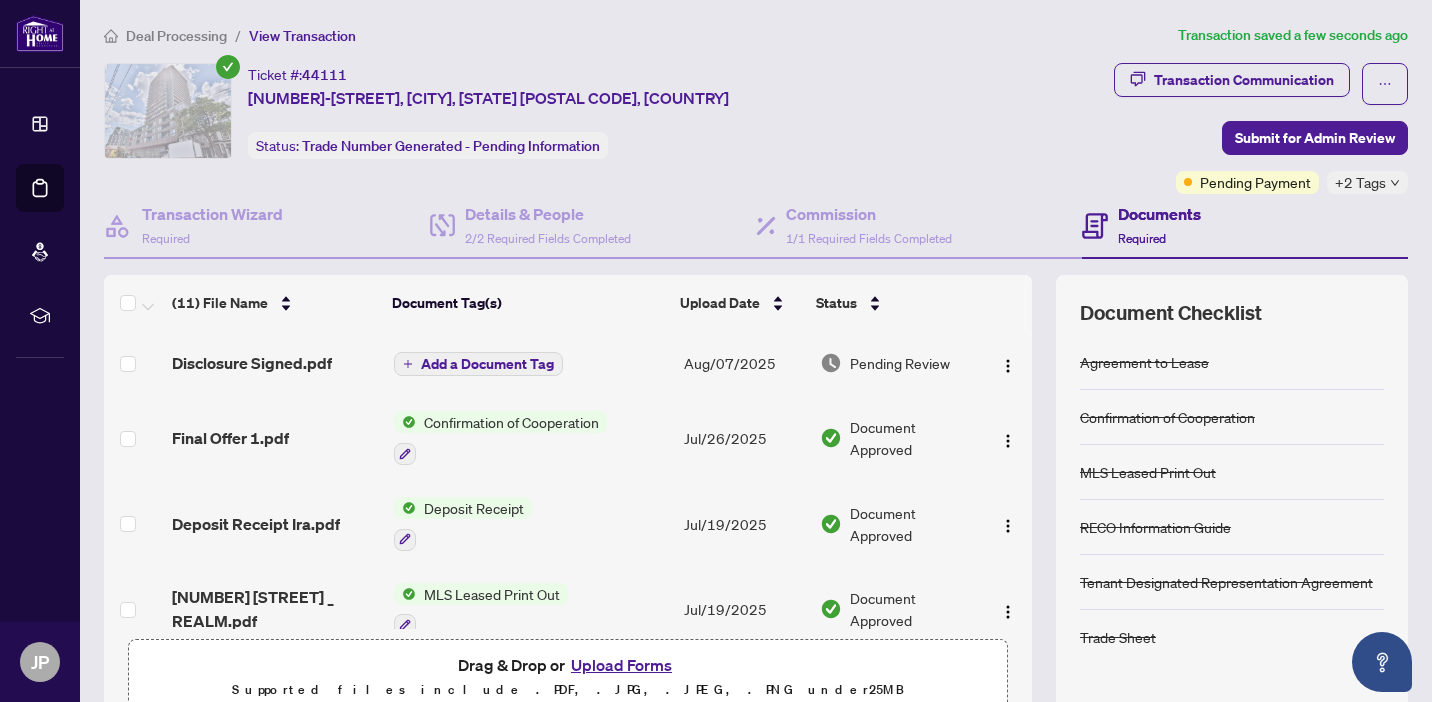 click on "Add a Document Tag" at bounding box center [487, 364] 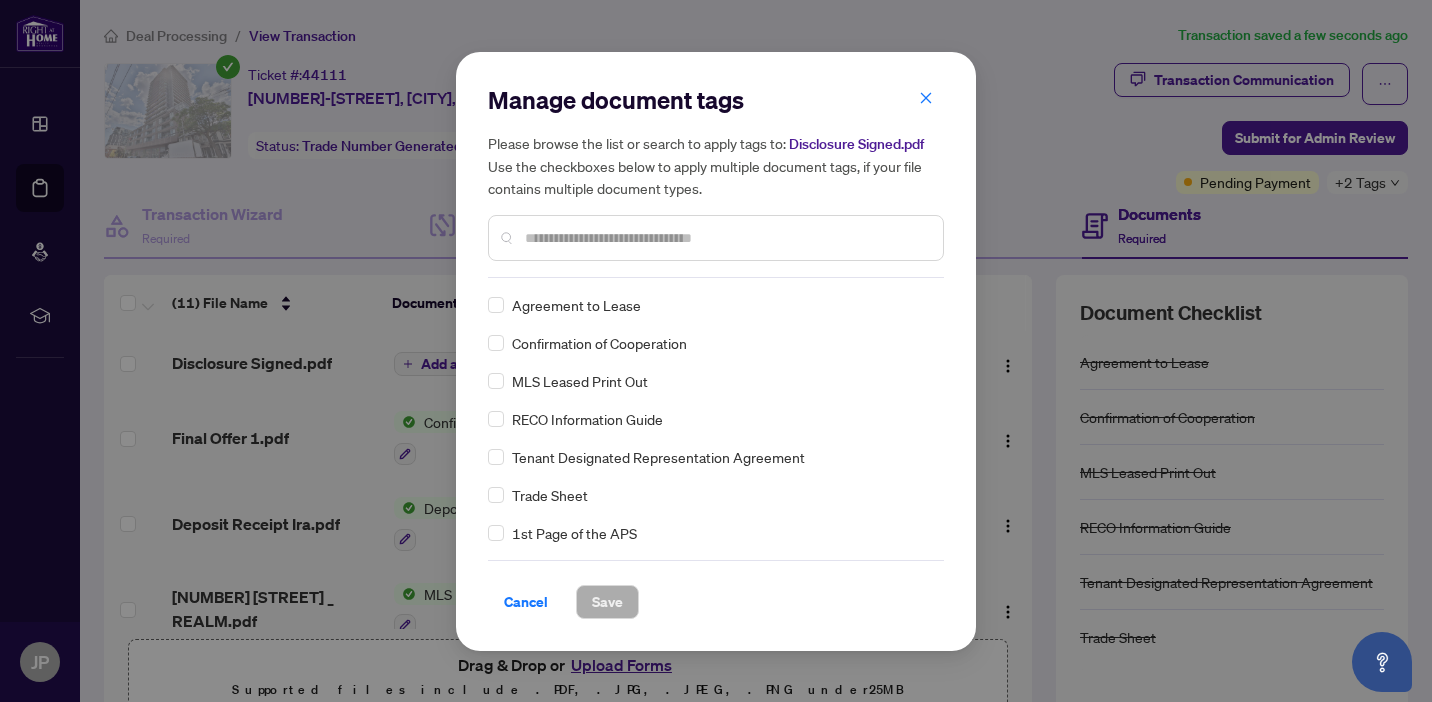 click at bounding box center (726, 238) 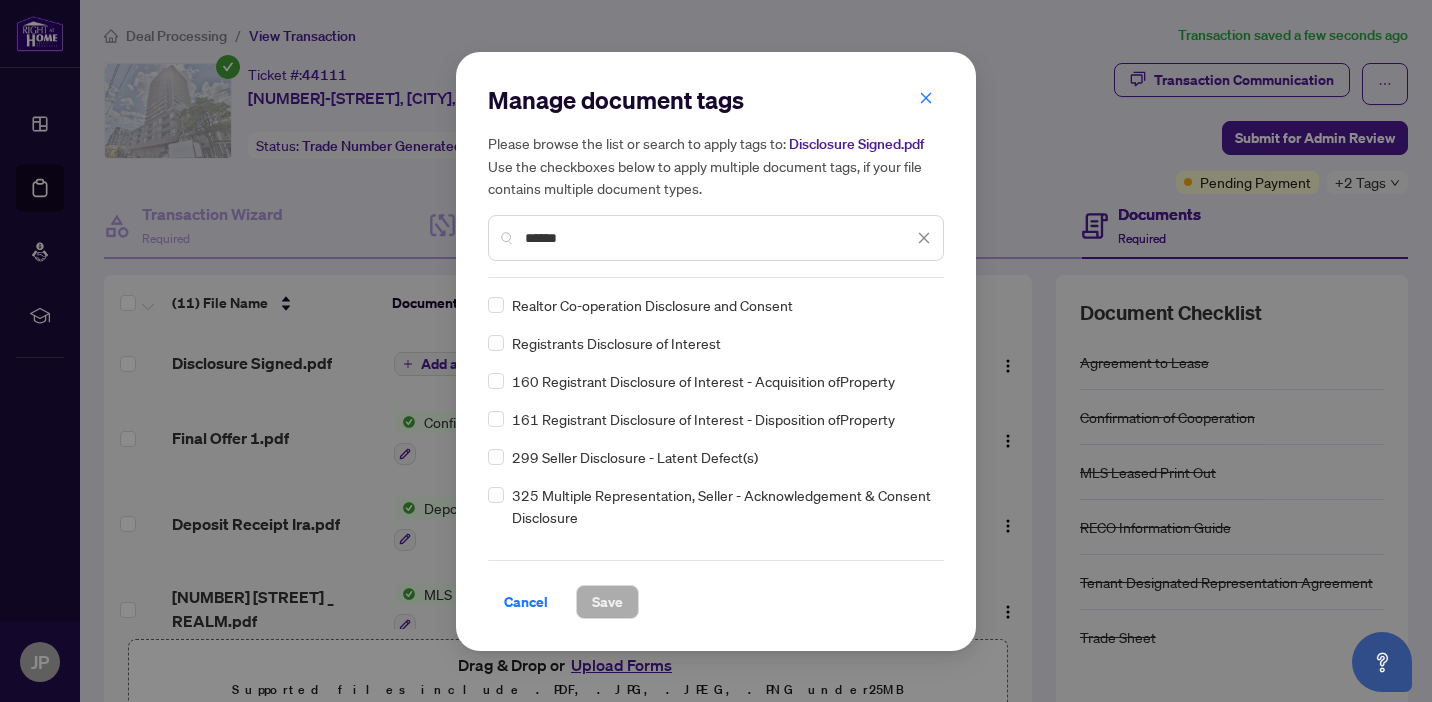 type on "******" 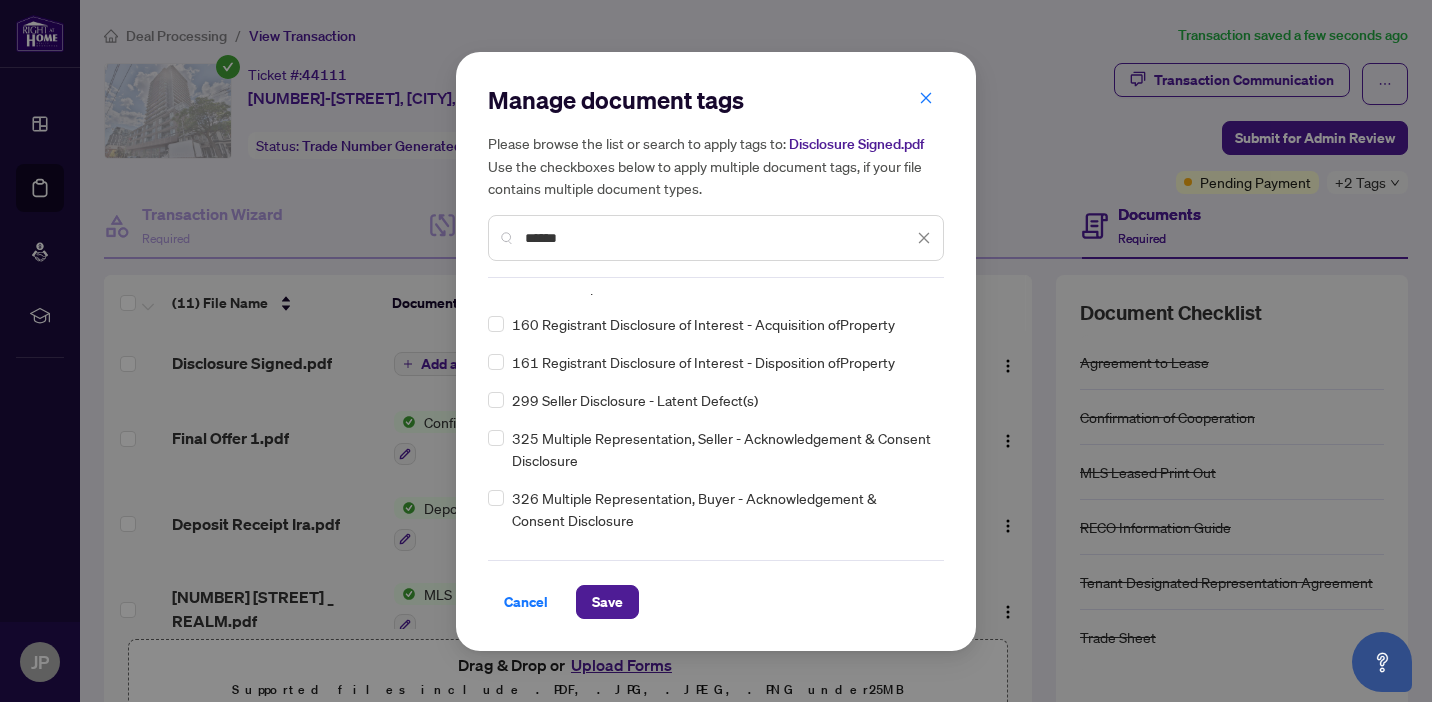 scroll, scrollTop: 0, scrollLeft: 0, axis: both 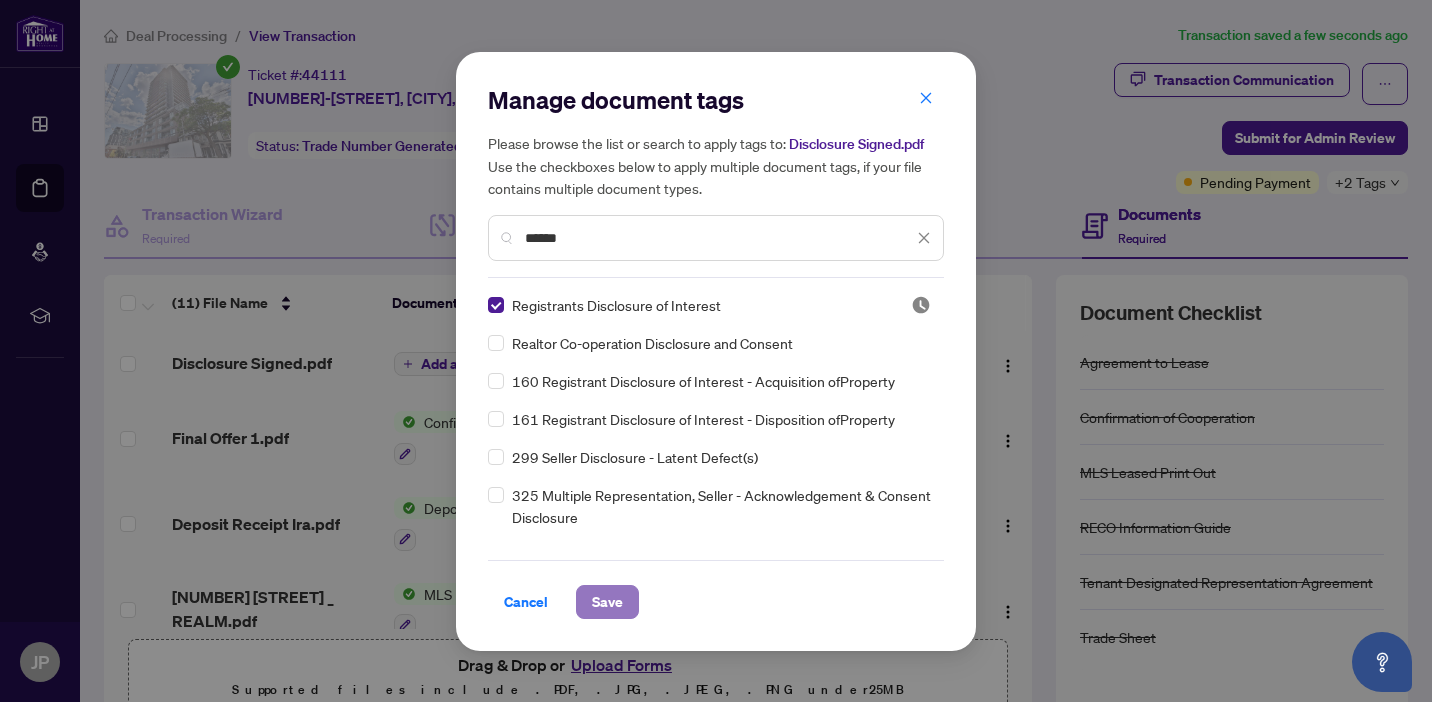 click on "Save" at bounding box center [607, 602] 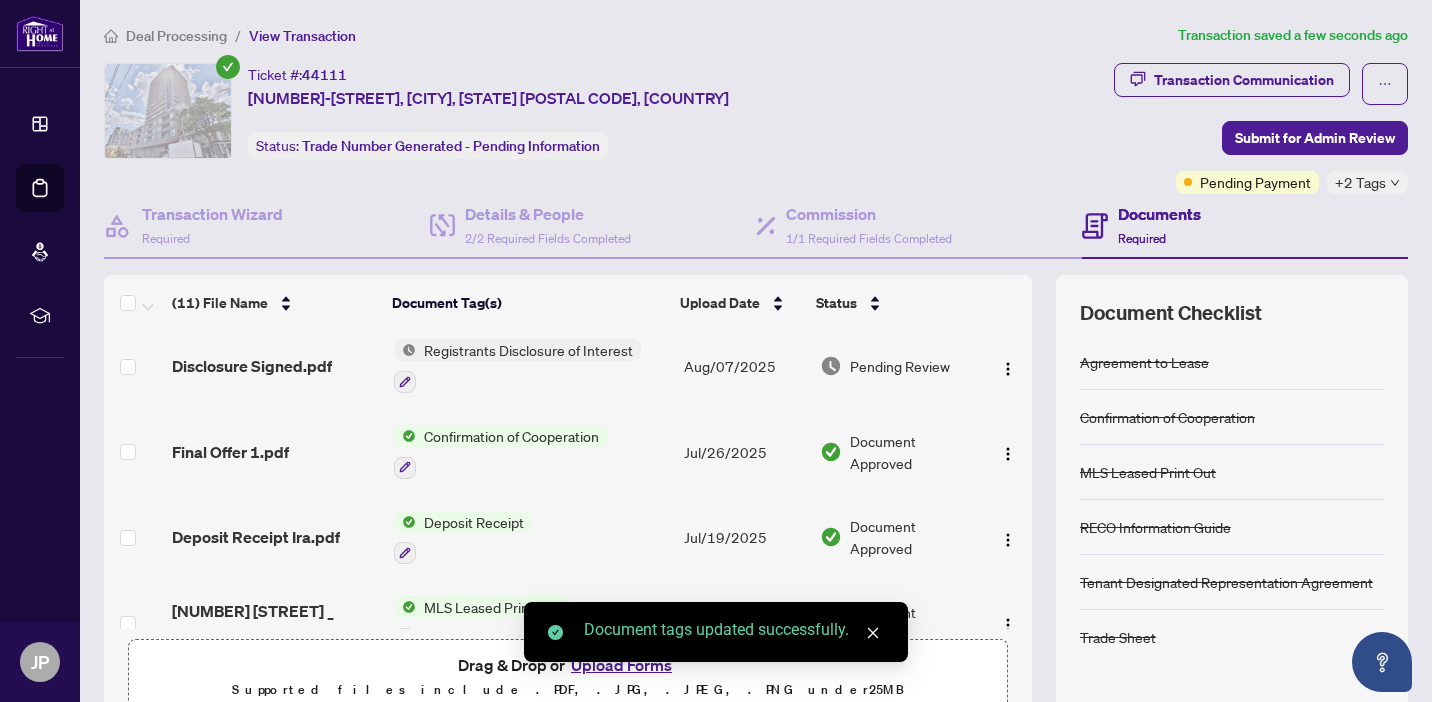 scroll, scrollTop: 0, scrollLeft: 0, axis: both 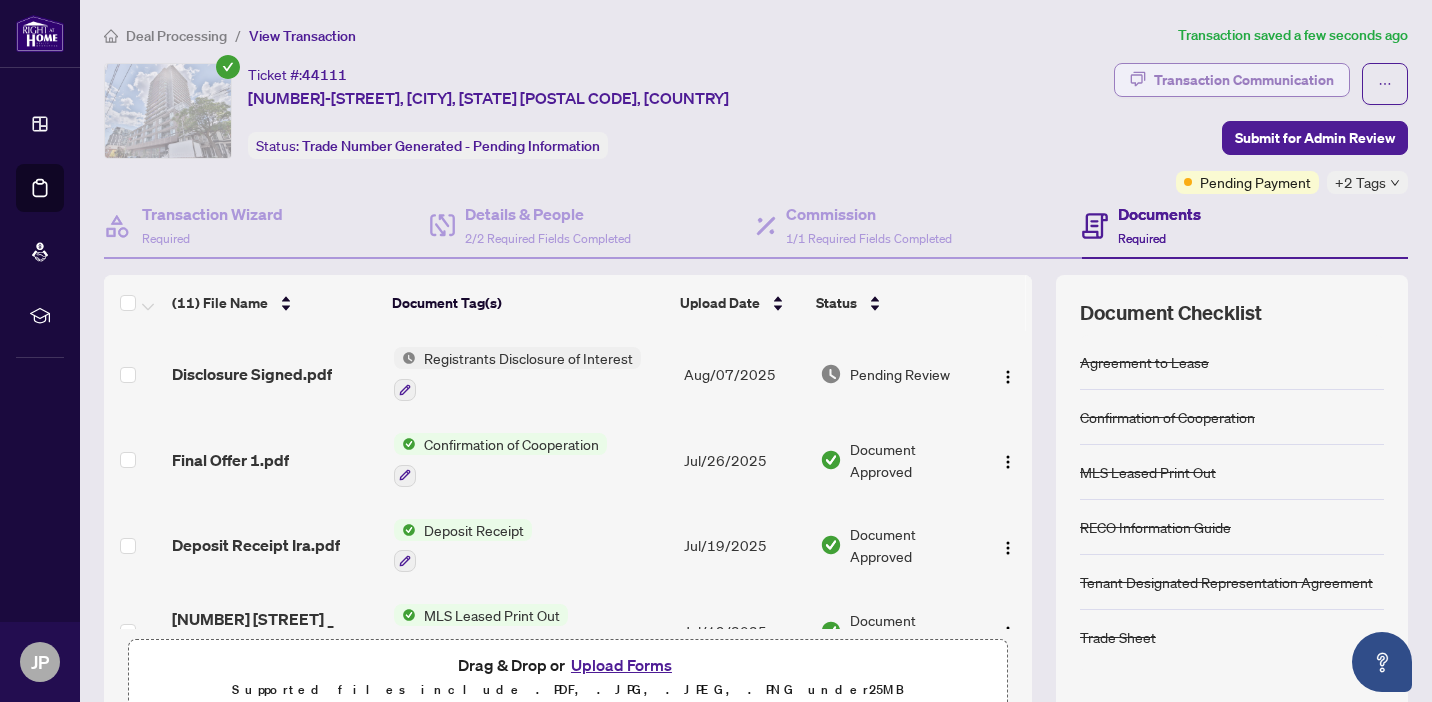 click on "Transaction Communication" at bounding box center [1244, 80] 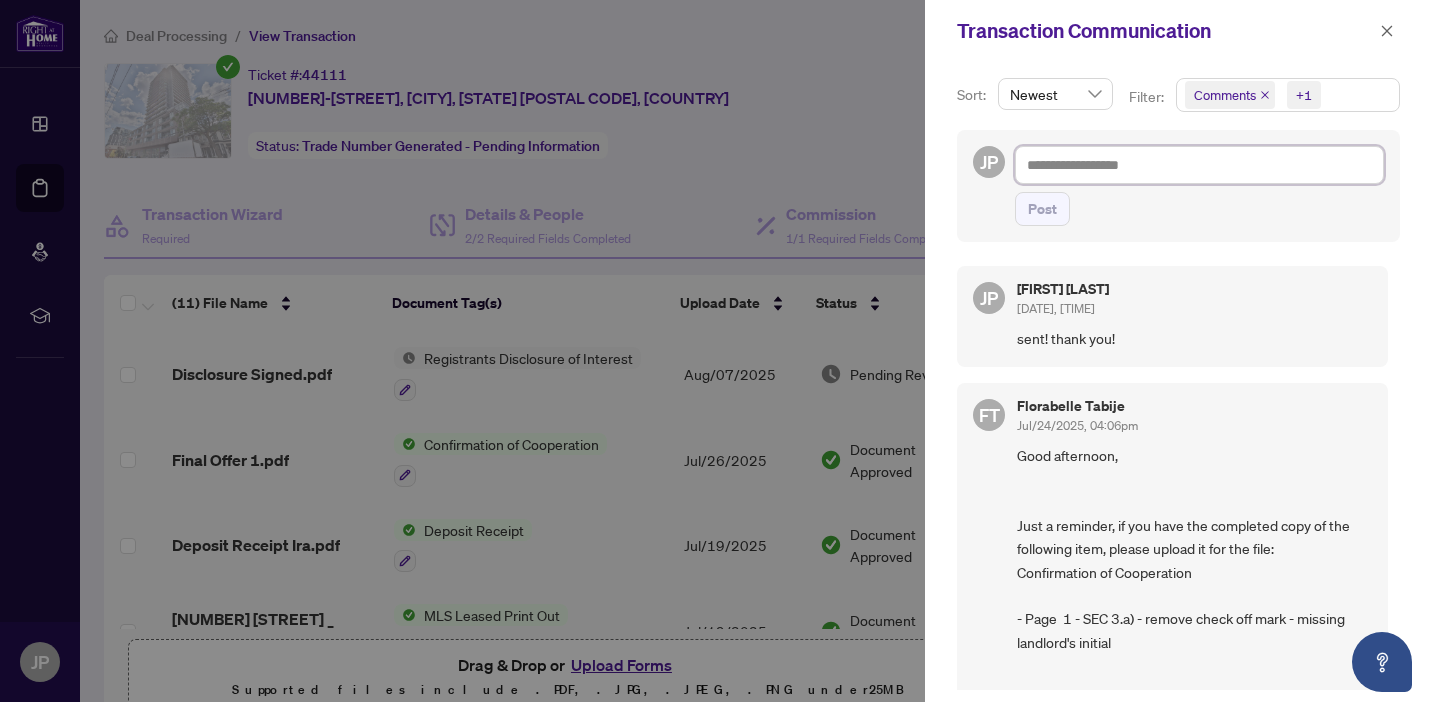 click at bounding box center (1199, 165) 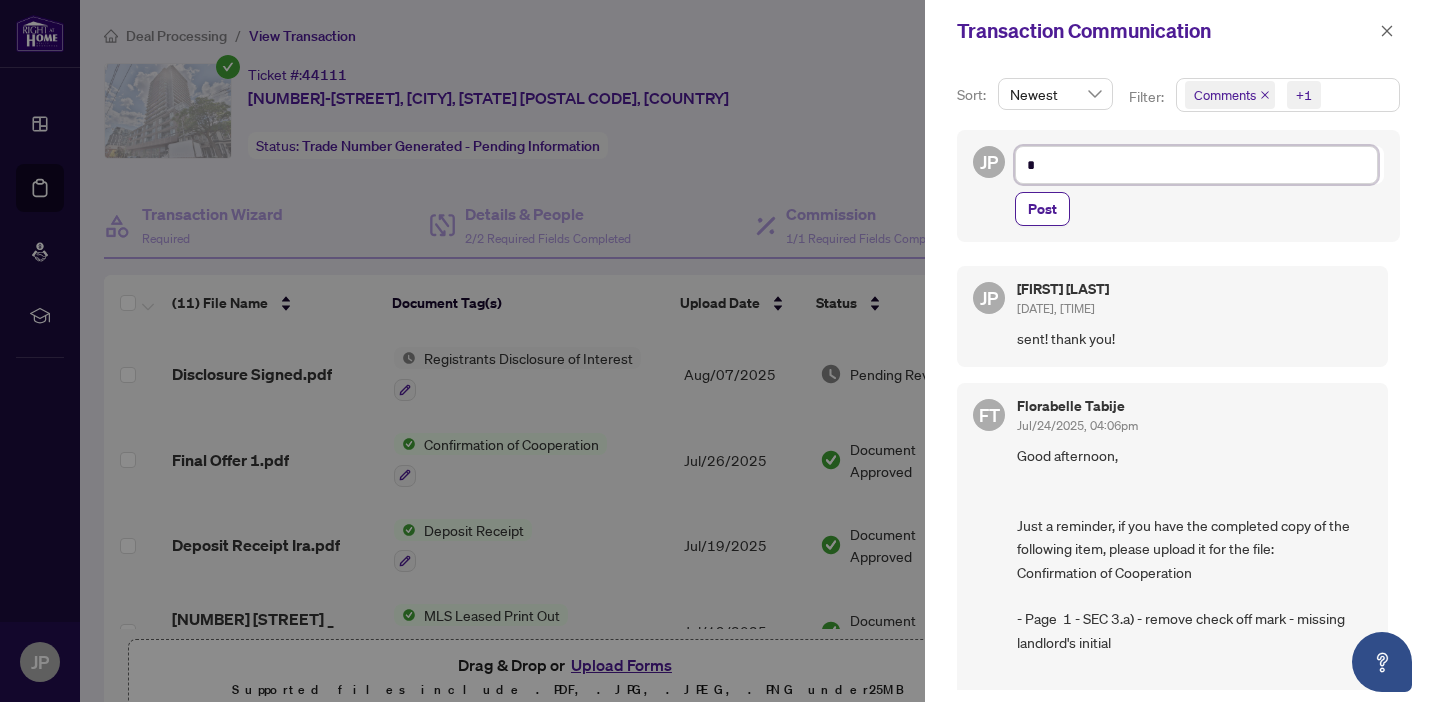 type on "**" 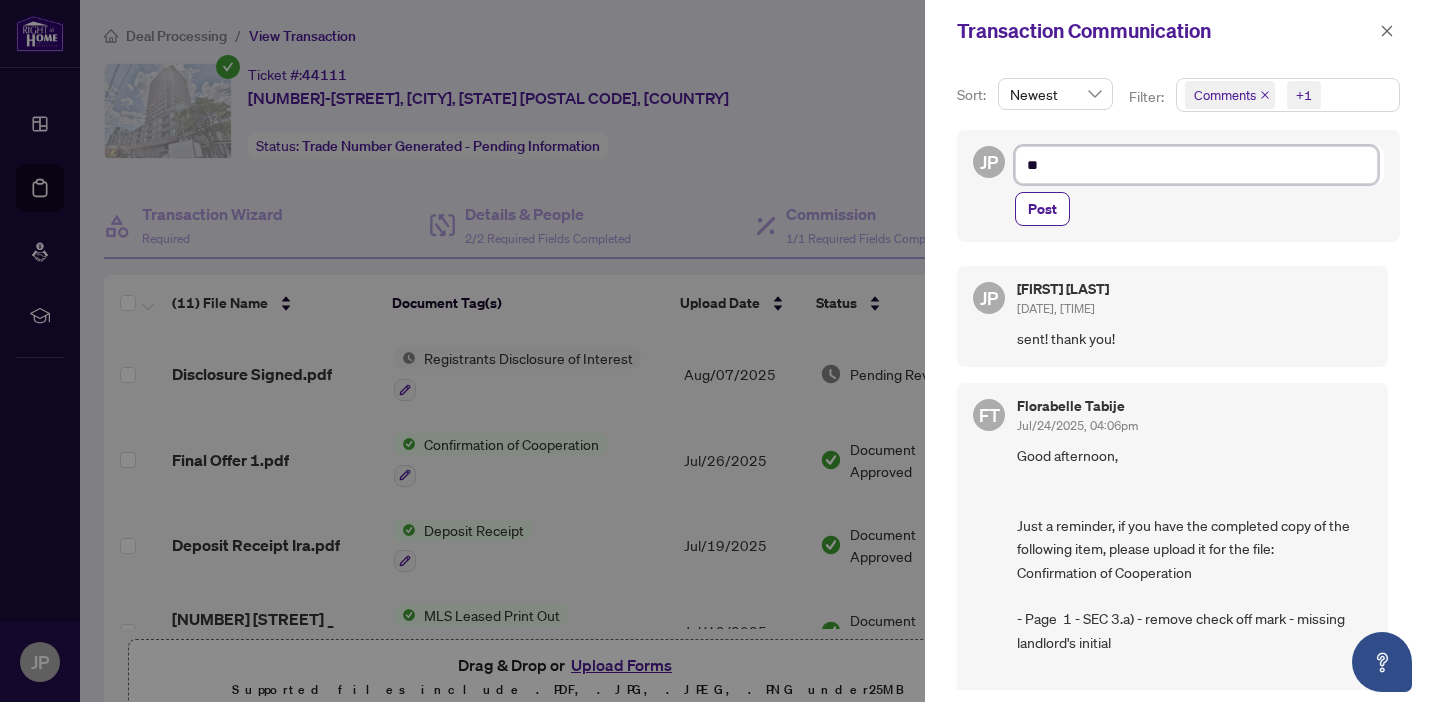 type on "***" 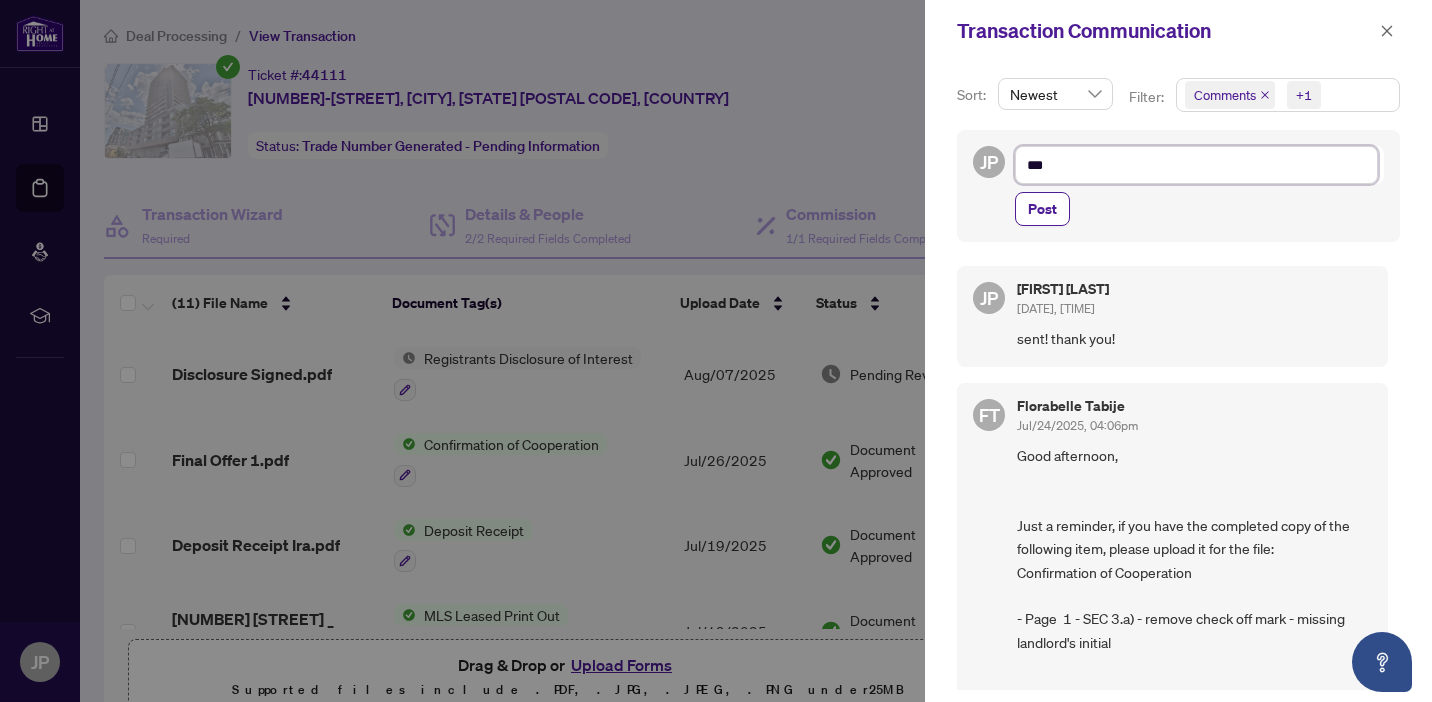 type on "***" 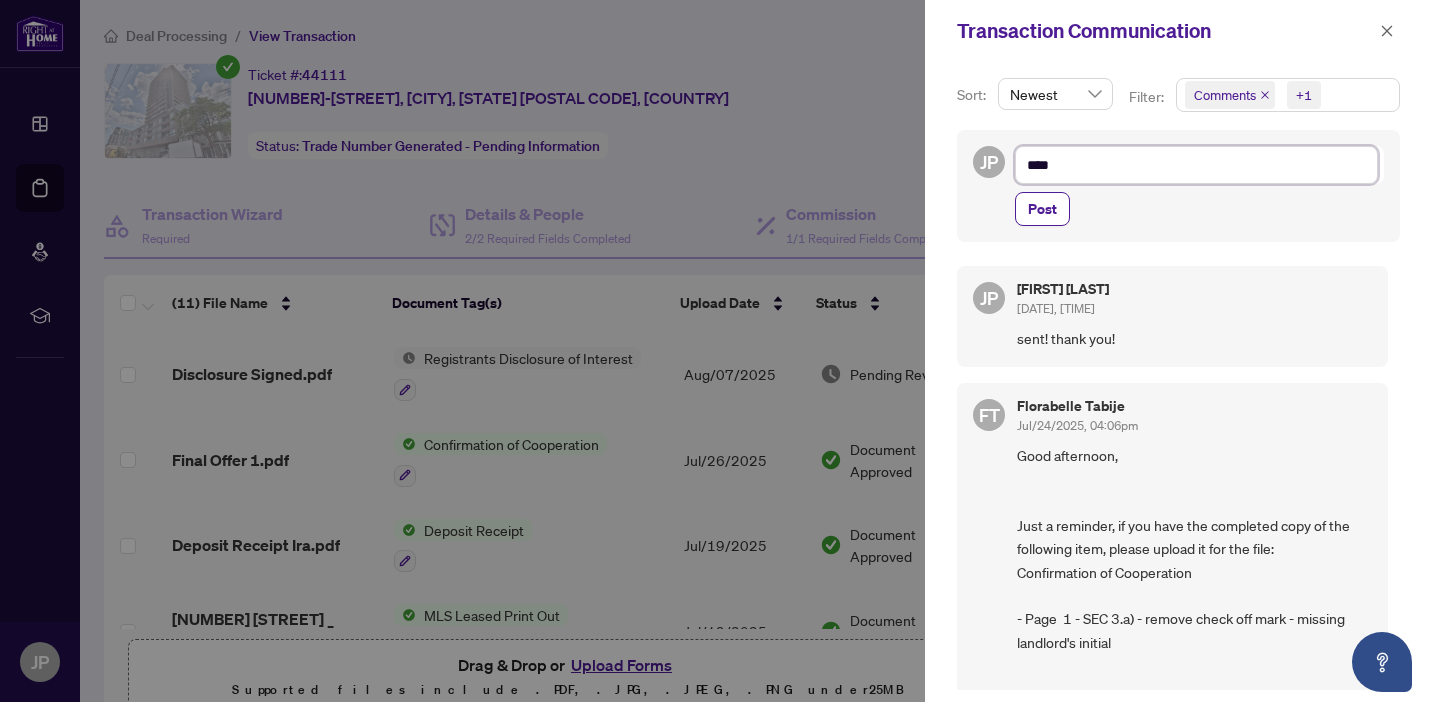 type on "*****" 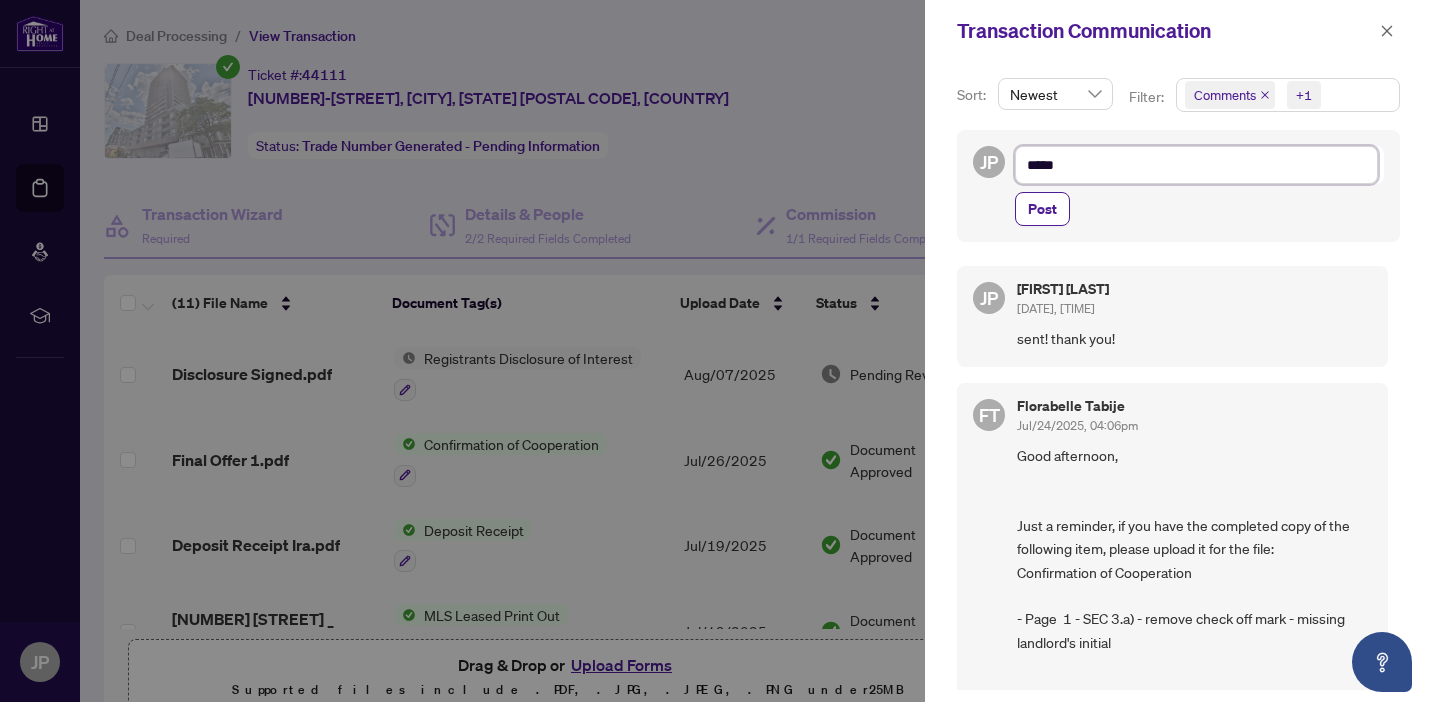 type on "*****" 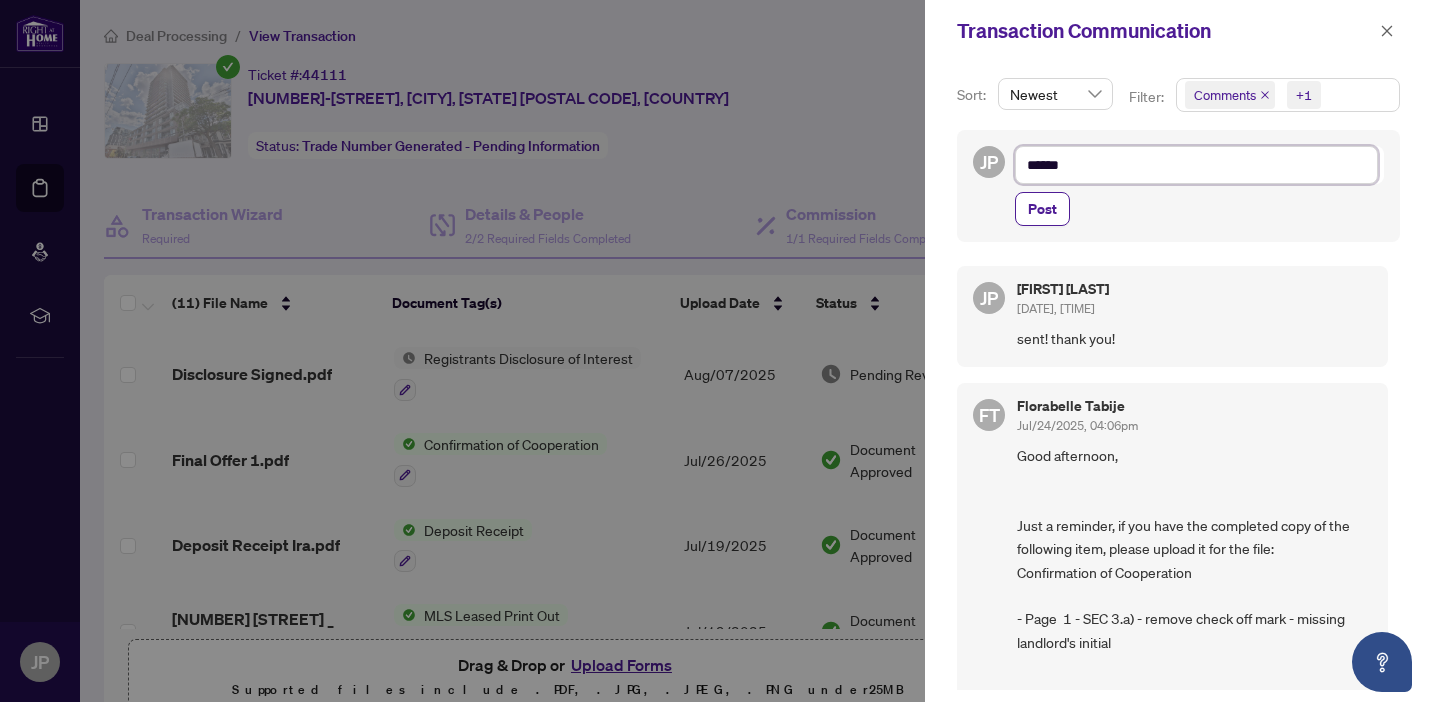 type on "*******" 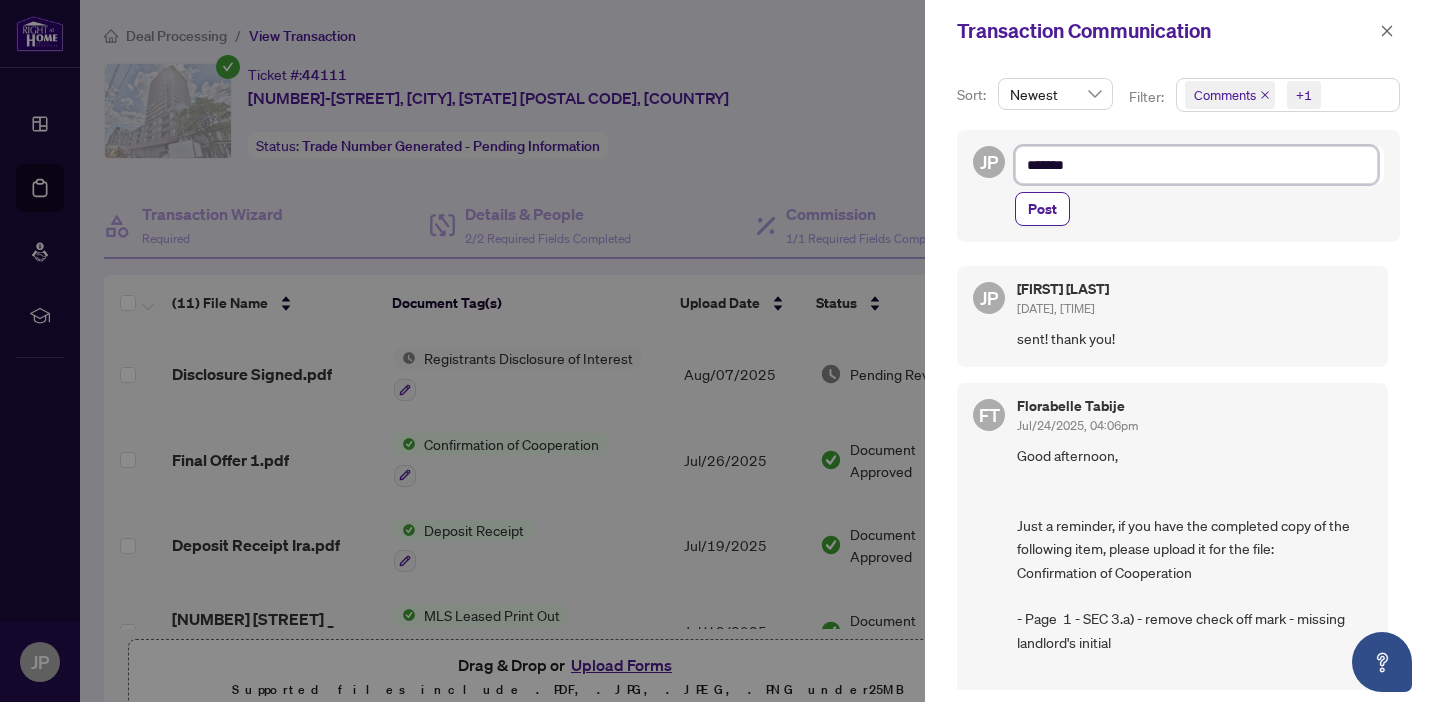 type on "*****" 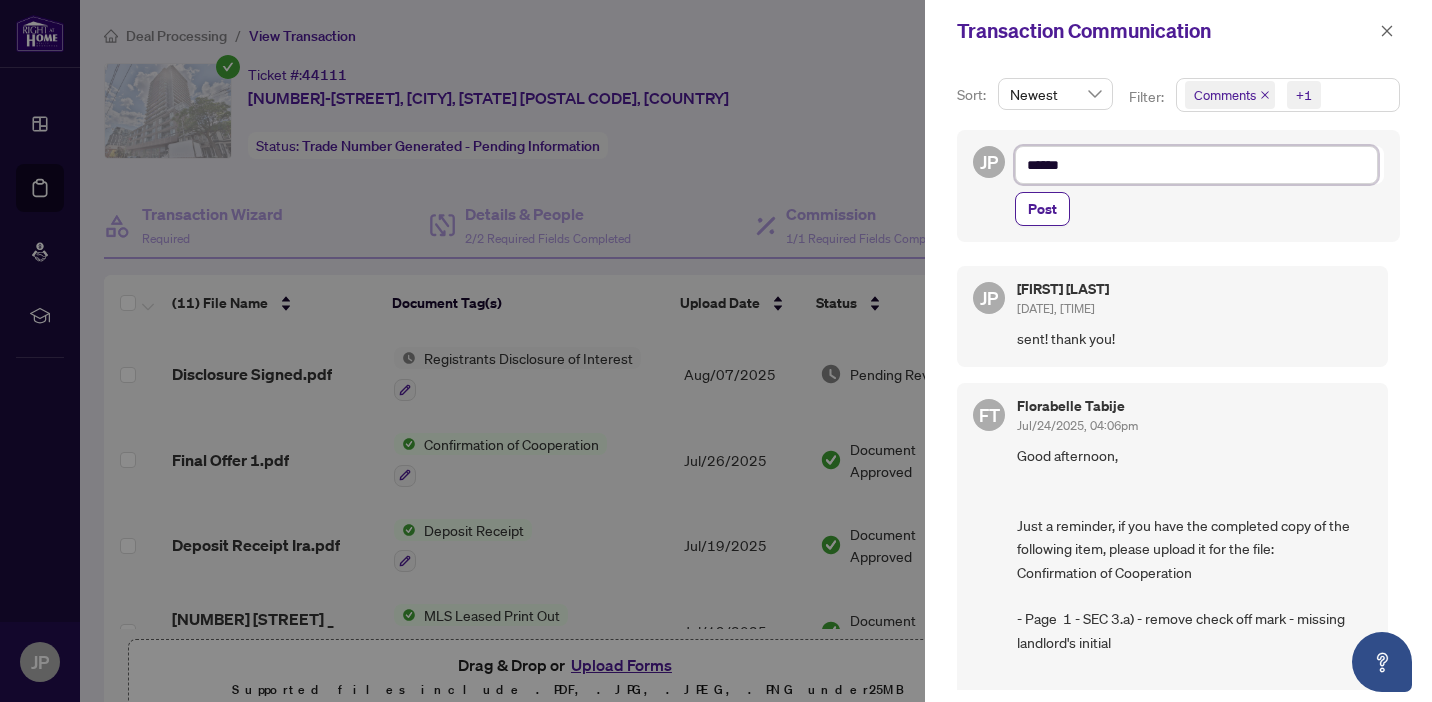 type on "*****" 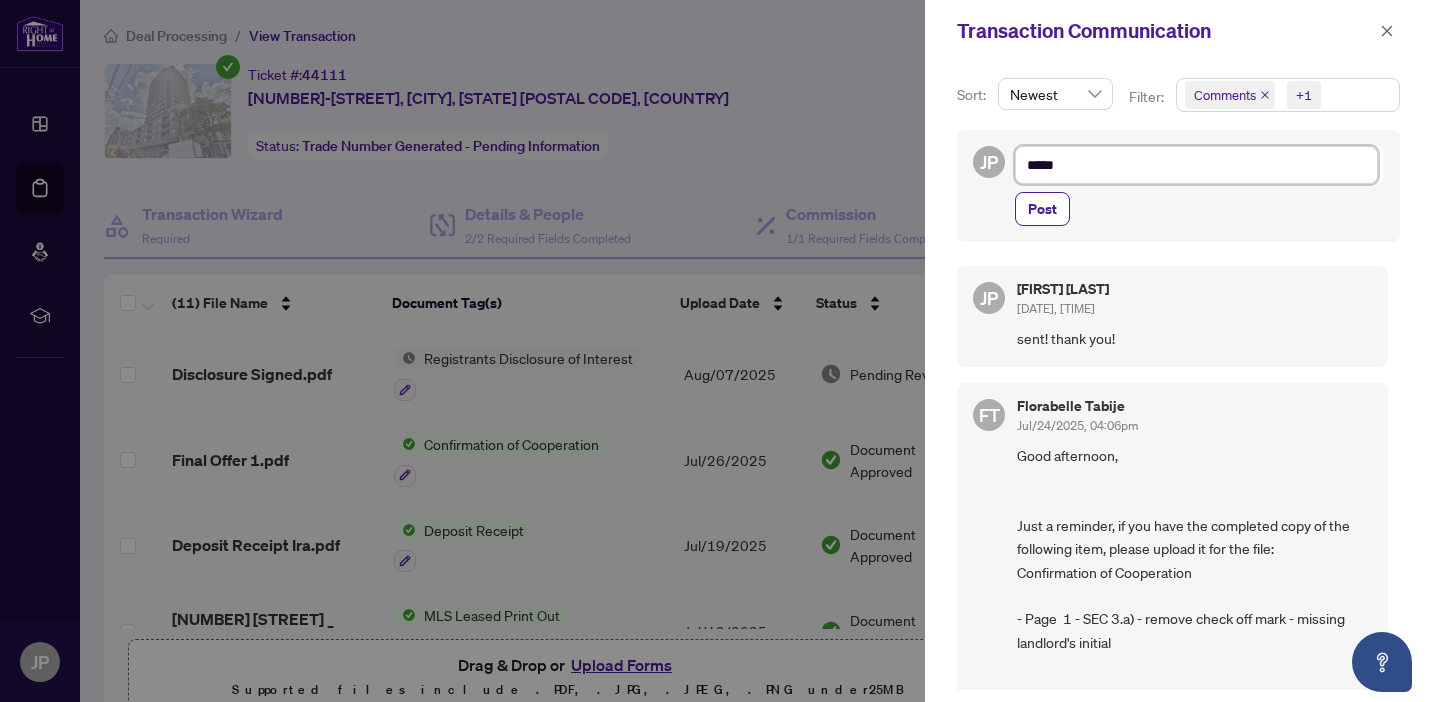 type on "****" 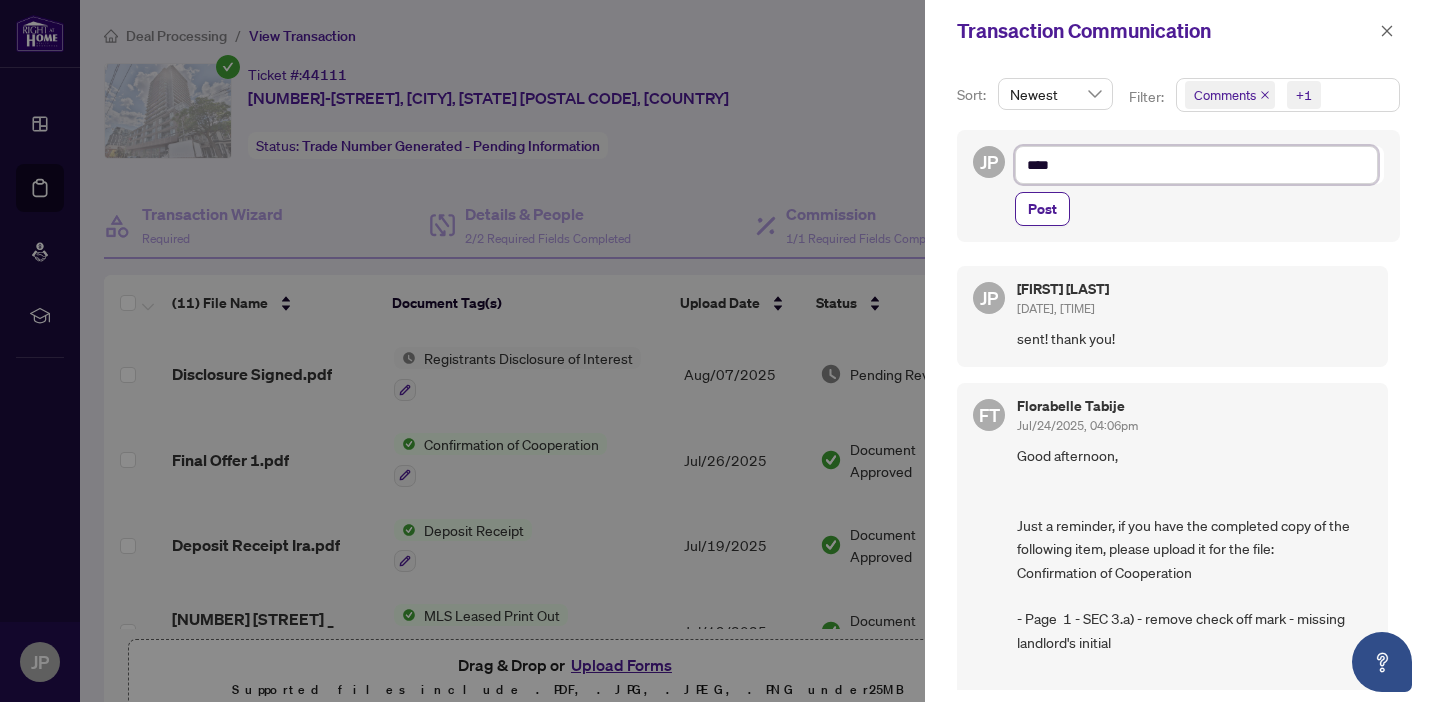 type on "***" 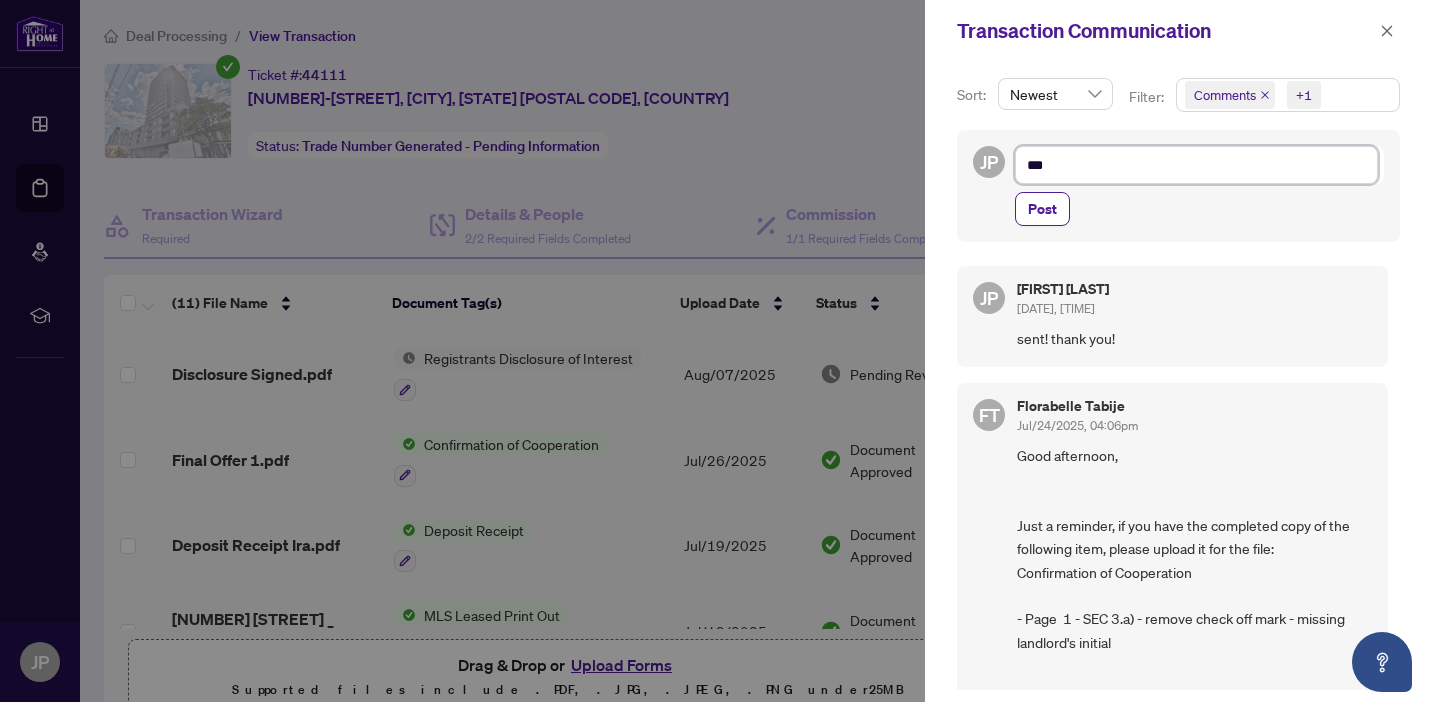 type on "**" 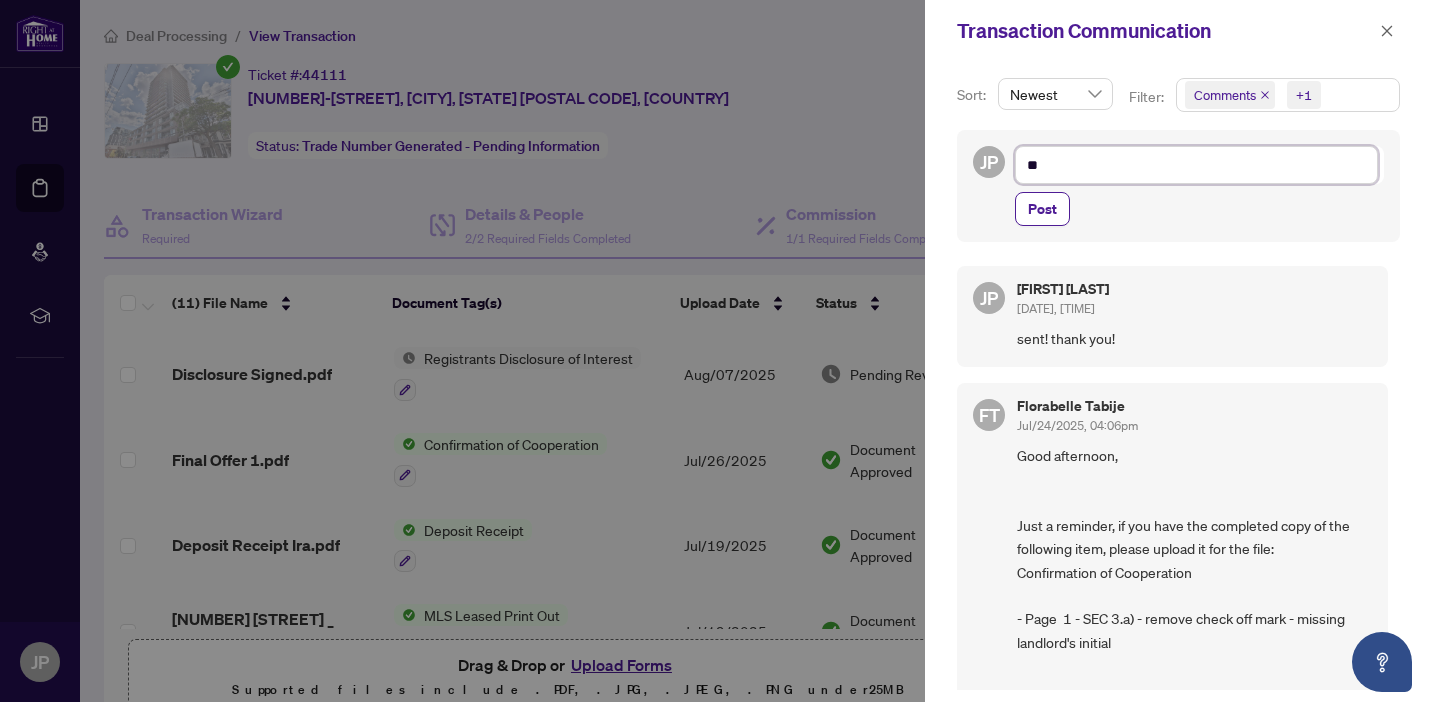 type on "***" 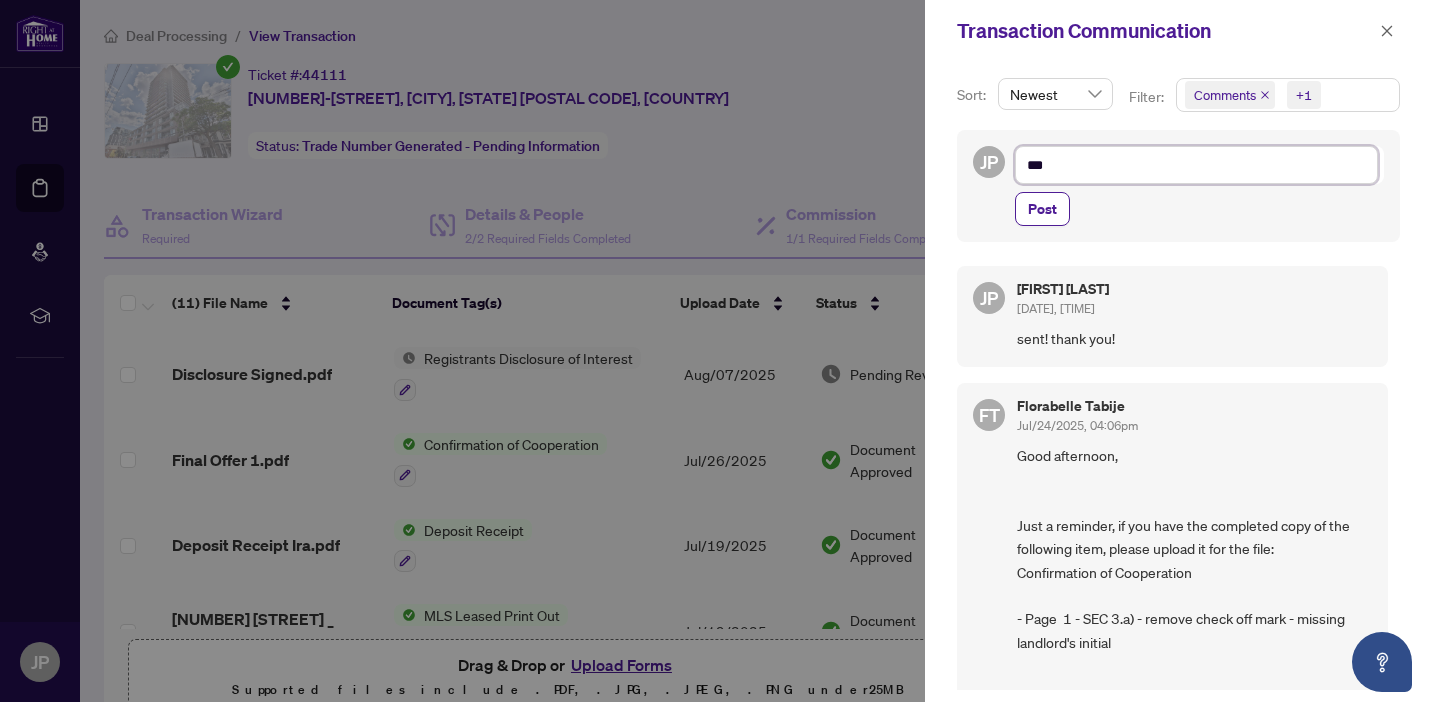 type on "****" 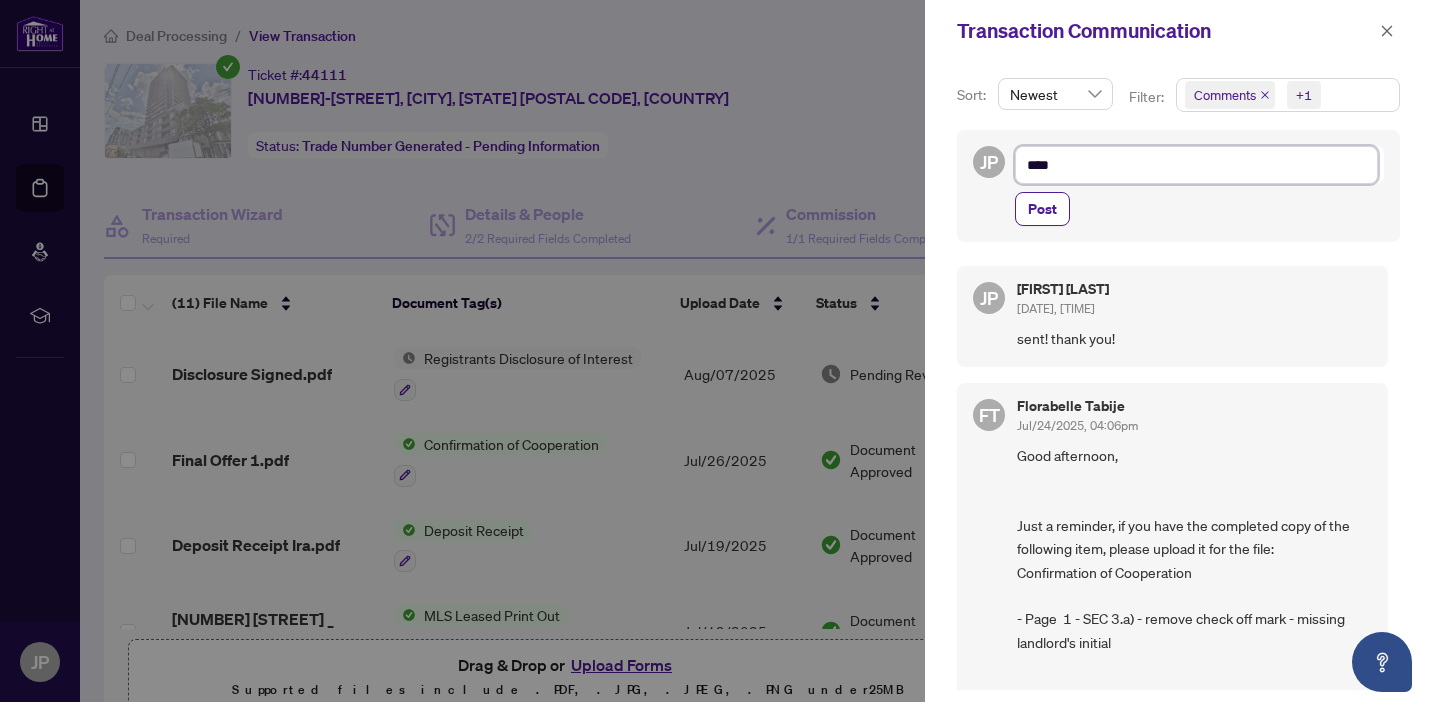 type on "*****" 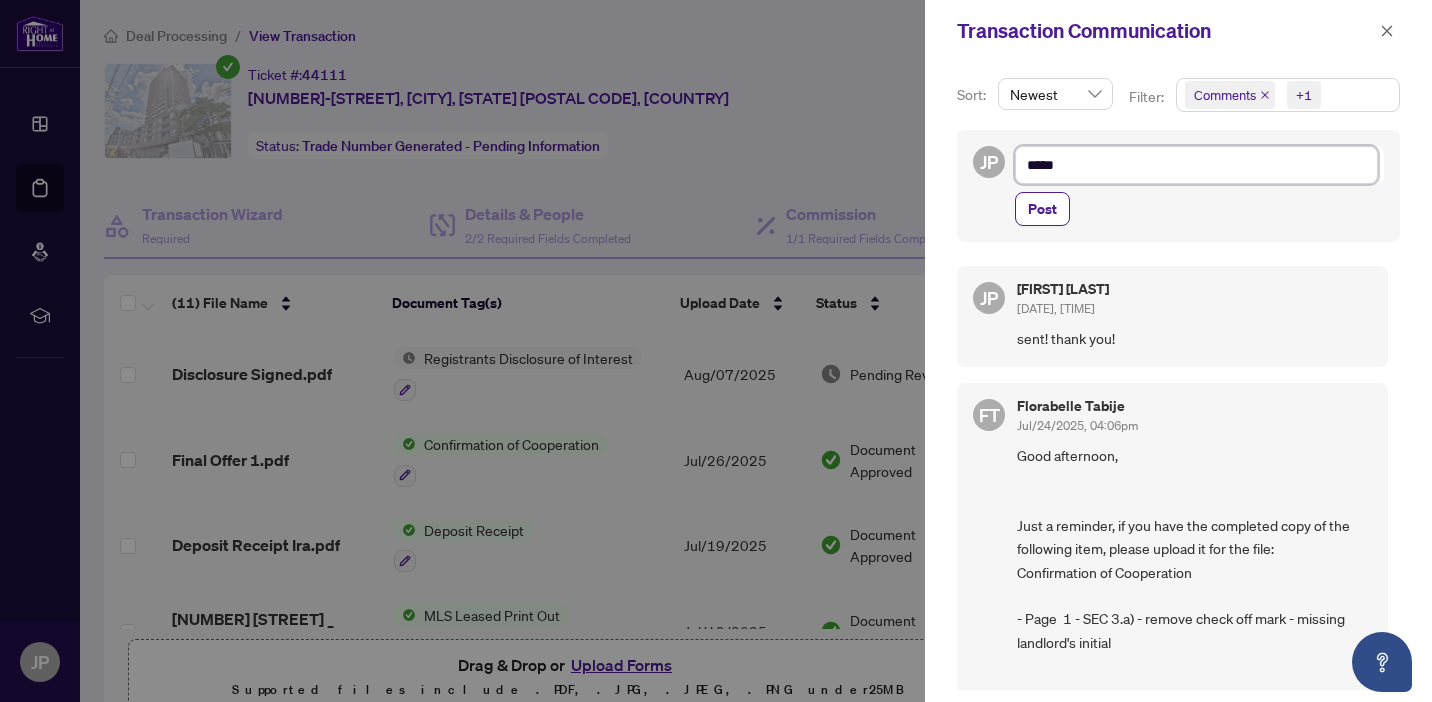 type on "*****" 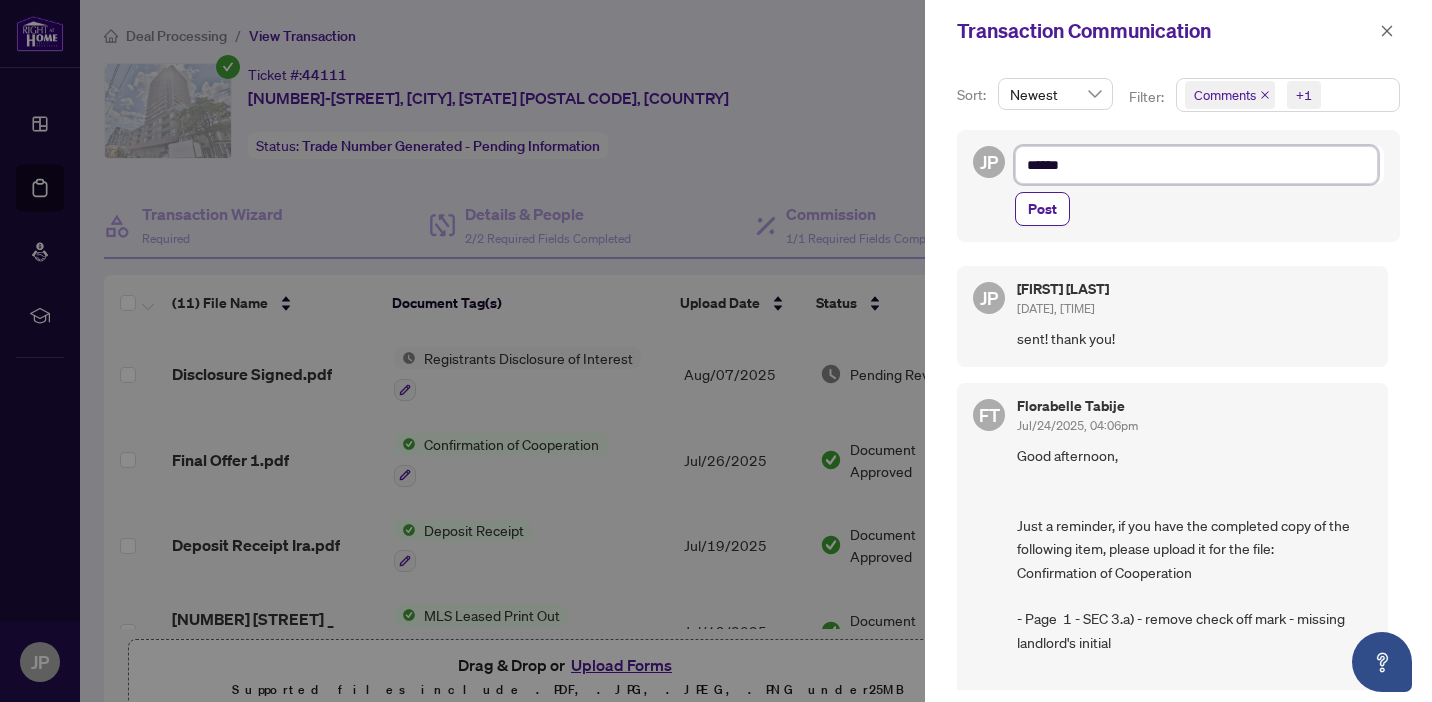 type on "*******" 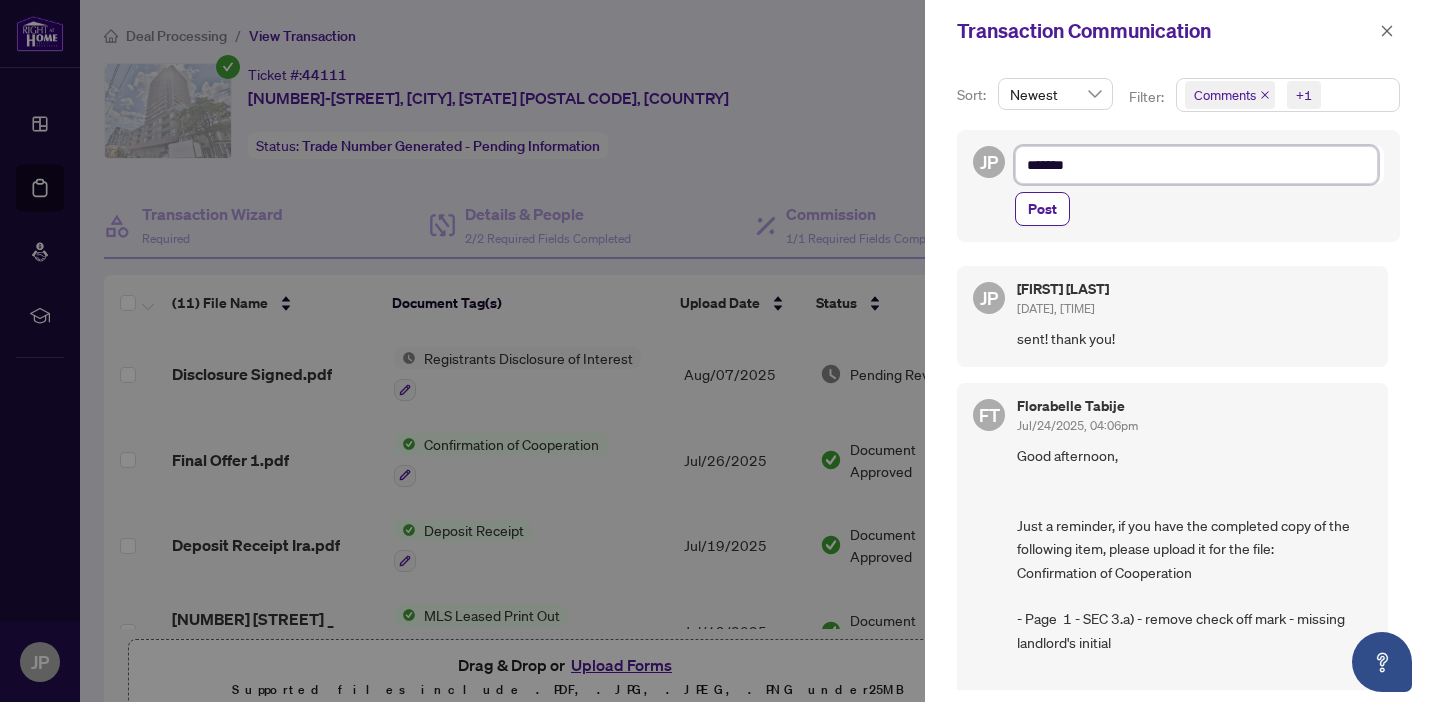 type on "********" 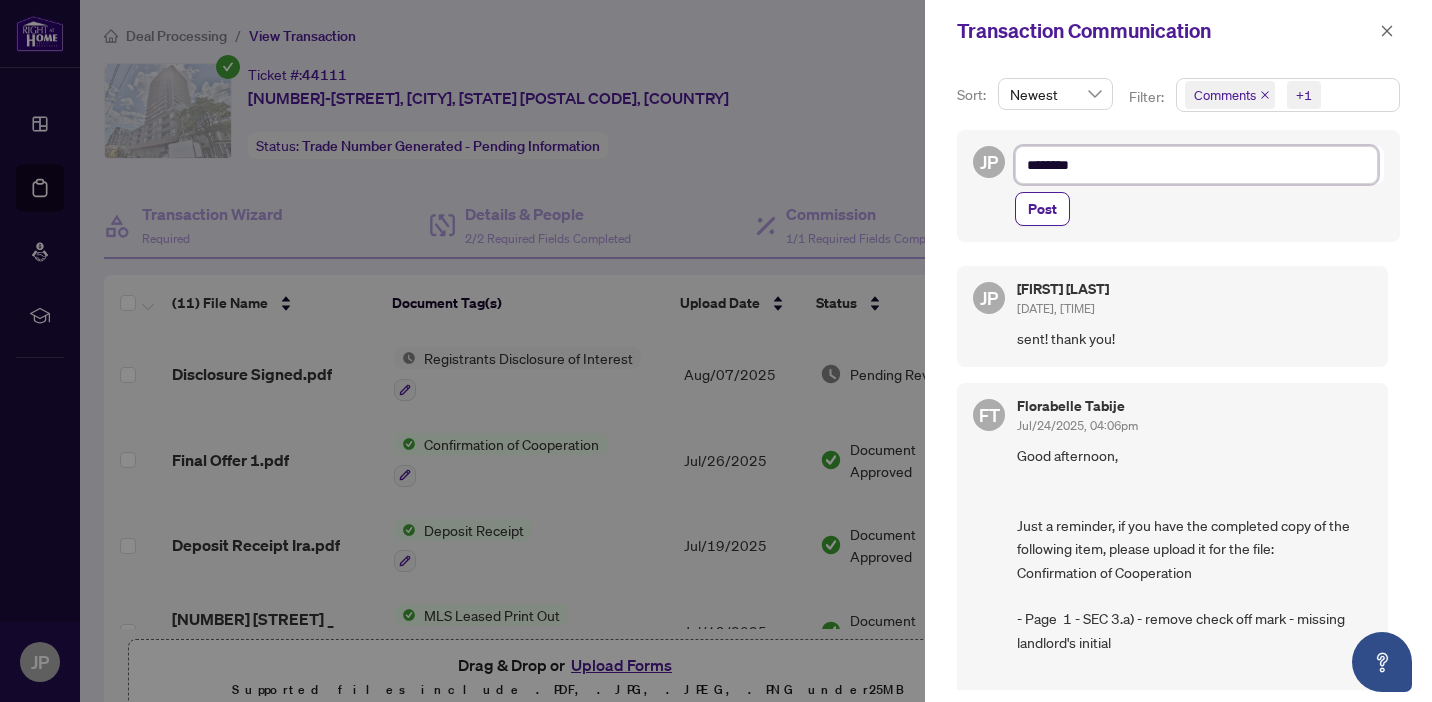 type on "*********" 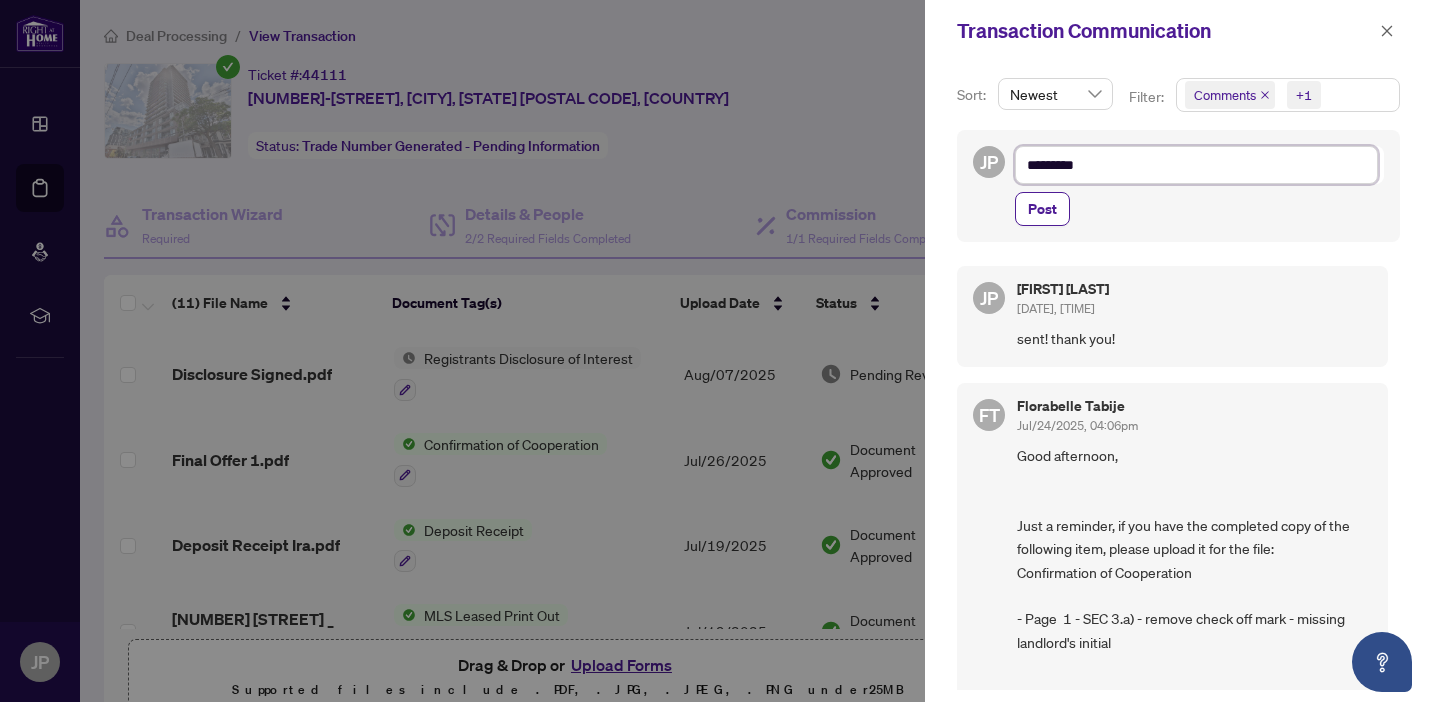 type on "**********" 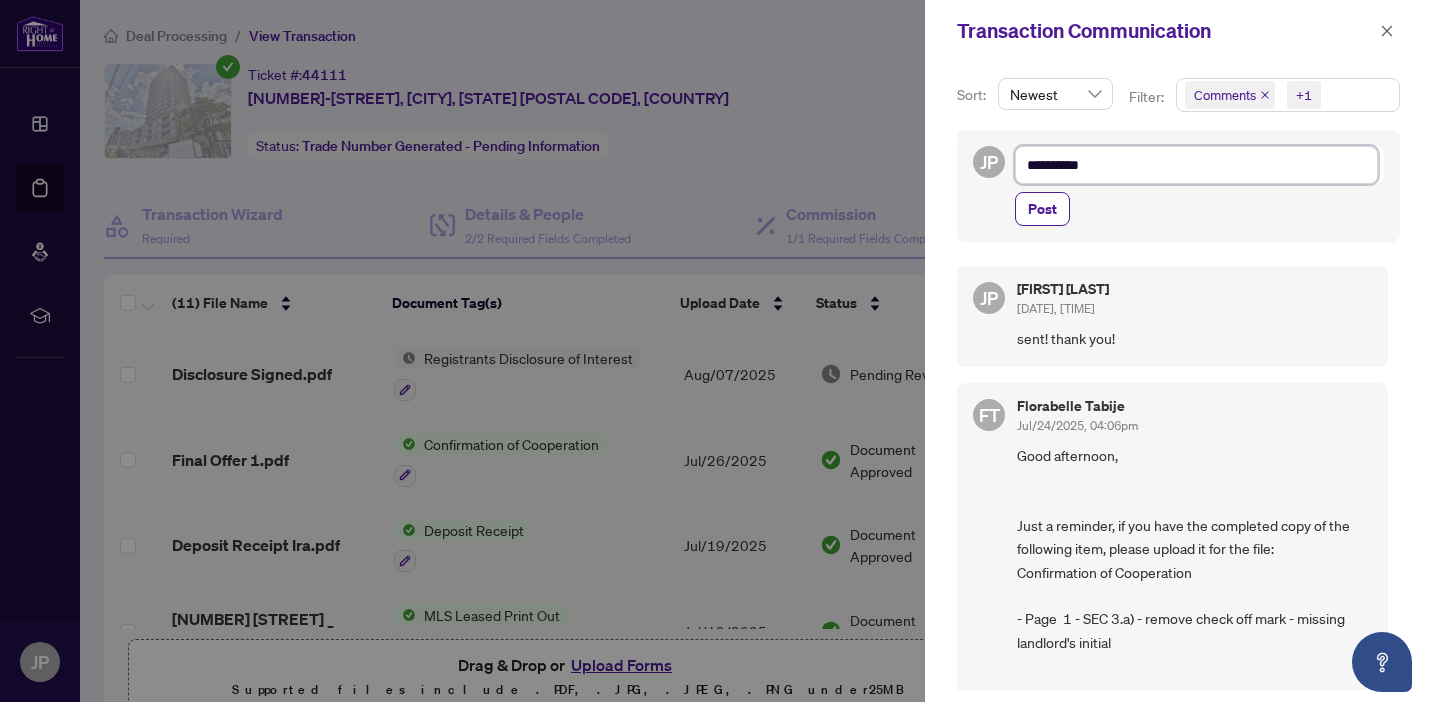 type on "**********" 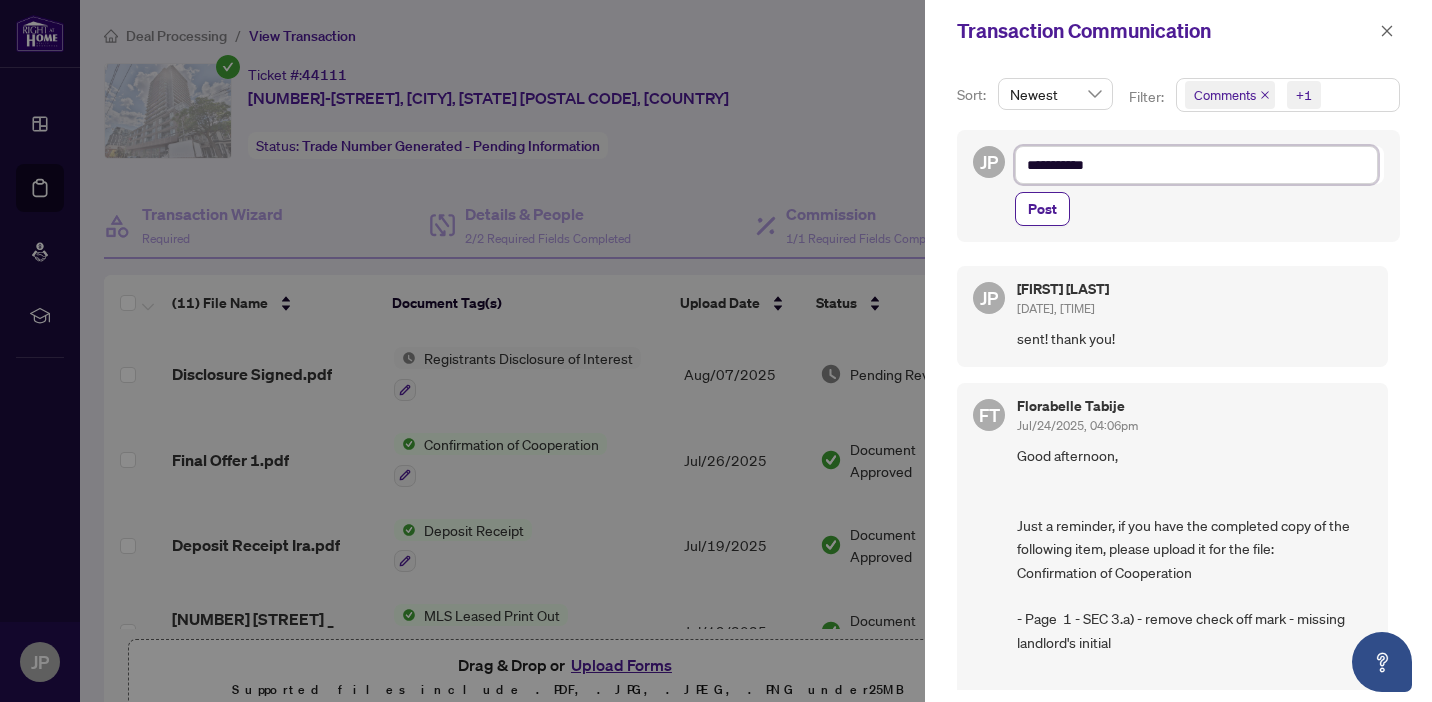 type on "**********" 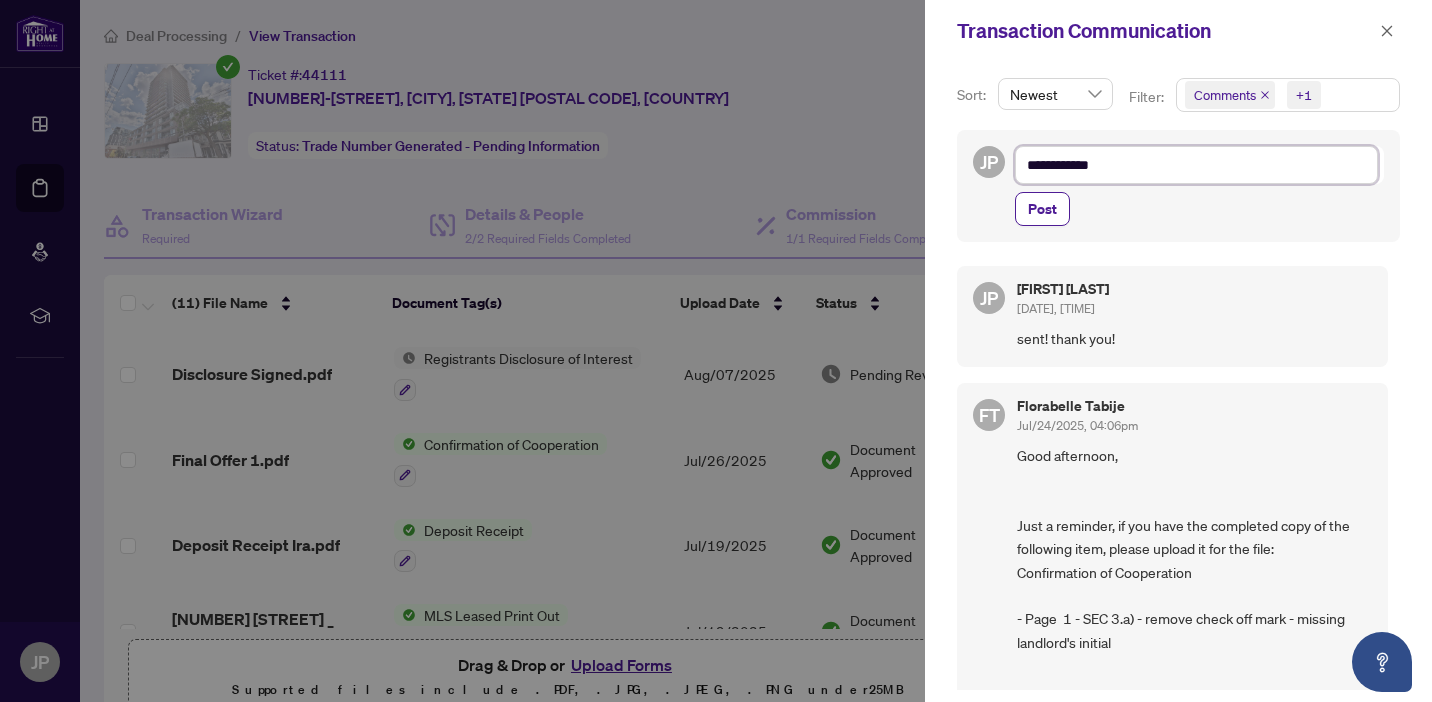type on "**********" 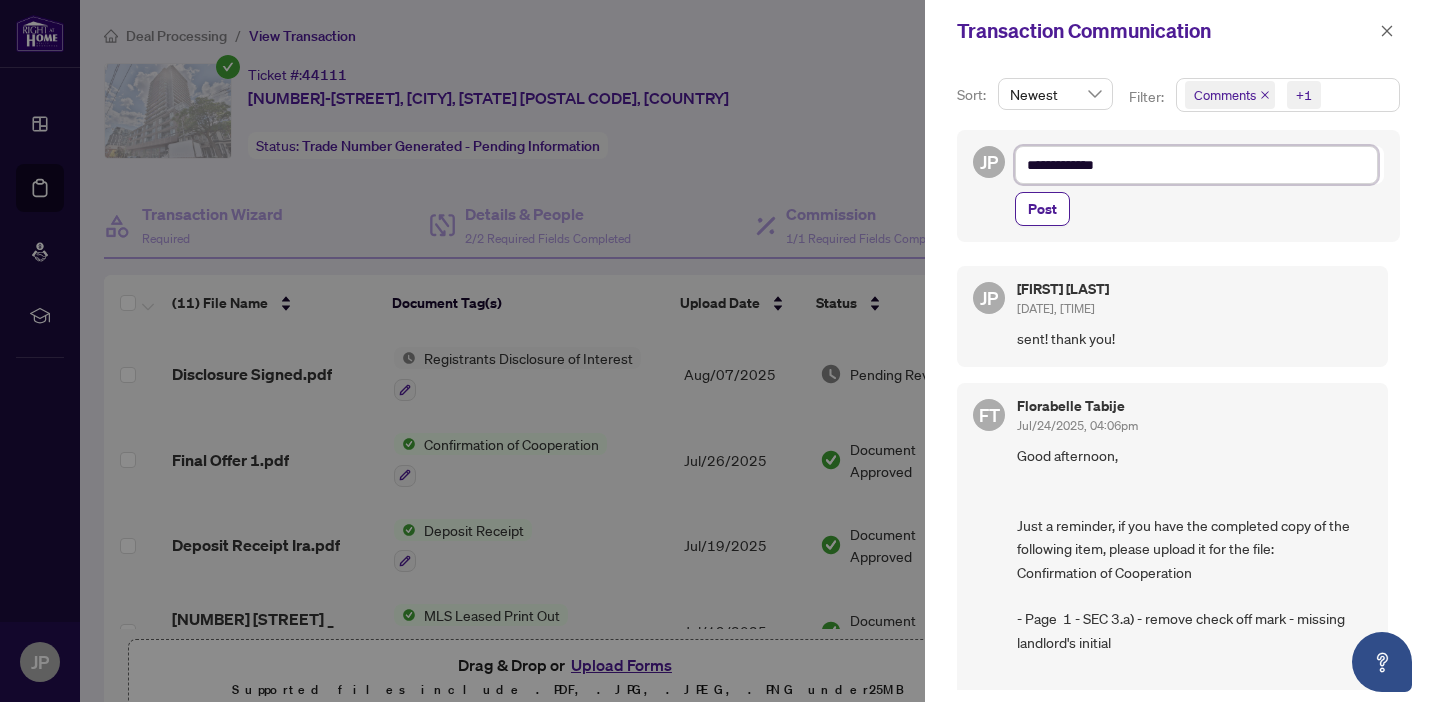 type on "**********" 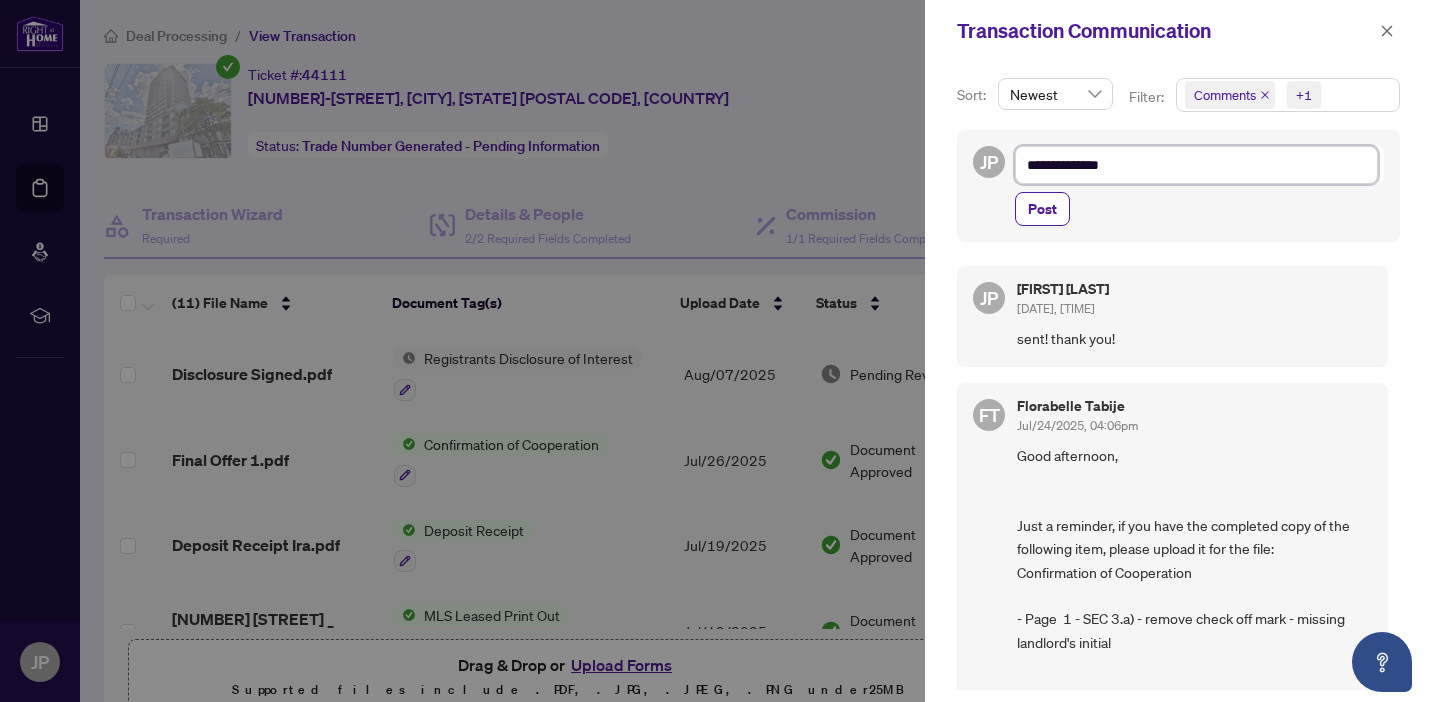 type on "**********" 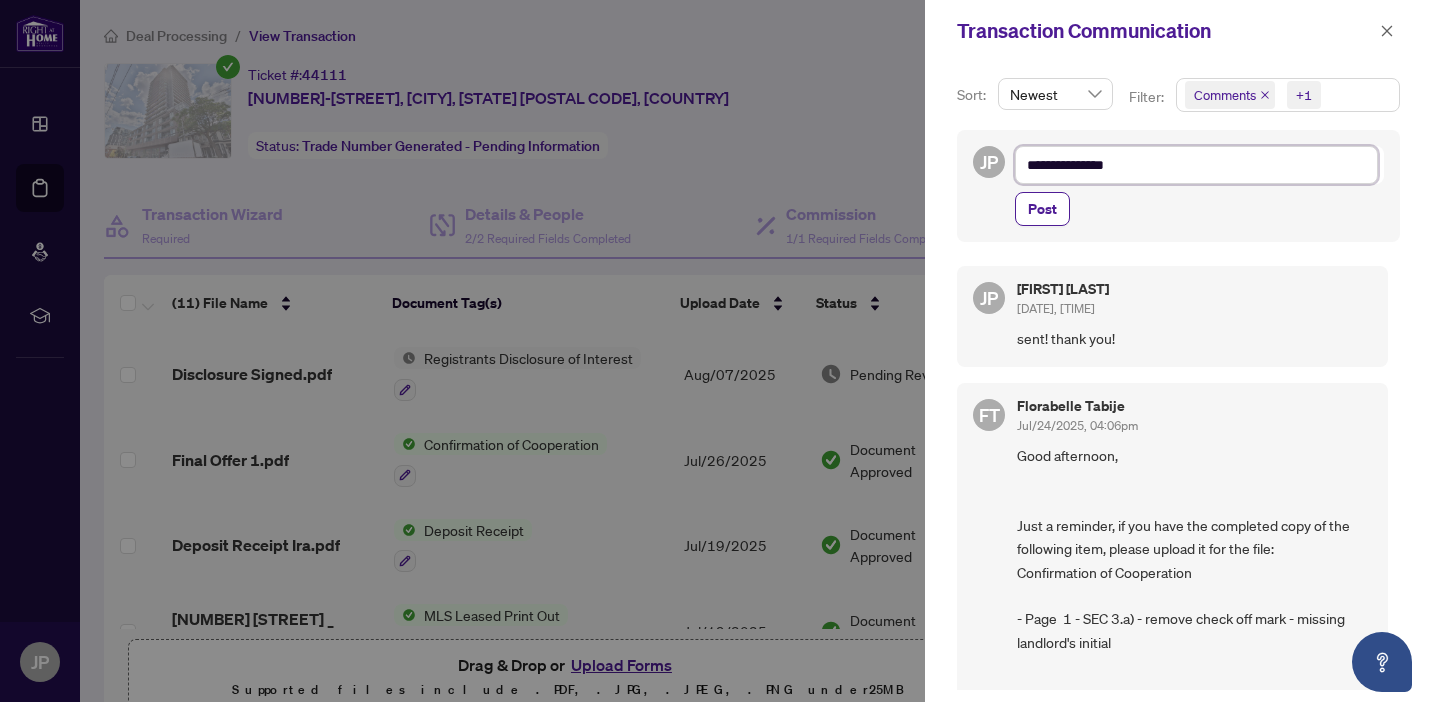 type on "**********" 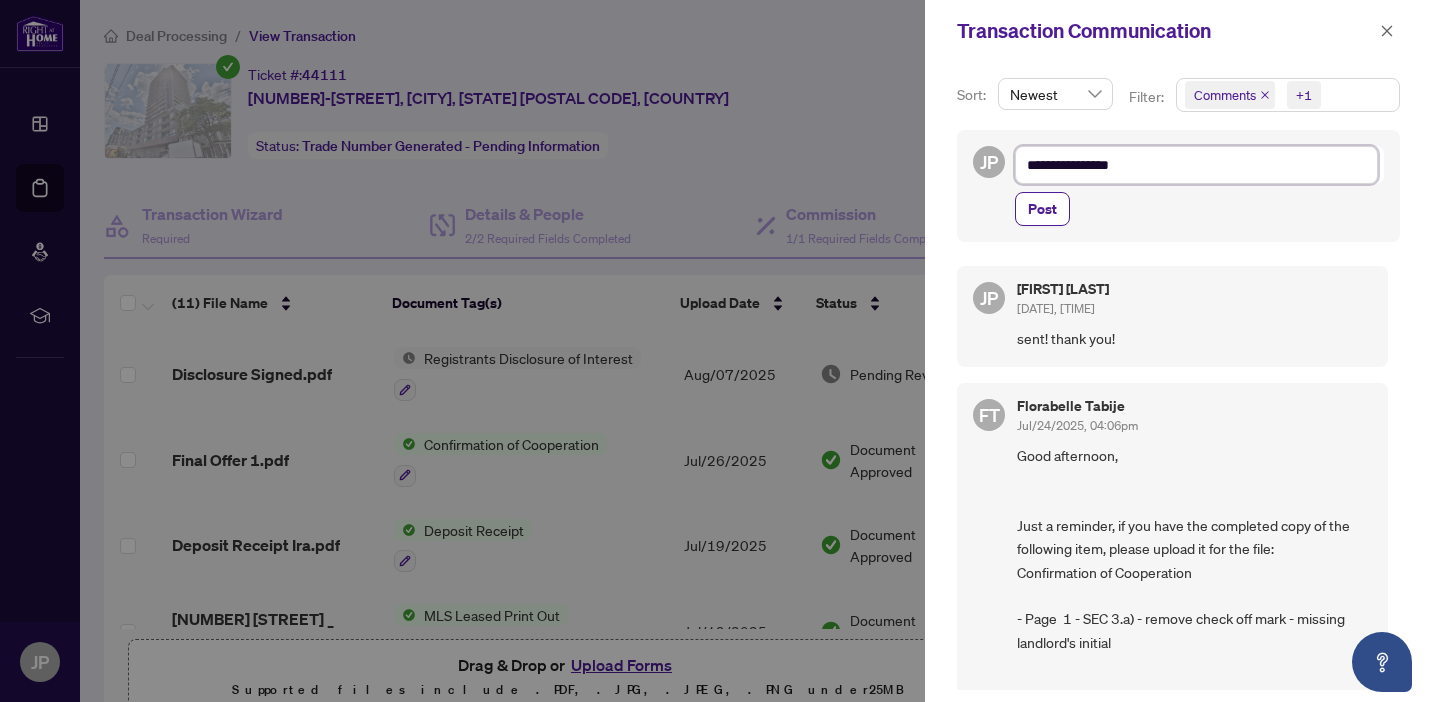 type on "**********" 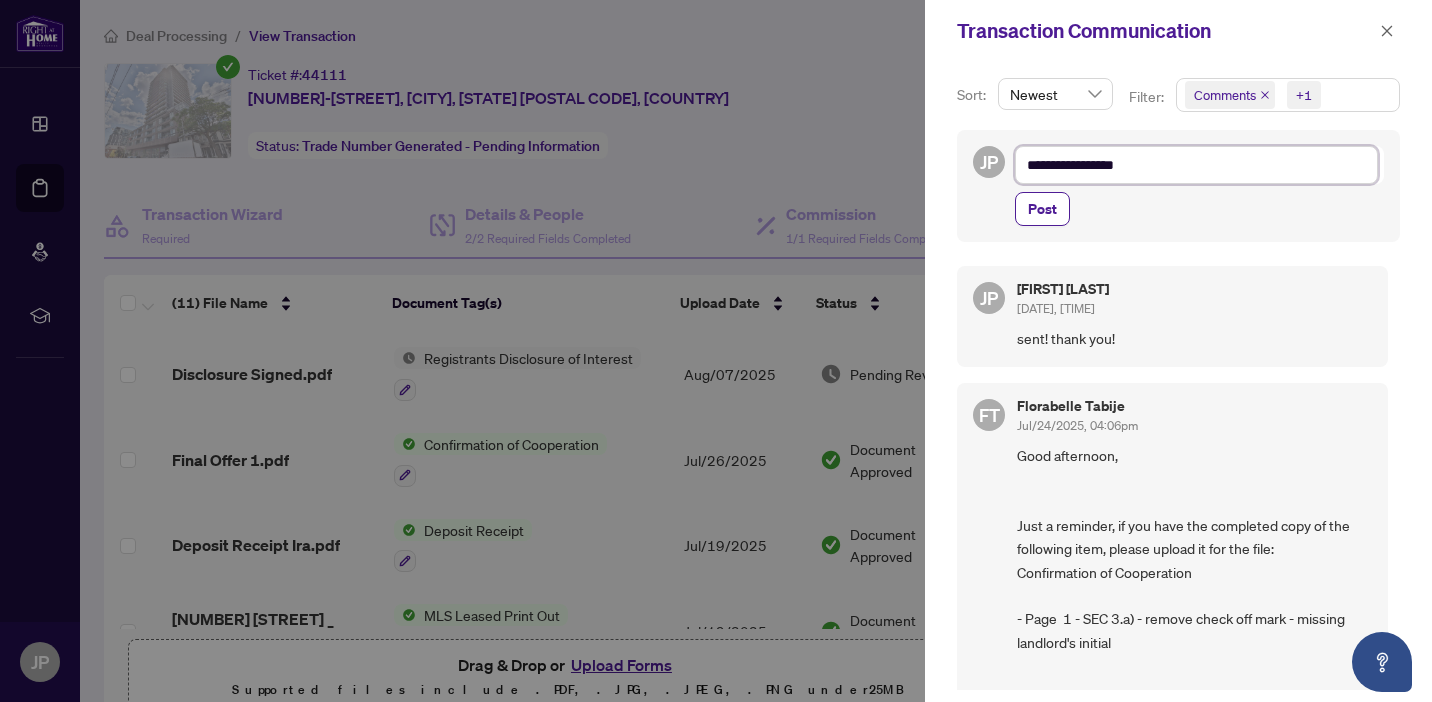type on "**********" 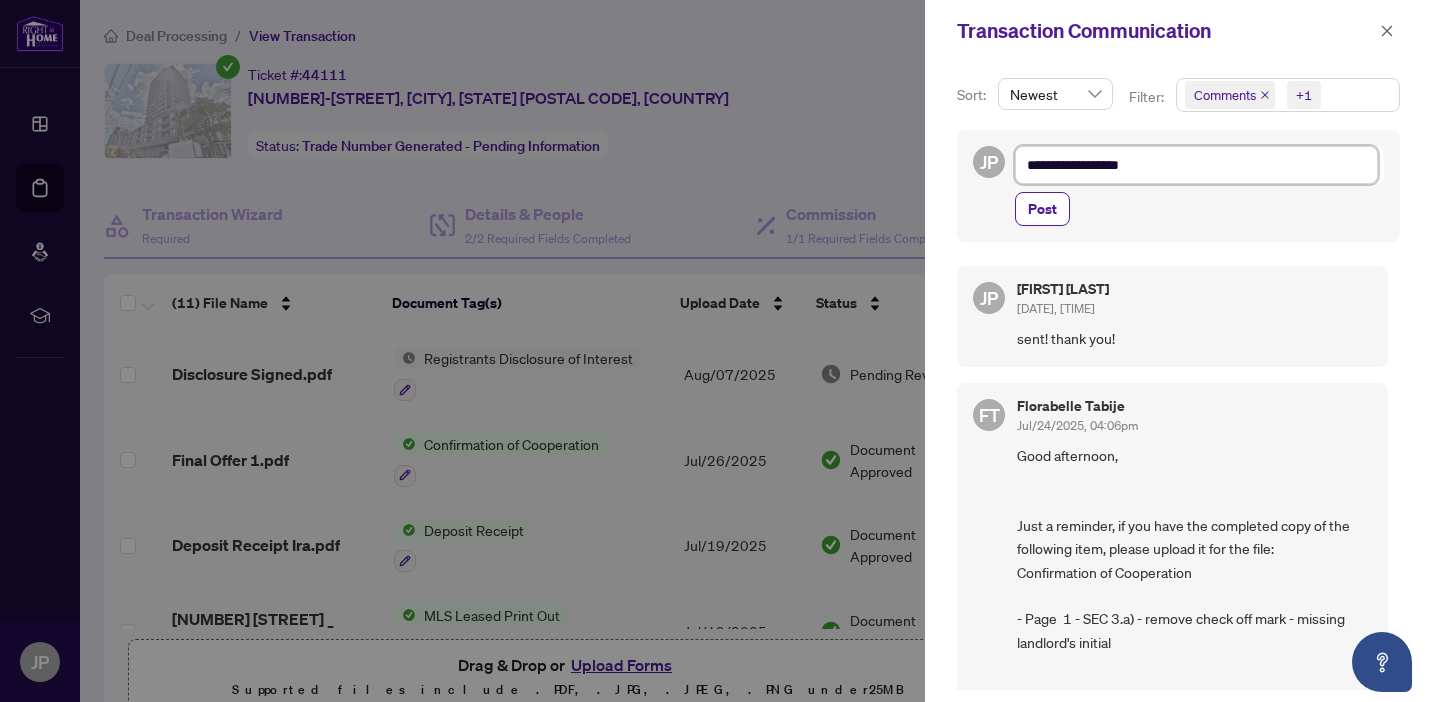 type on "**********" 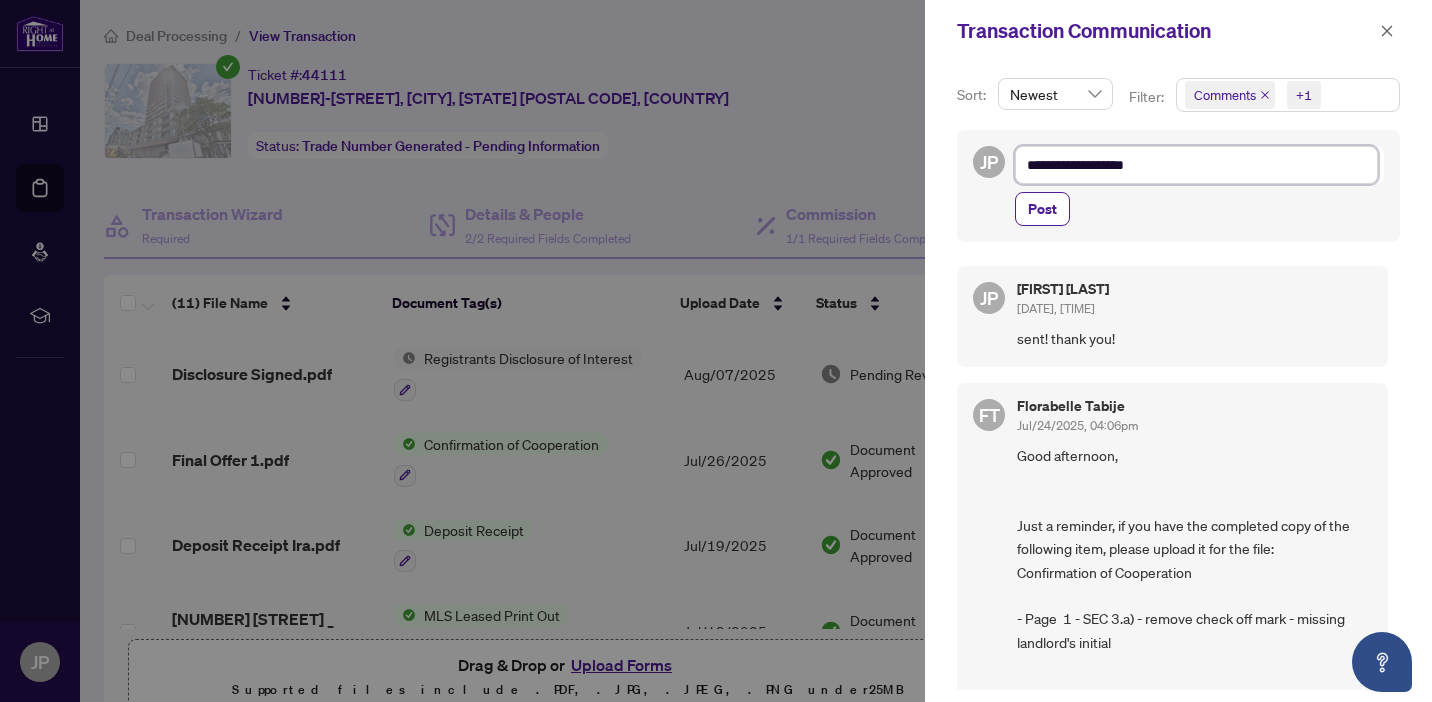type on "**********" 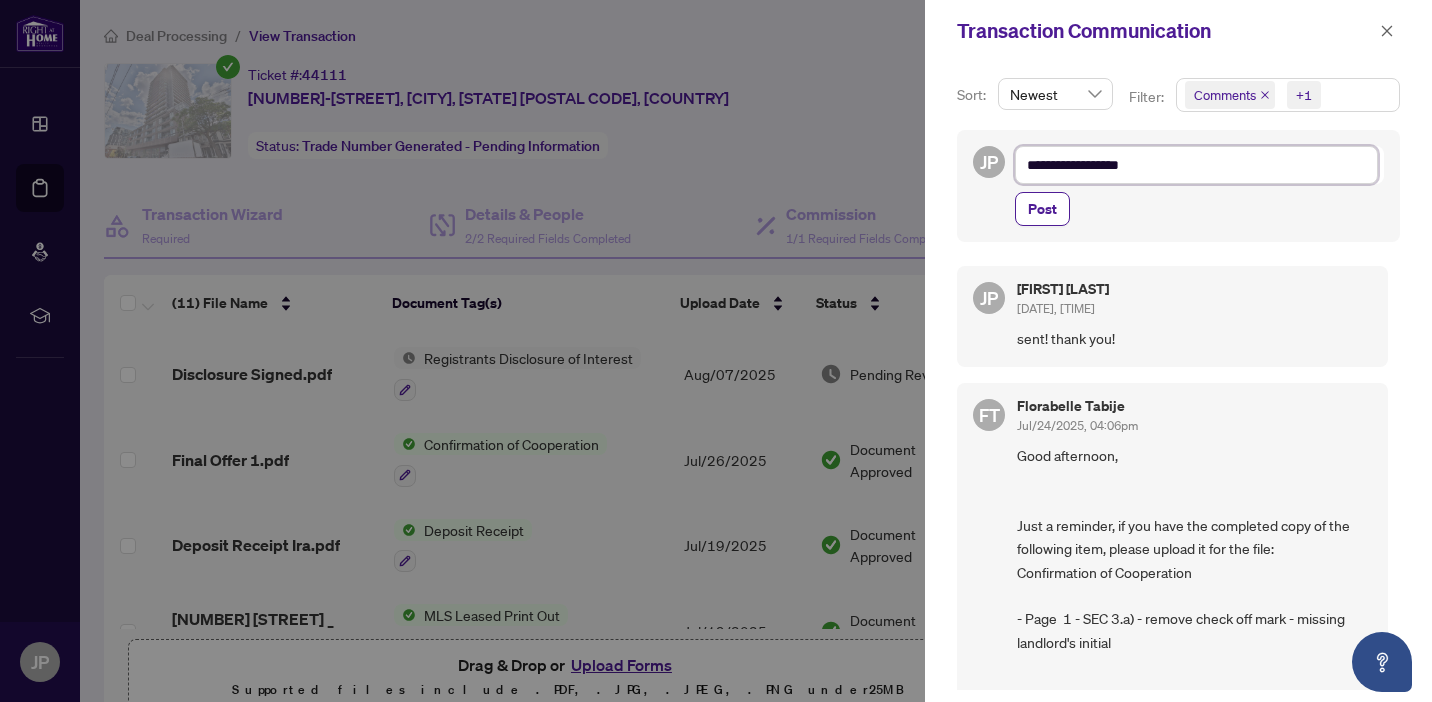 type on "**********" 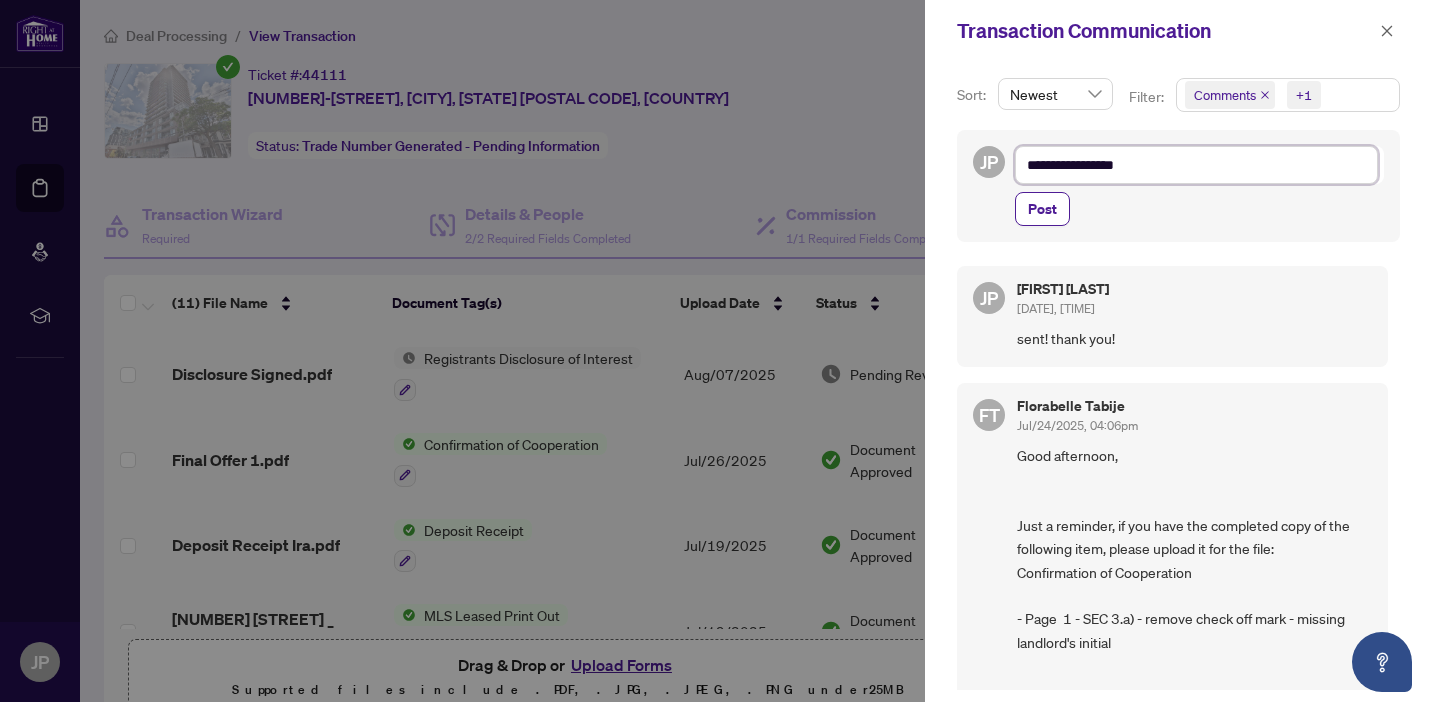 type on "**********" 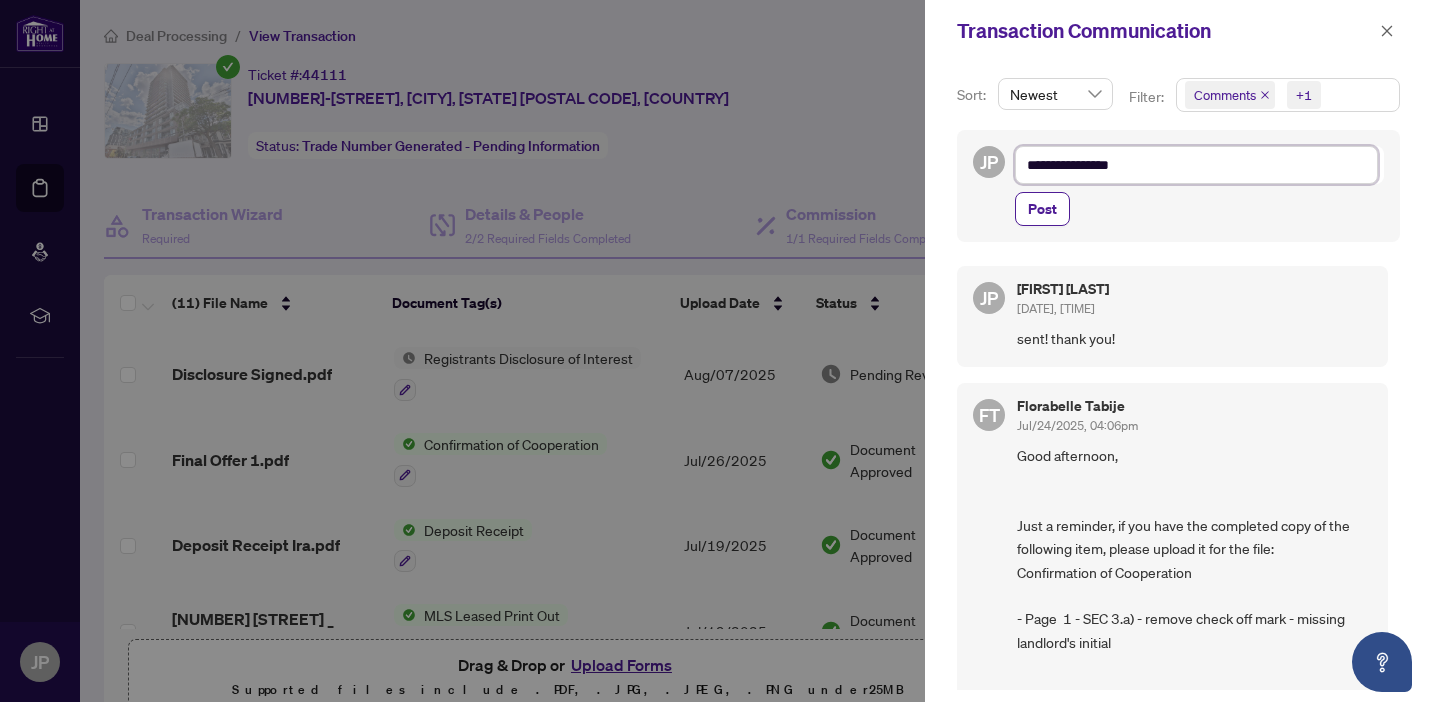 type on "**********" 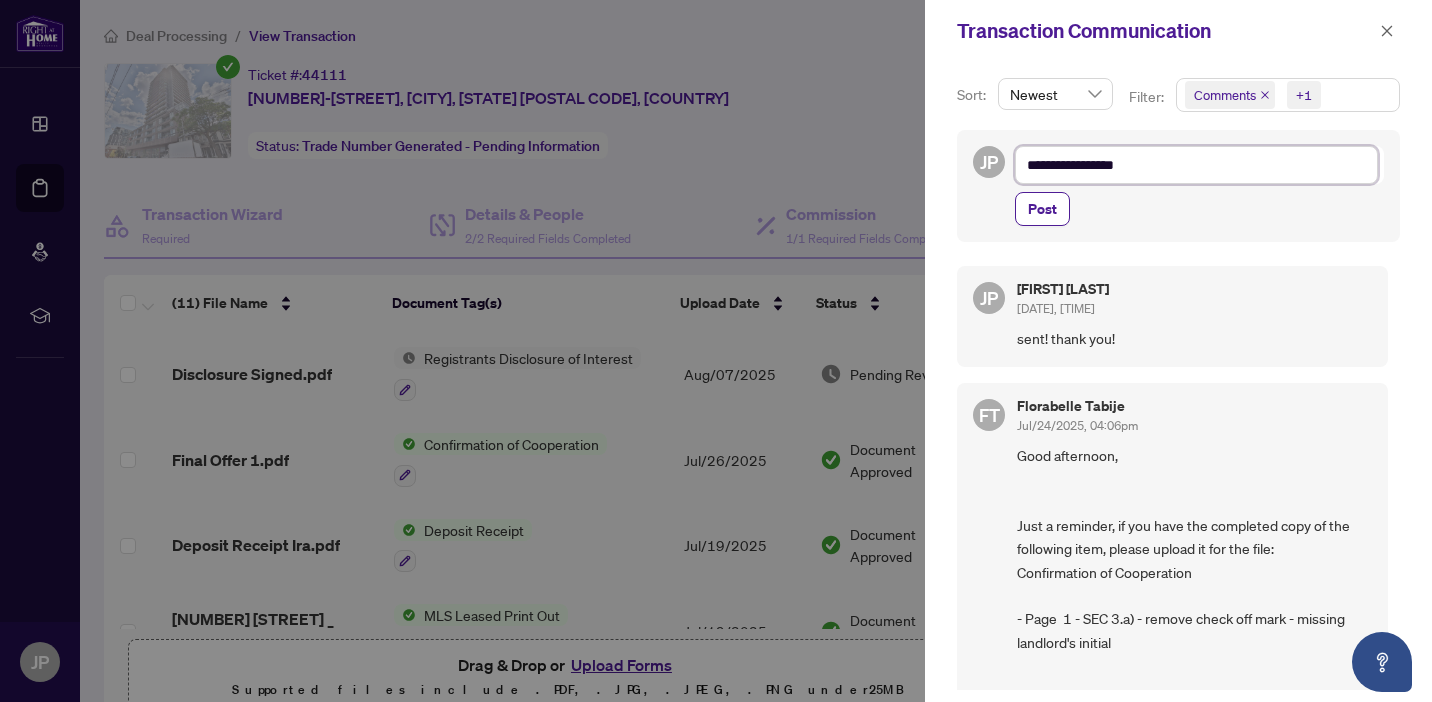 type on "**********" 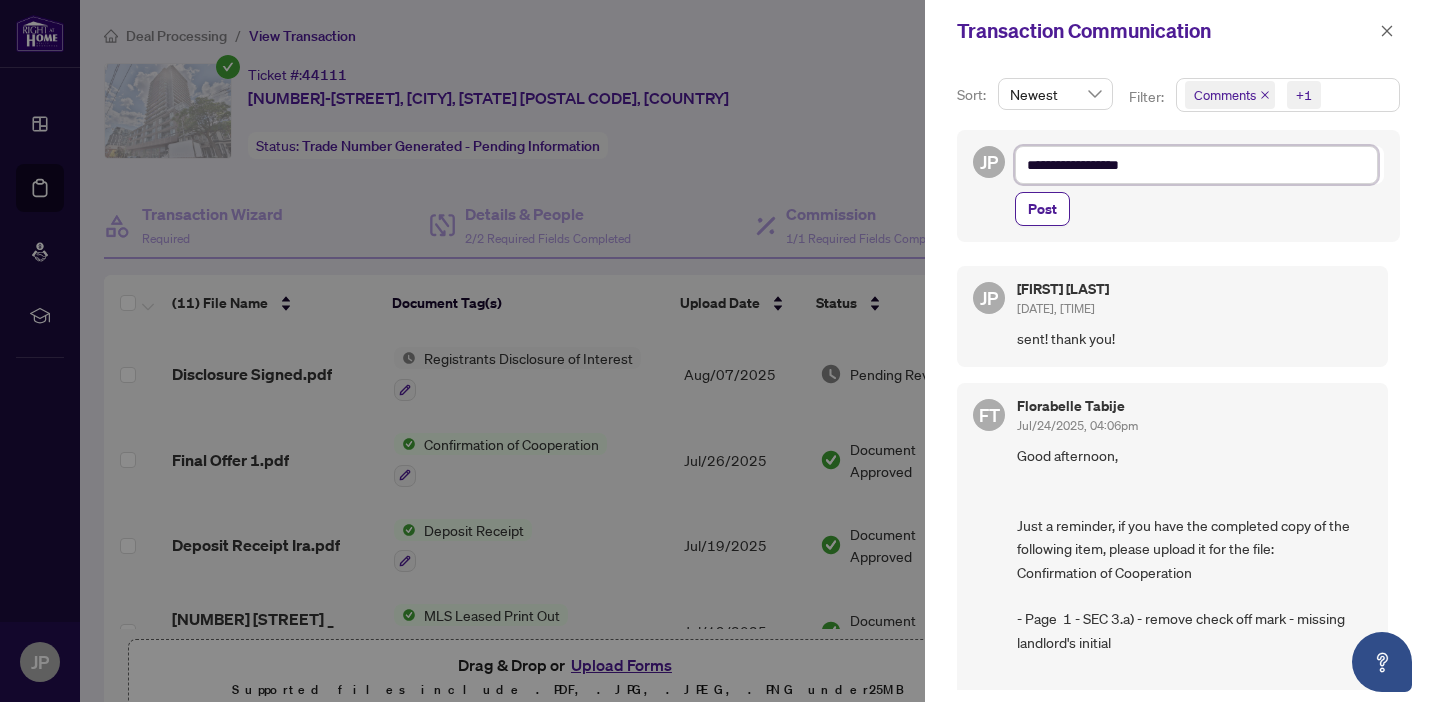 type on "**********" 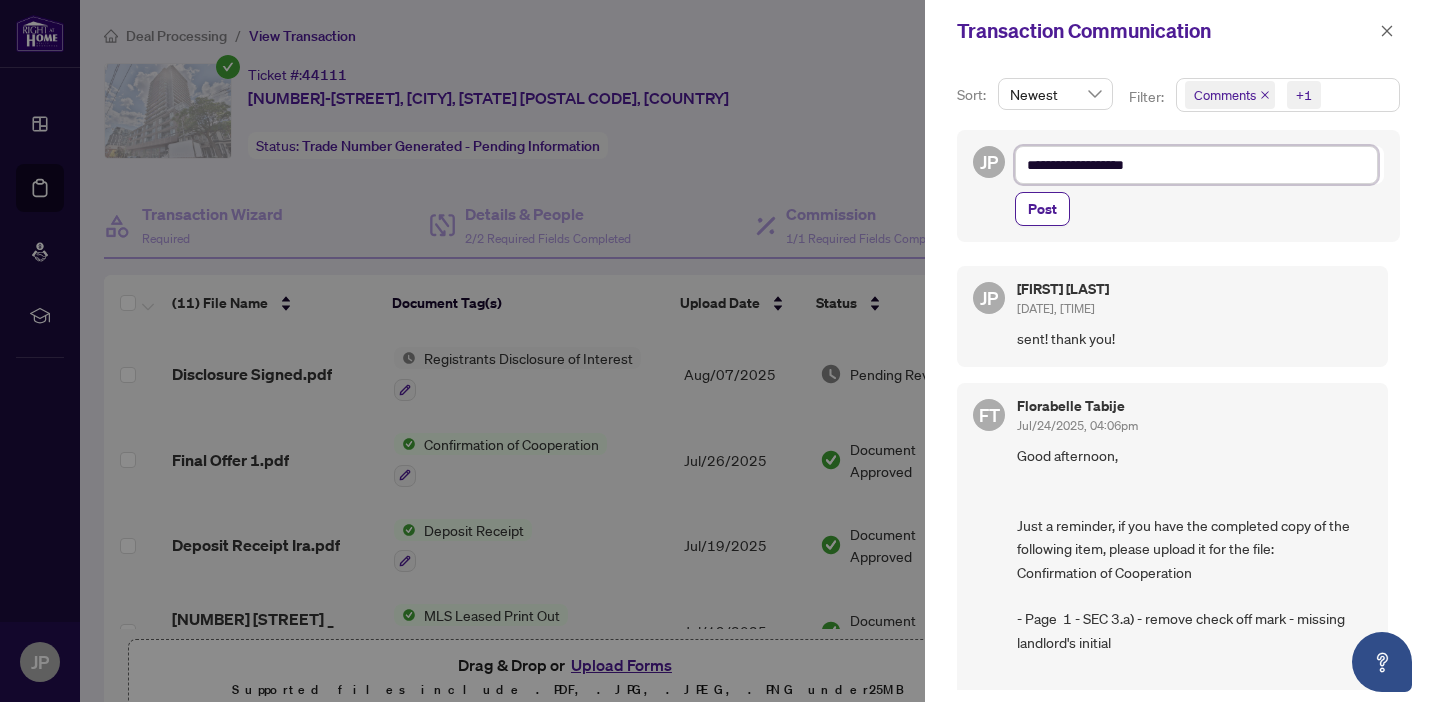 type on "**********" 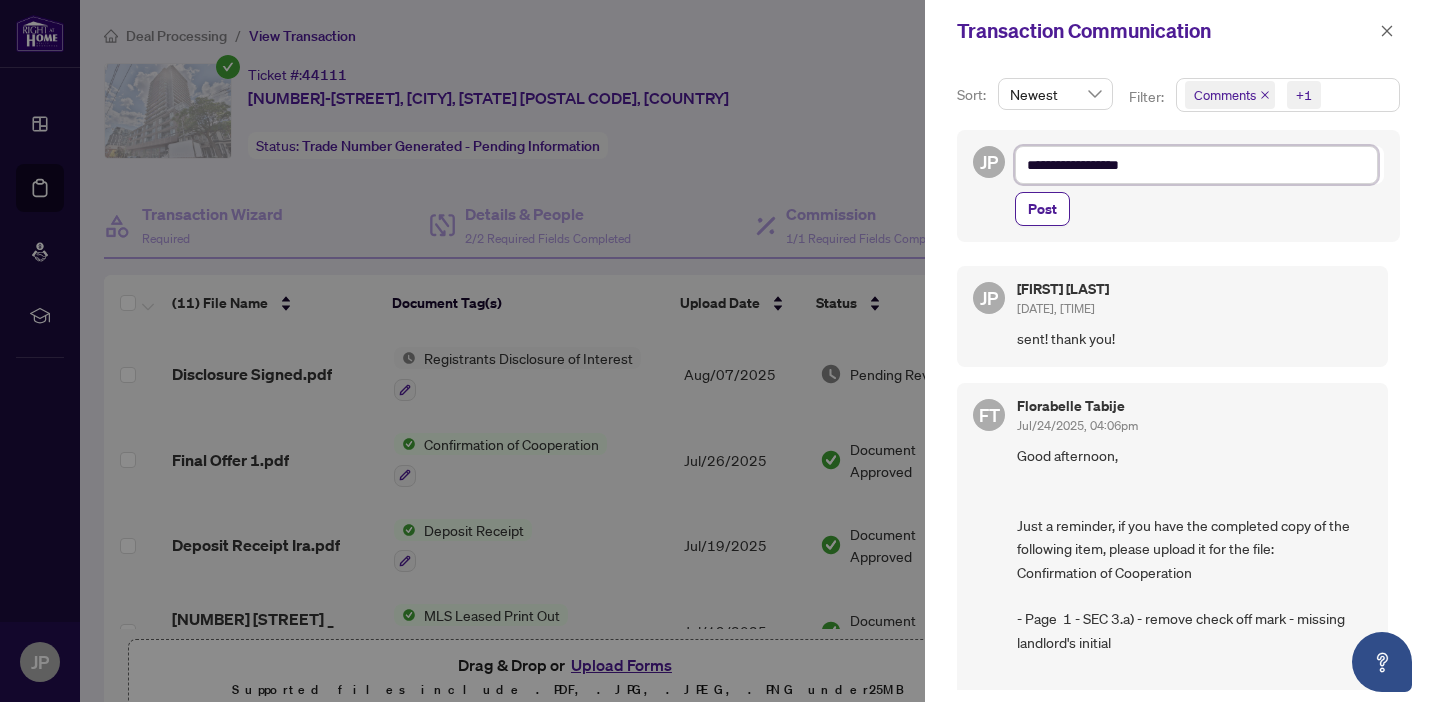 type on "**********" 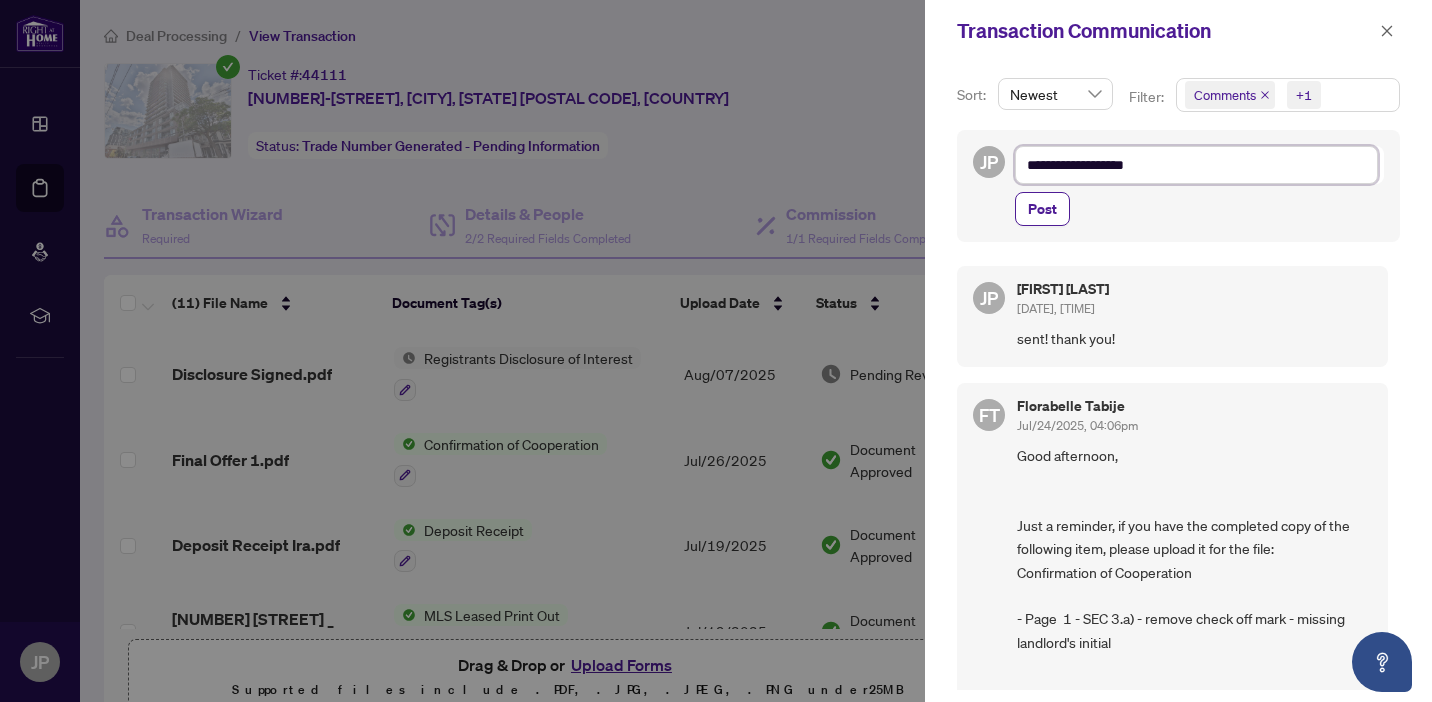 type on "**********" 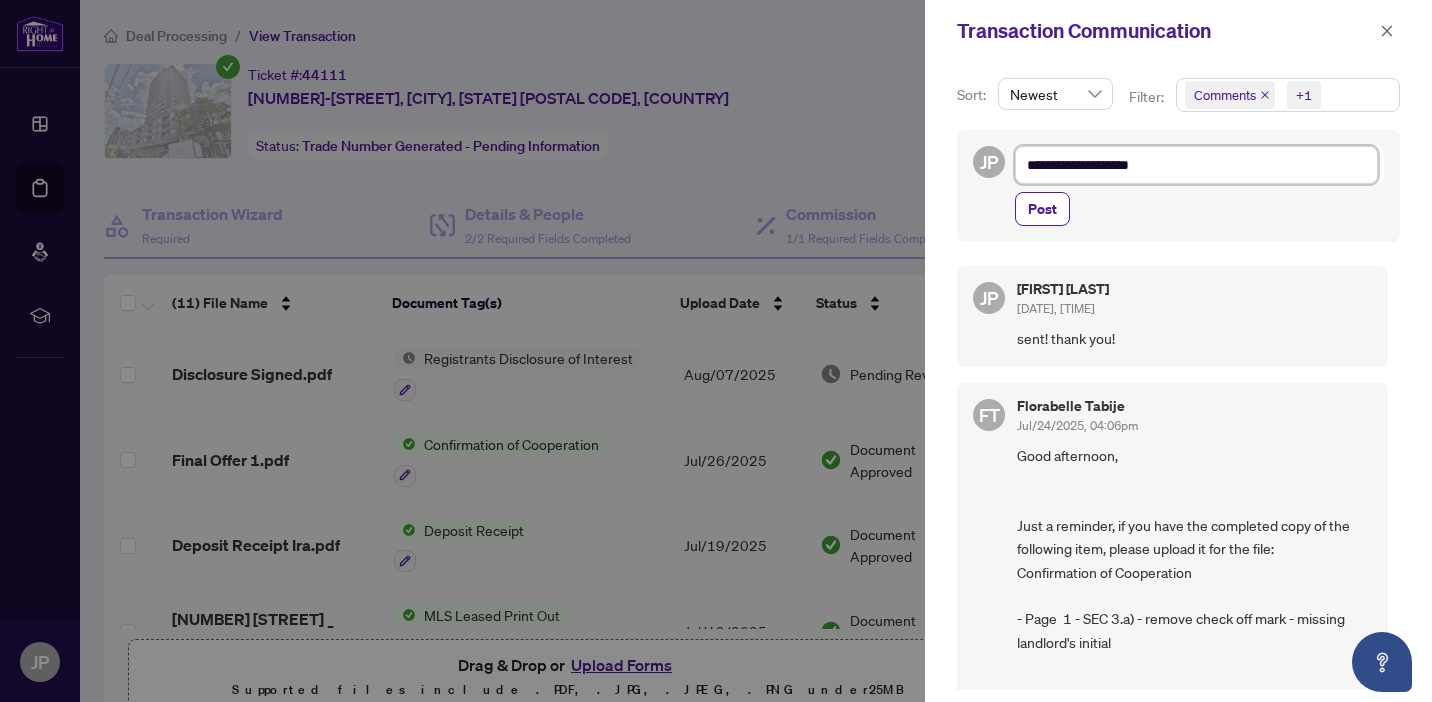 type on "**********" 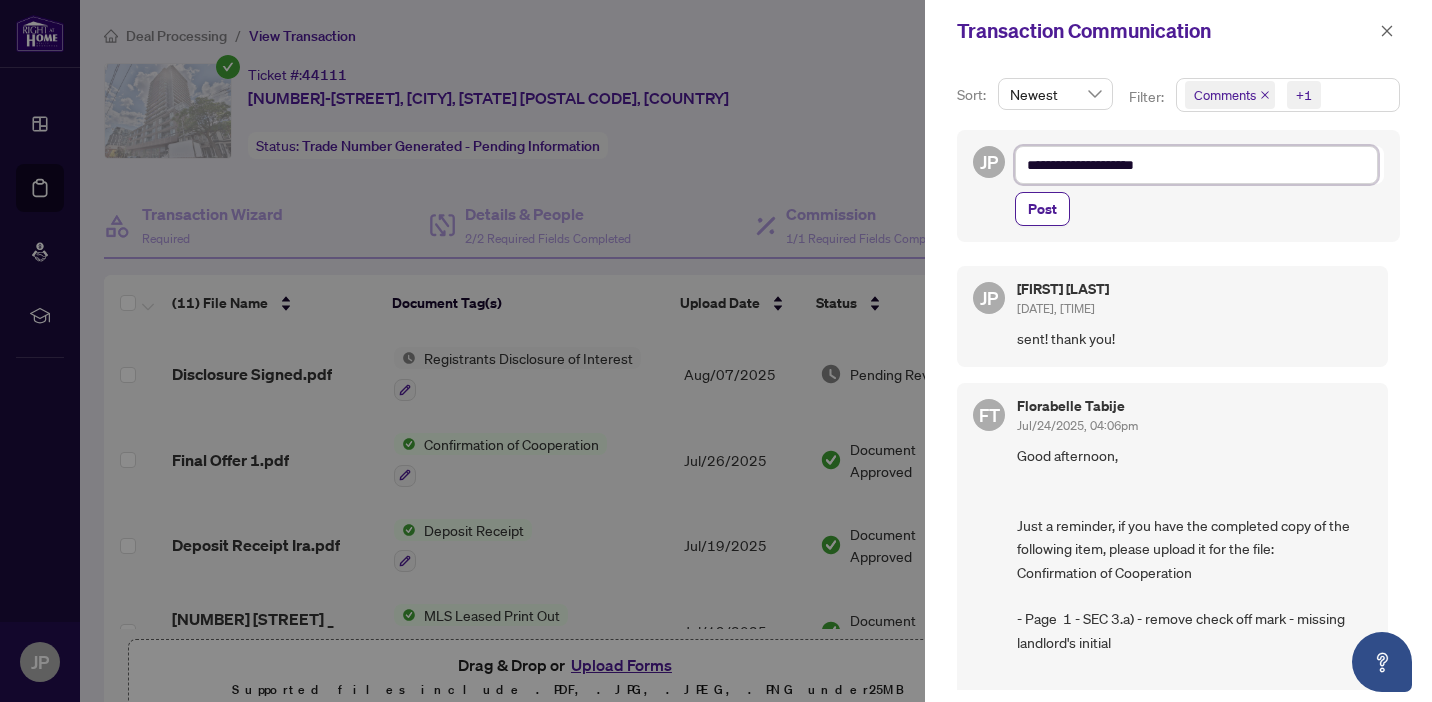 type on "**********" 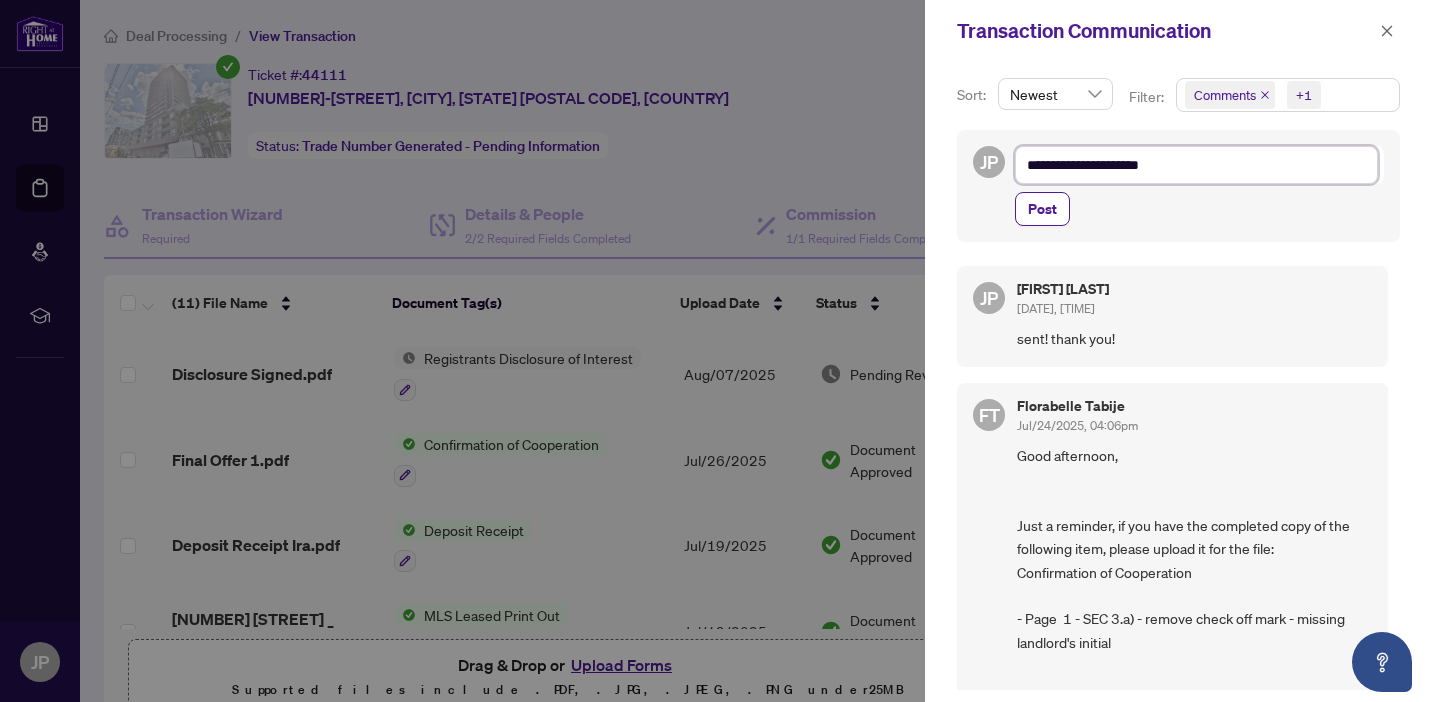 type on "**********" 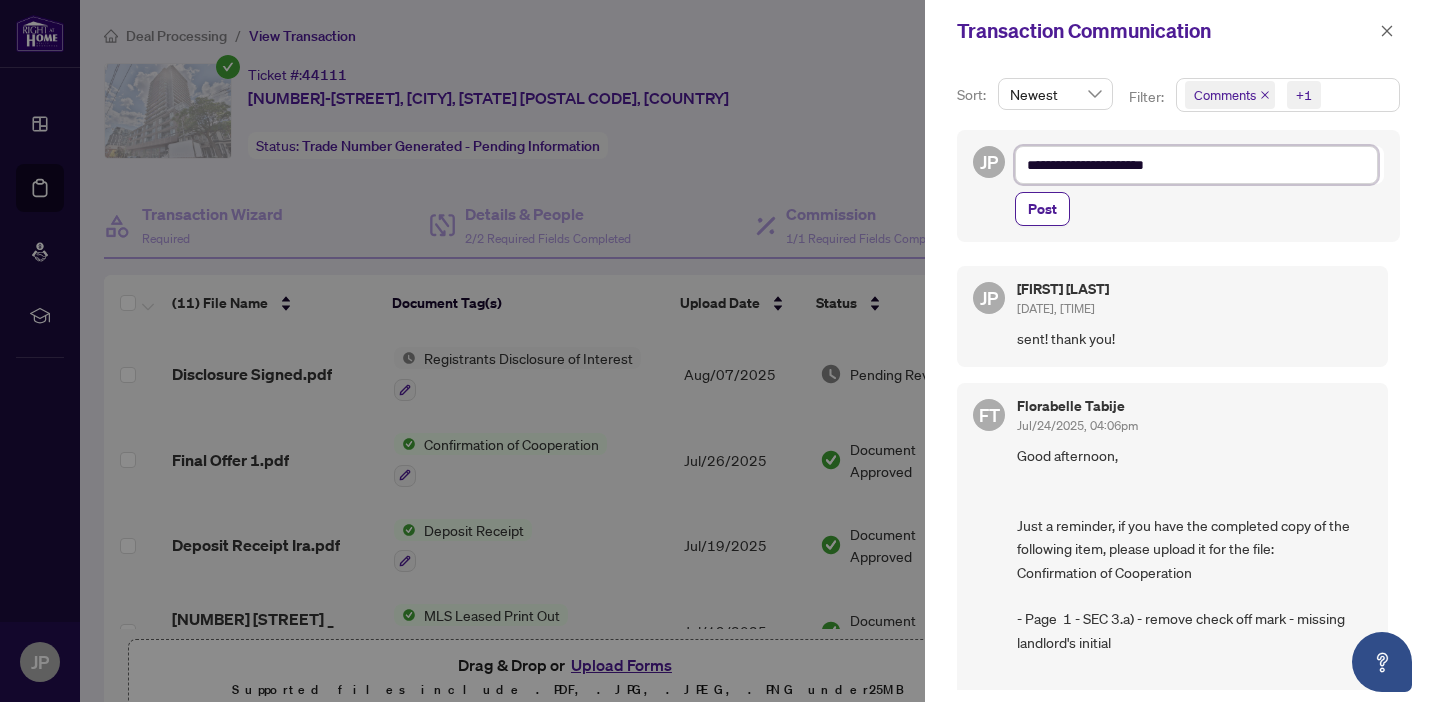 type on "**********" 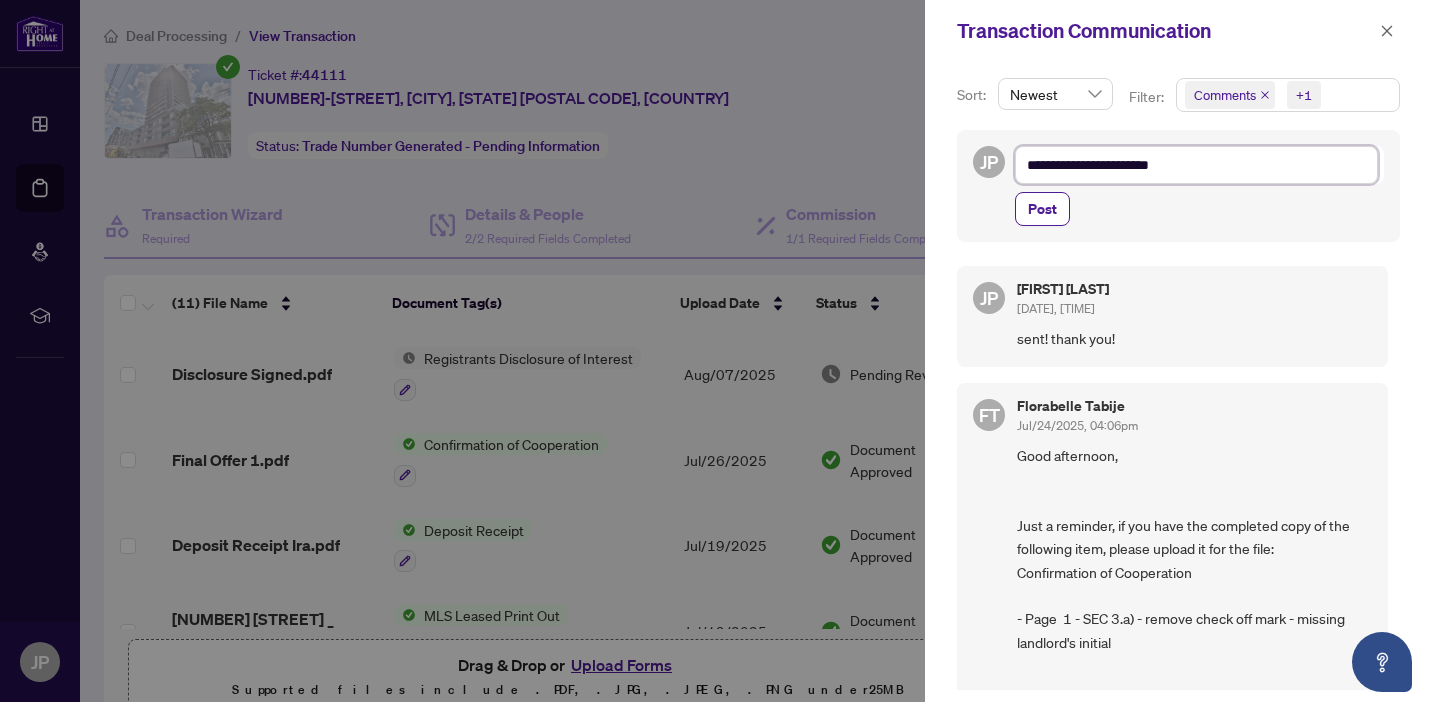 type on "**********" 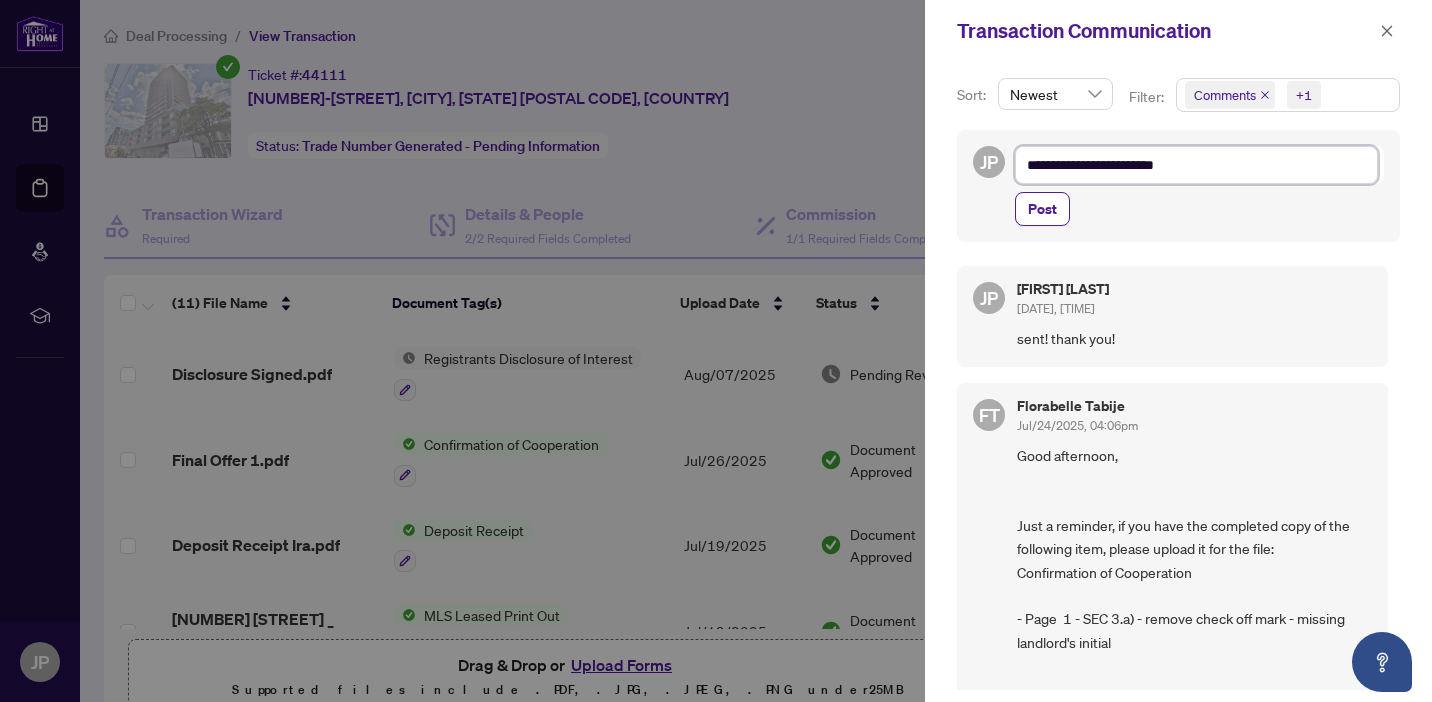 type on "**********" 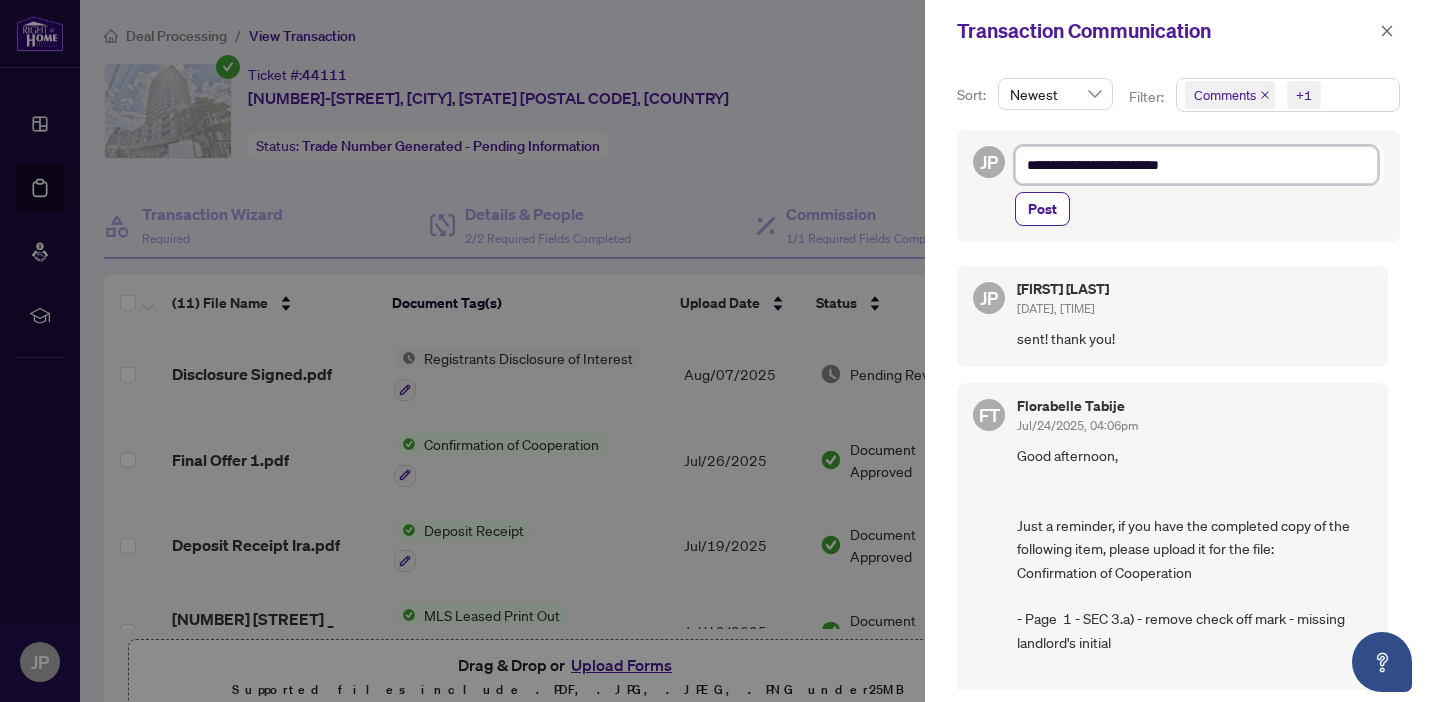 type on "**********" 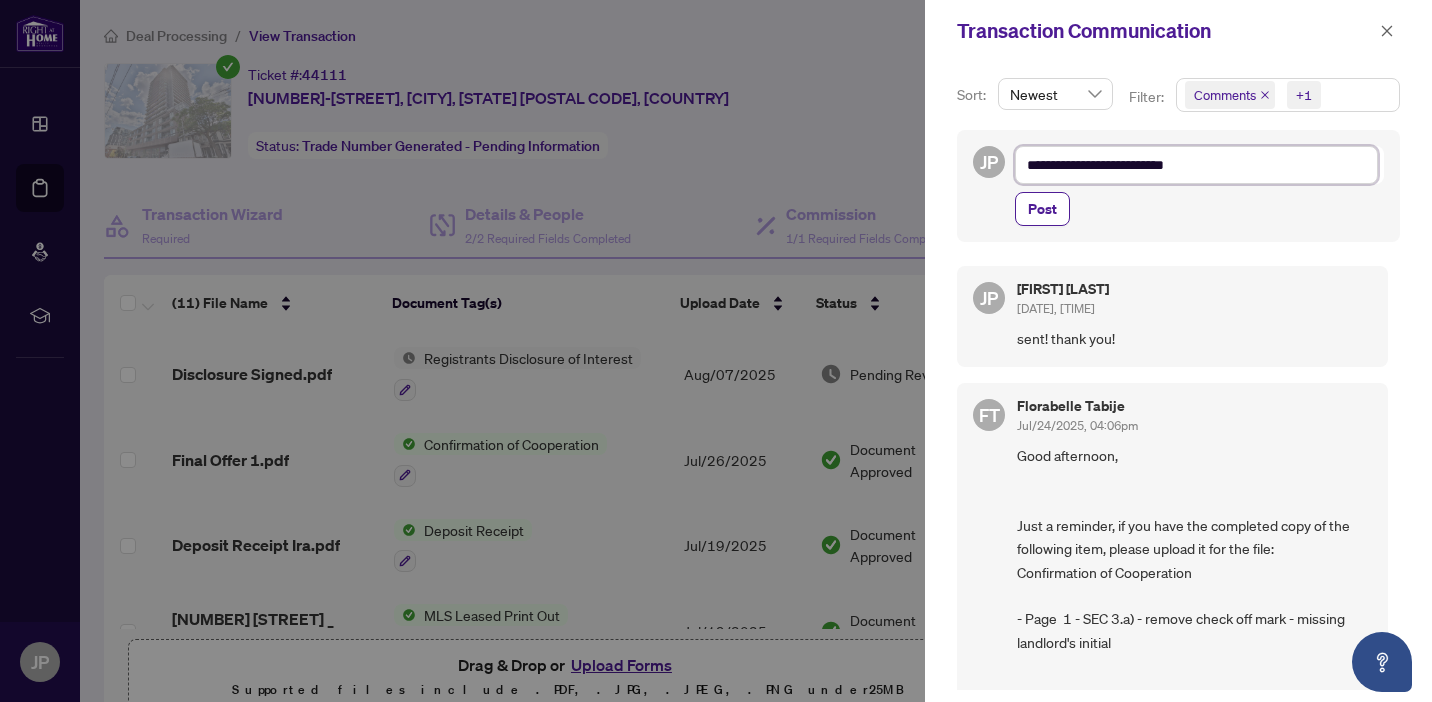 type on "**********" 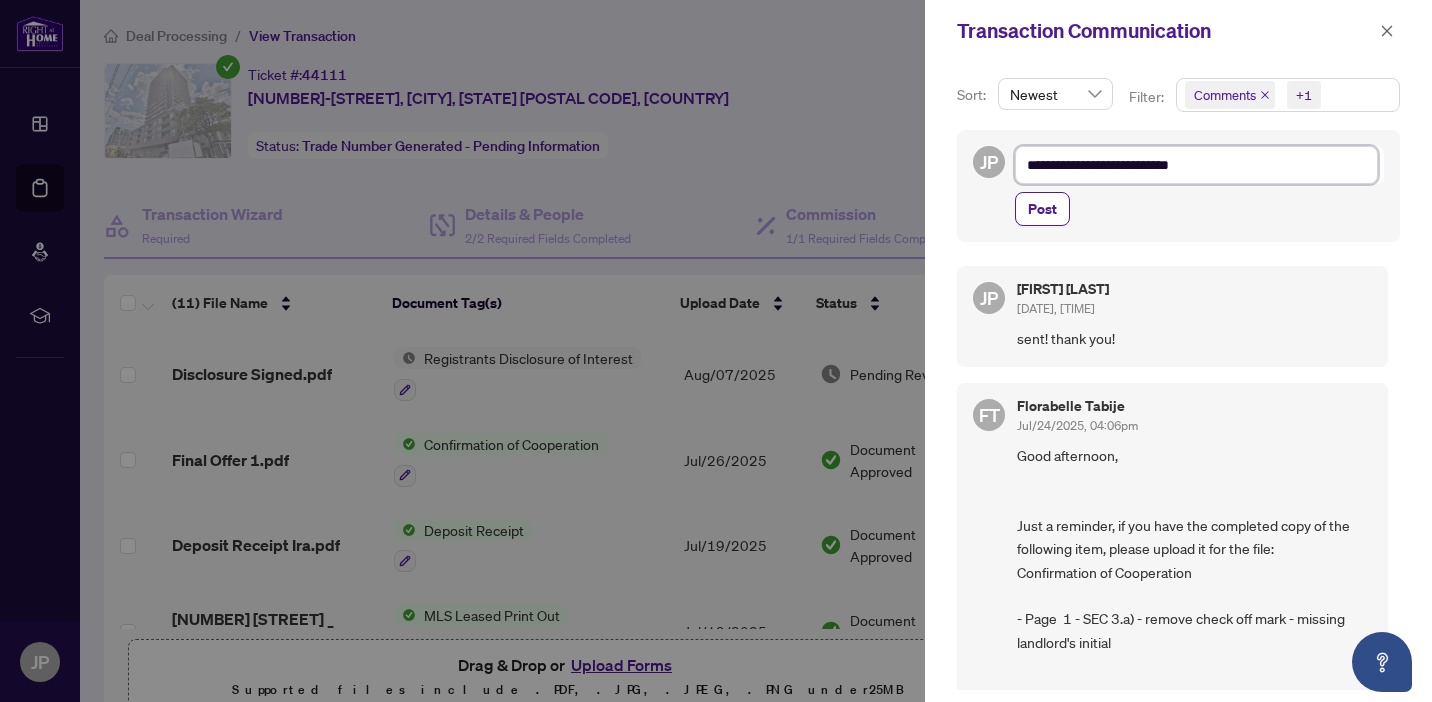 type on "**********" 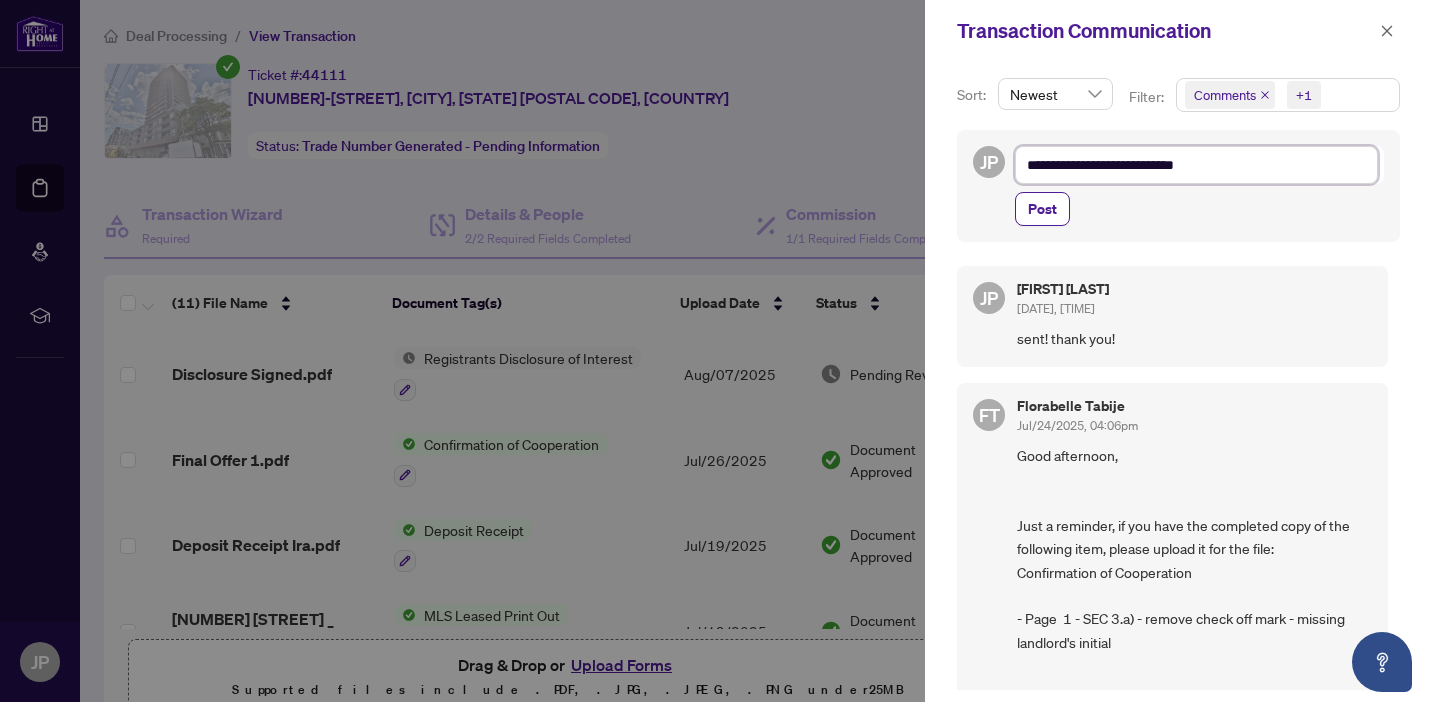 type on "**********" 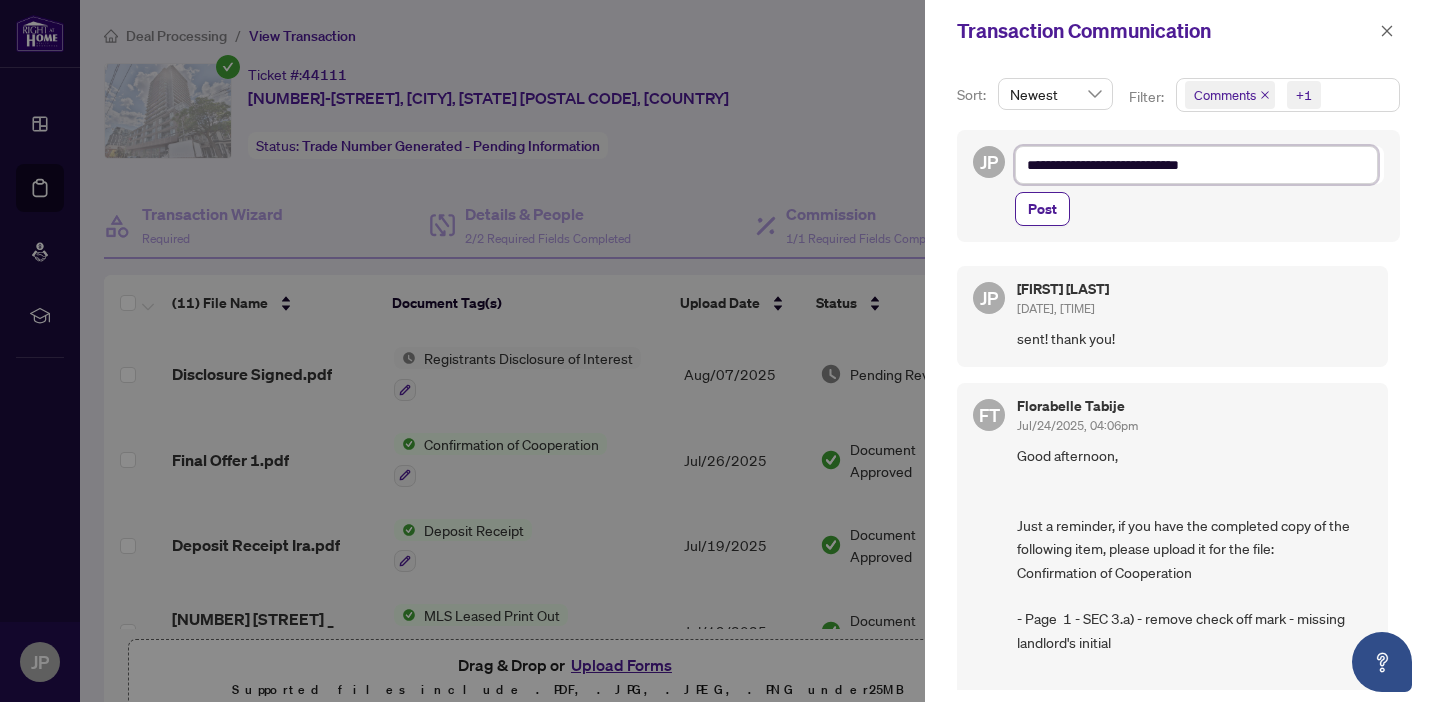type on "**********" 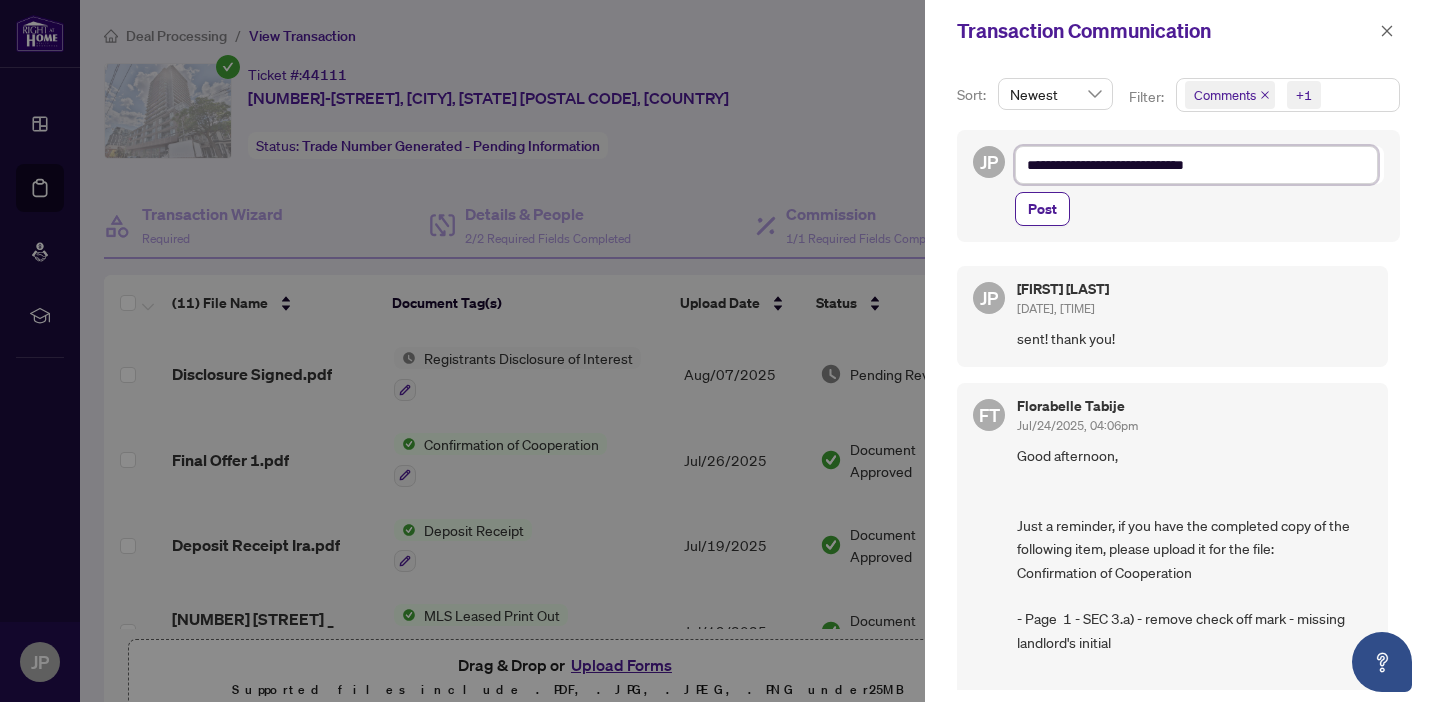 type on "**********" 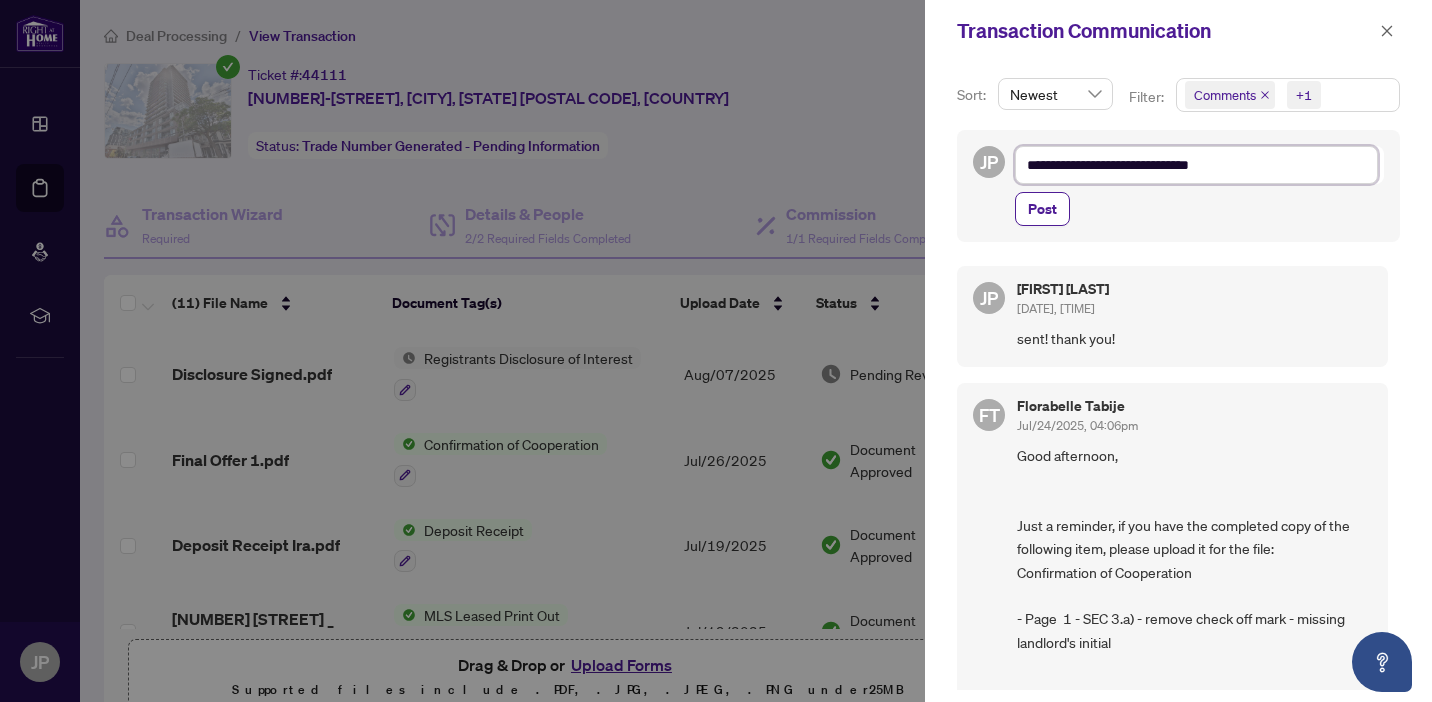 type on "**********" 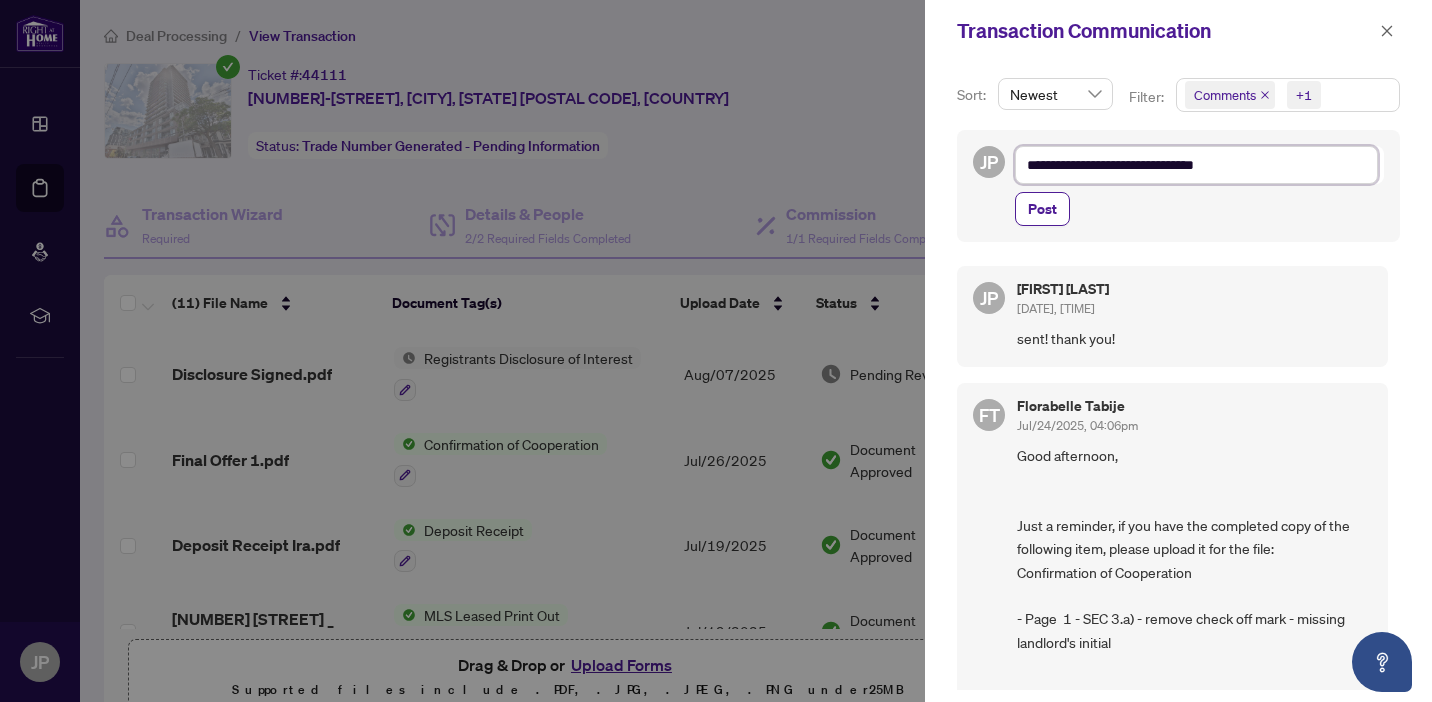 type on "**********" 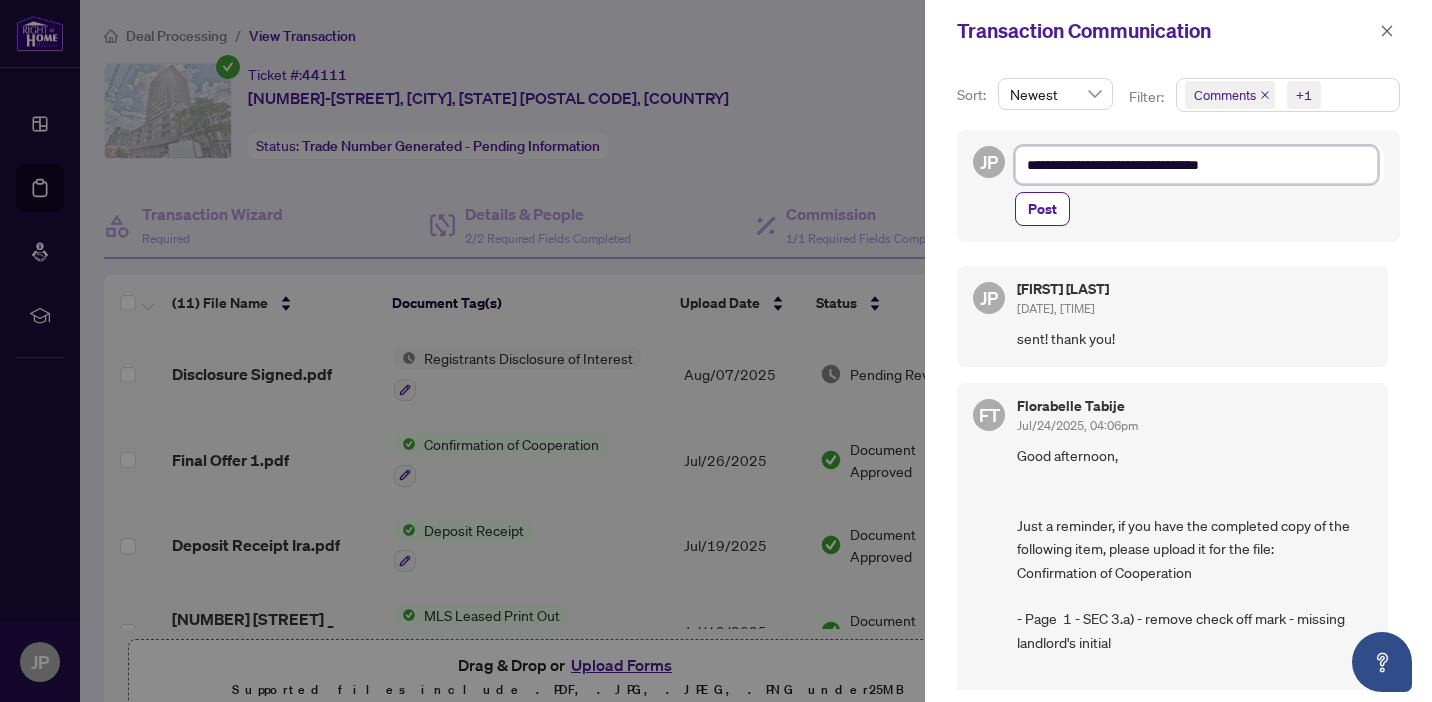 type on "**********" 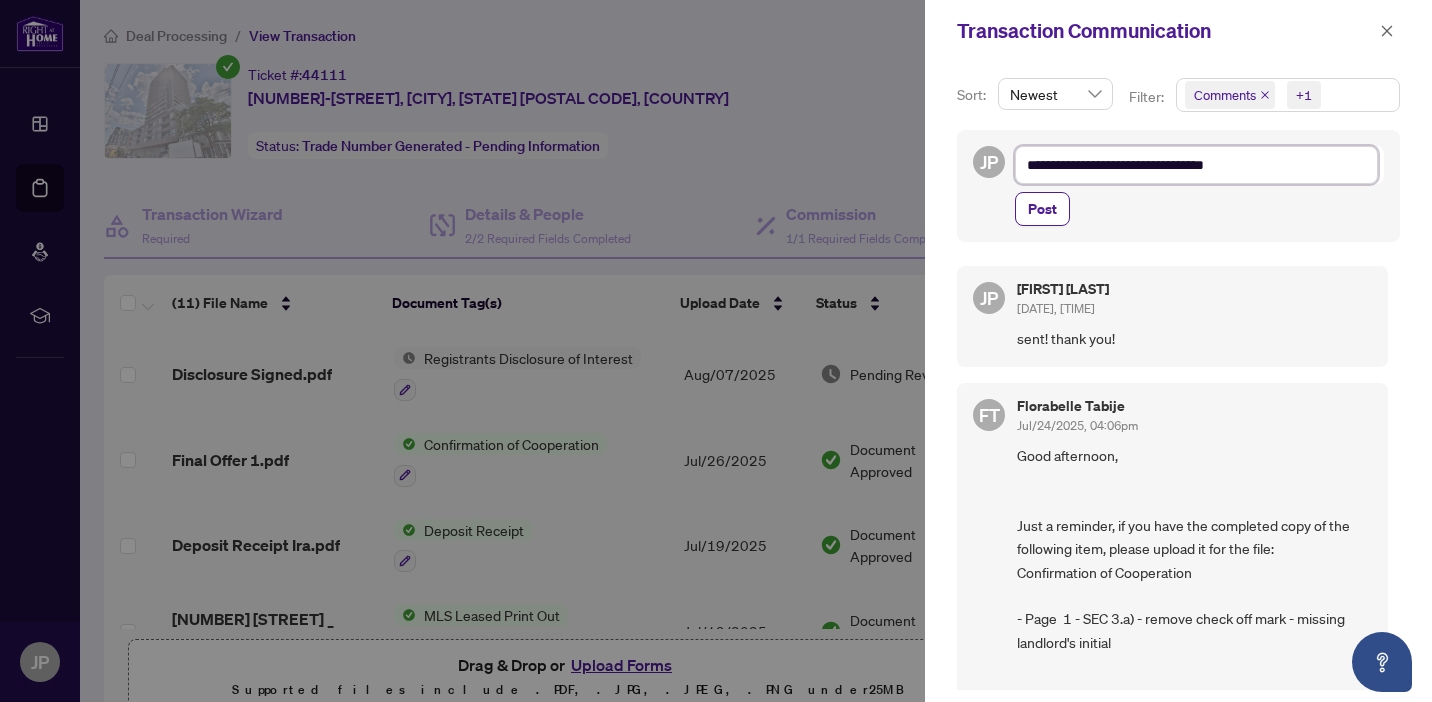 type on "**********" 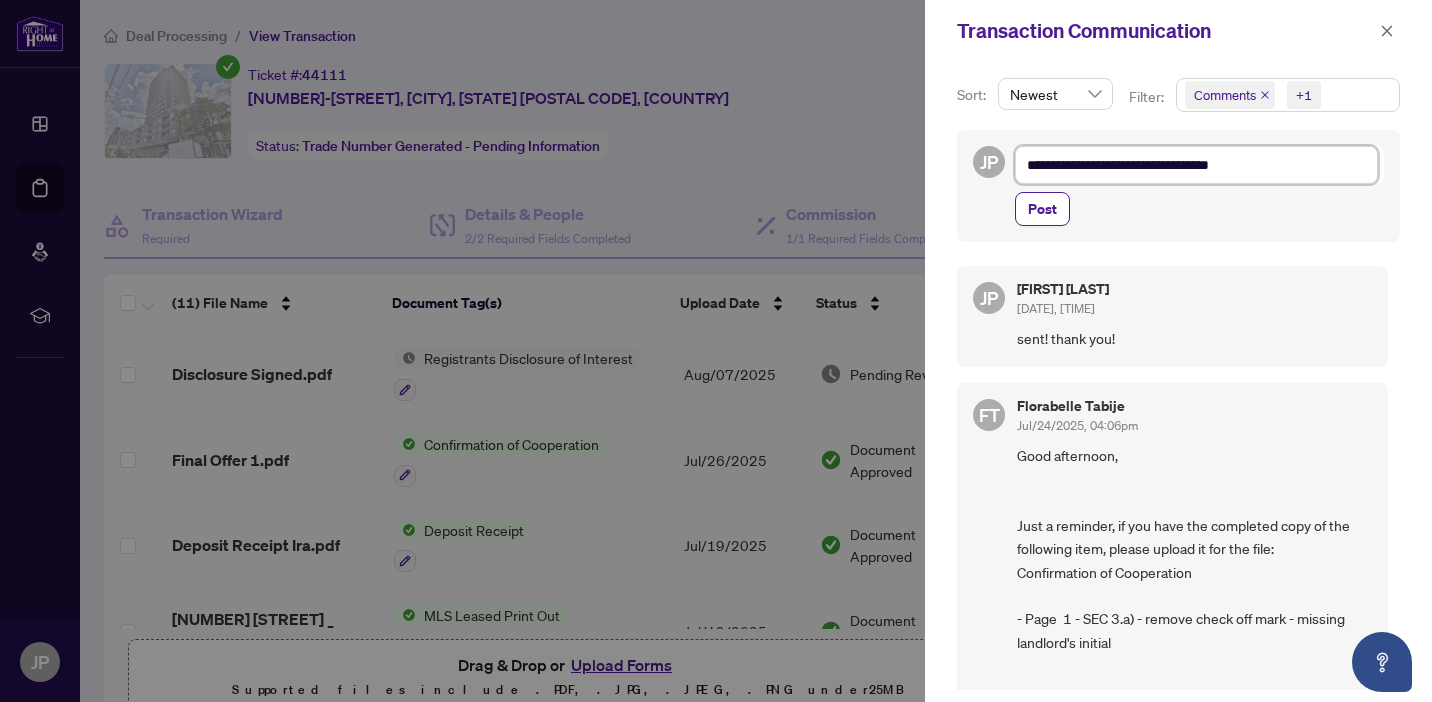 type on "**********" 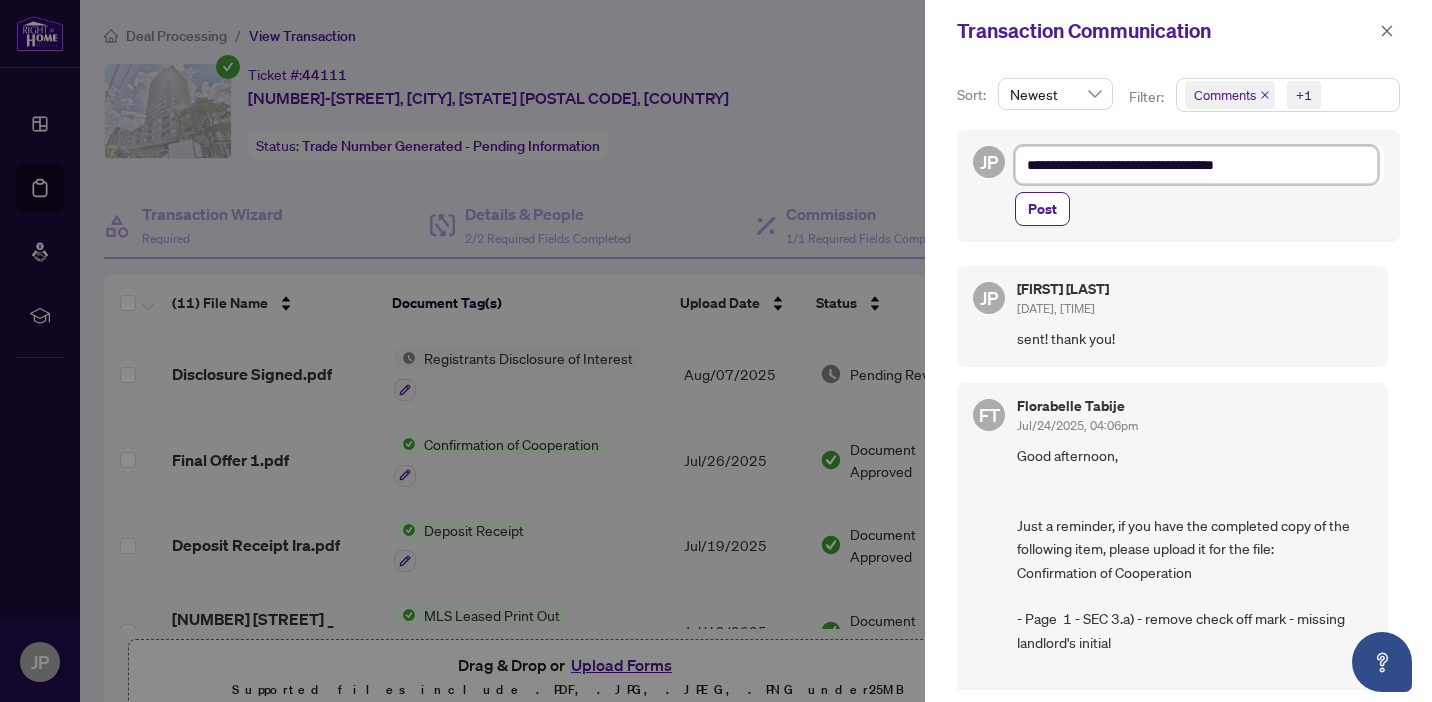 type on "**********" 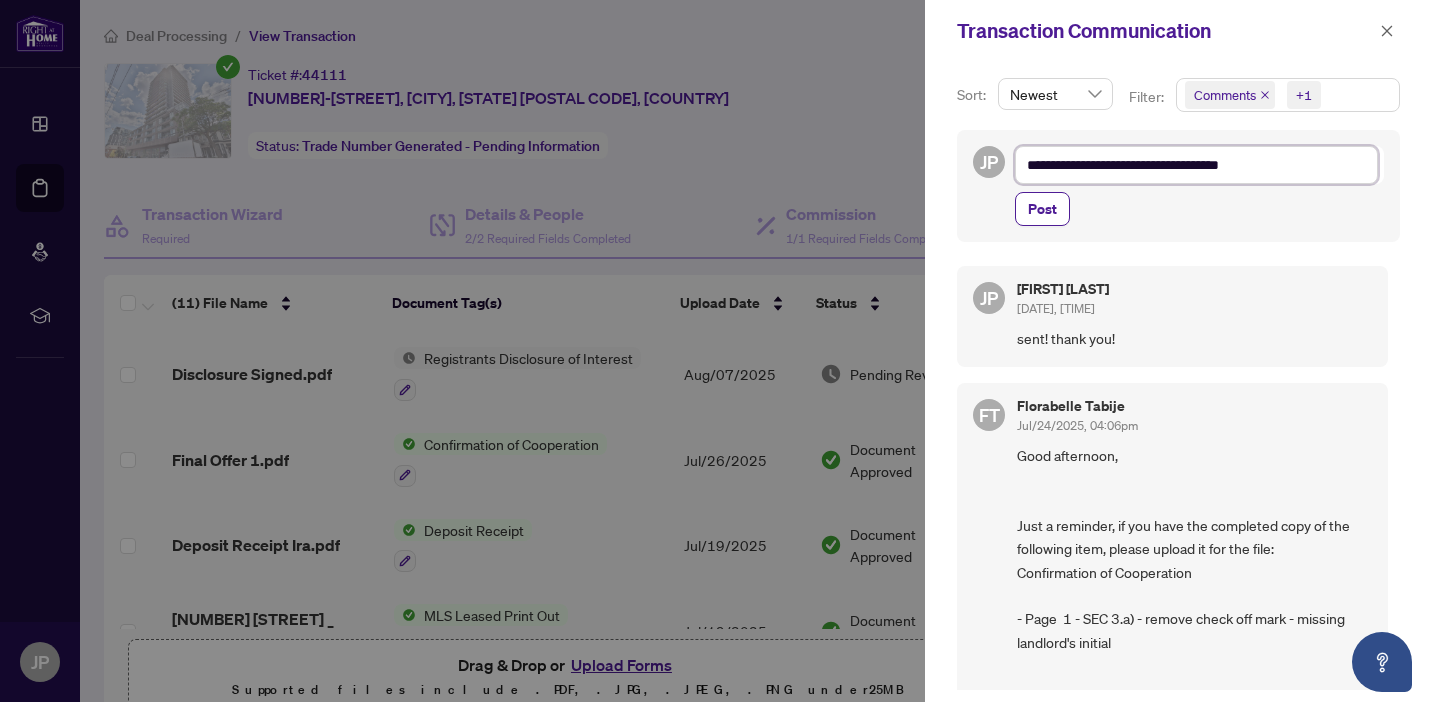 type on "**********" 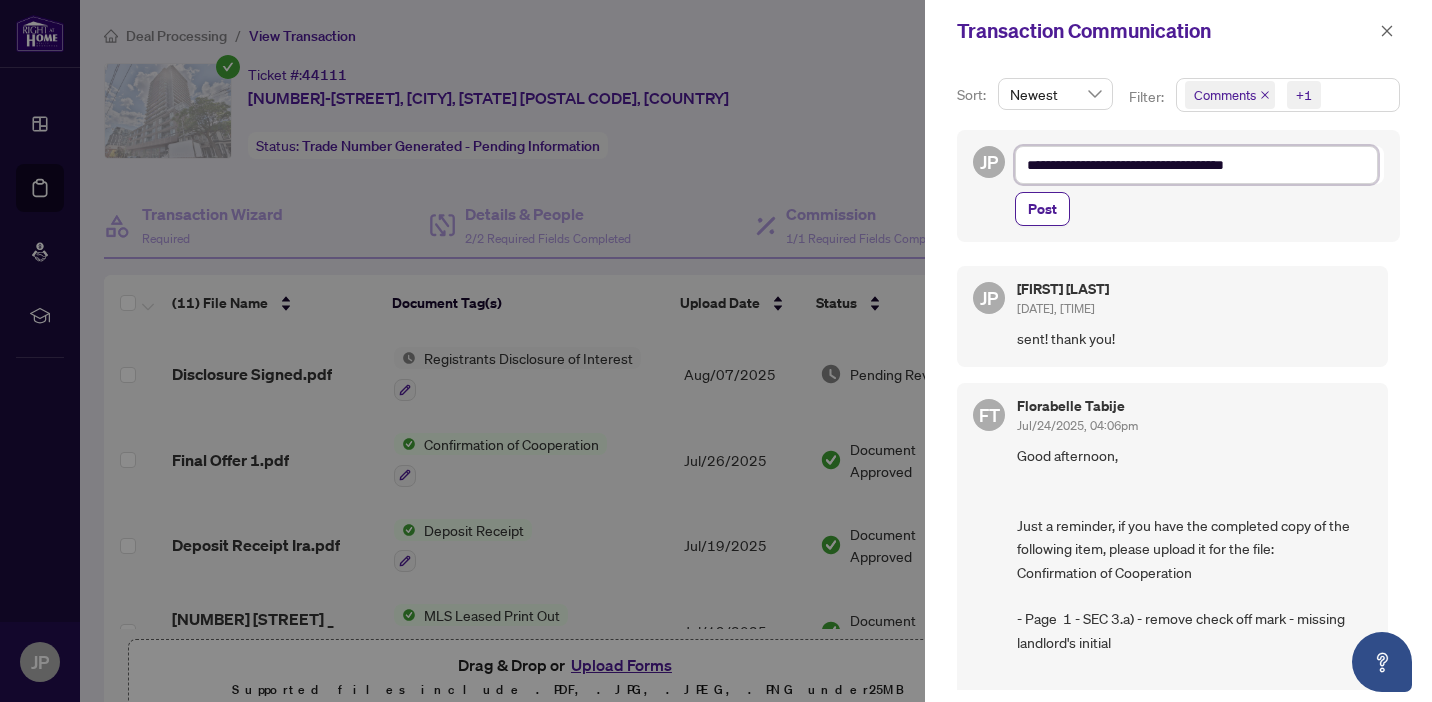 type on "**********" 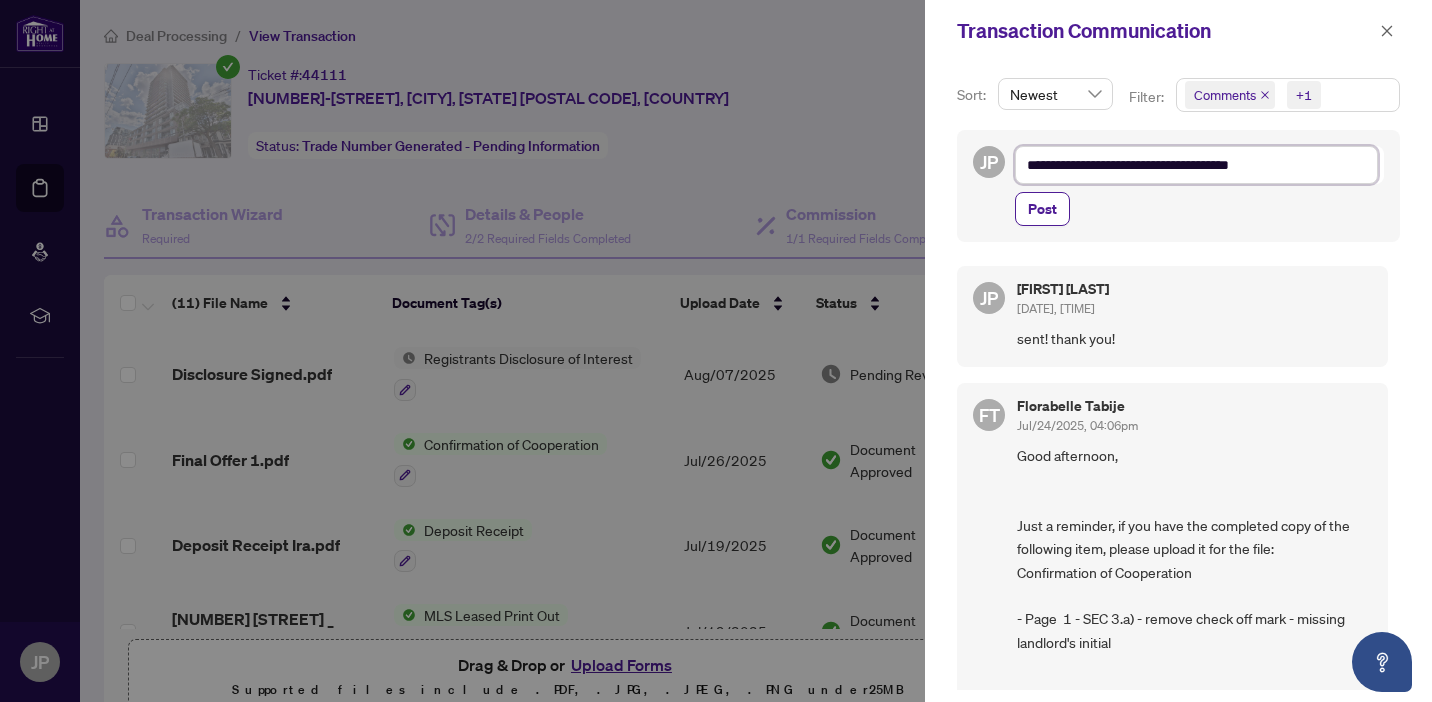 type on "**********" 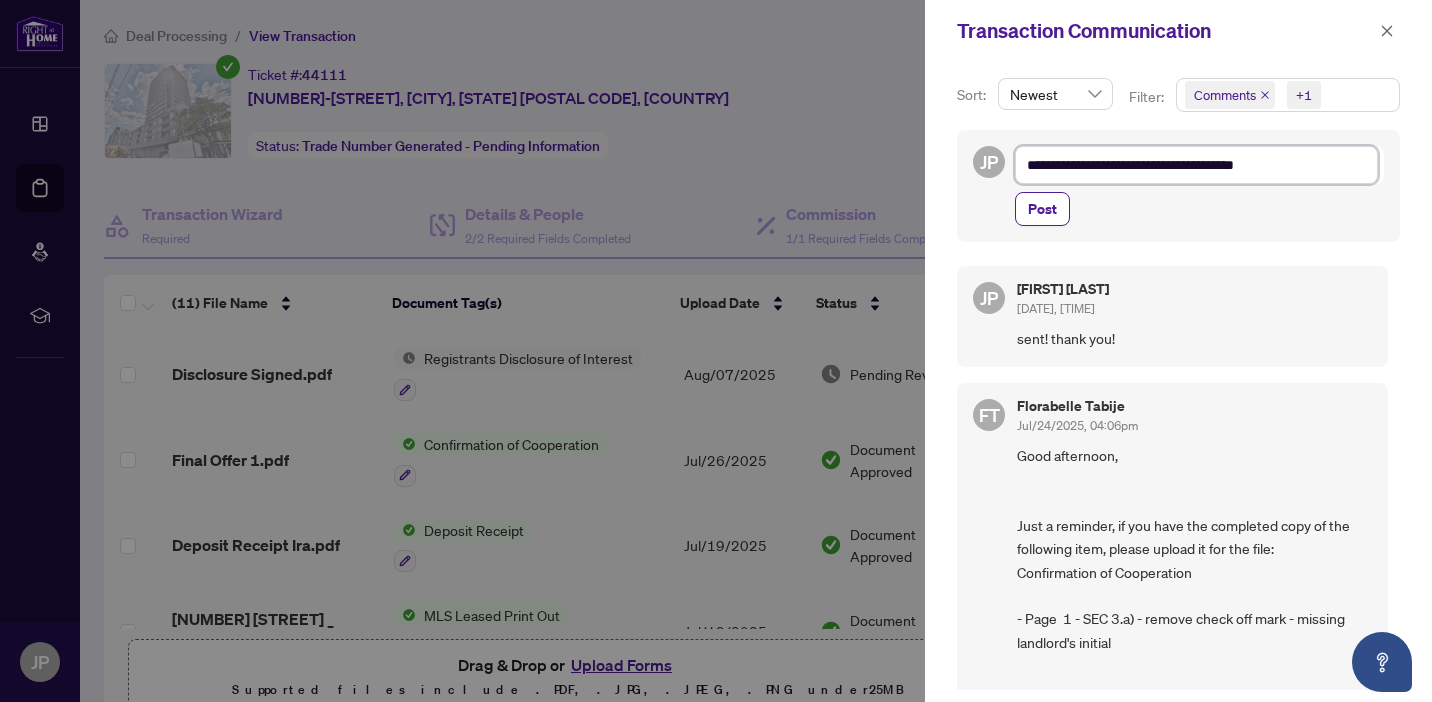 type on "**********" 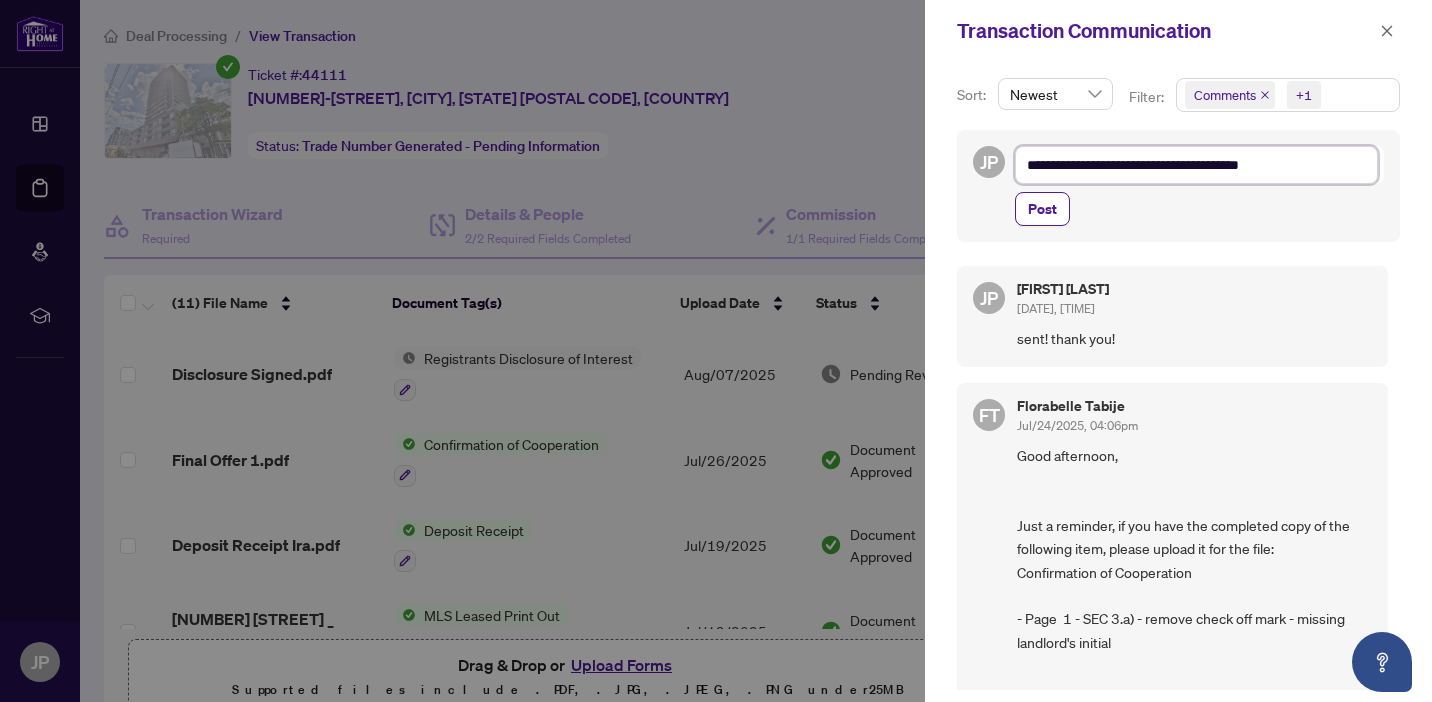 type on "**********" 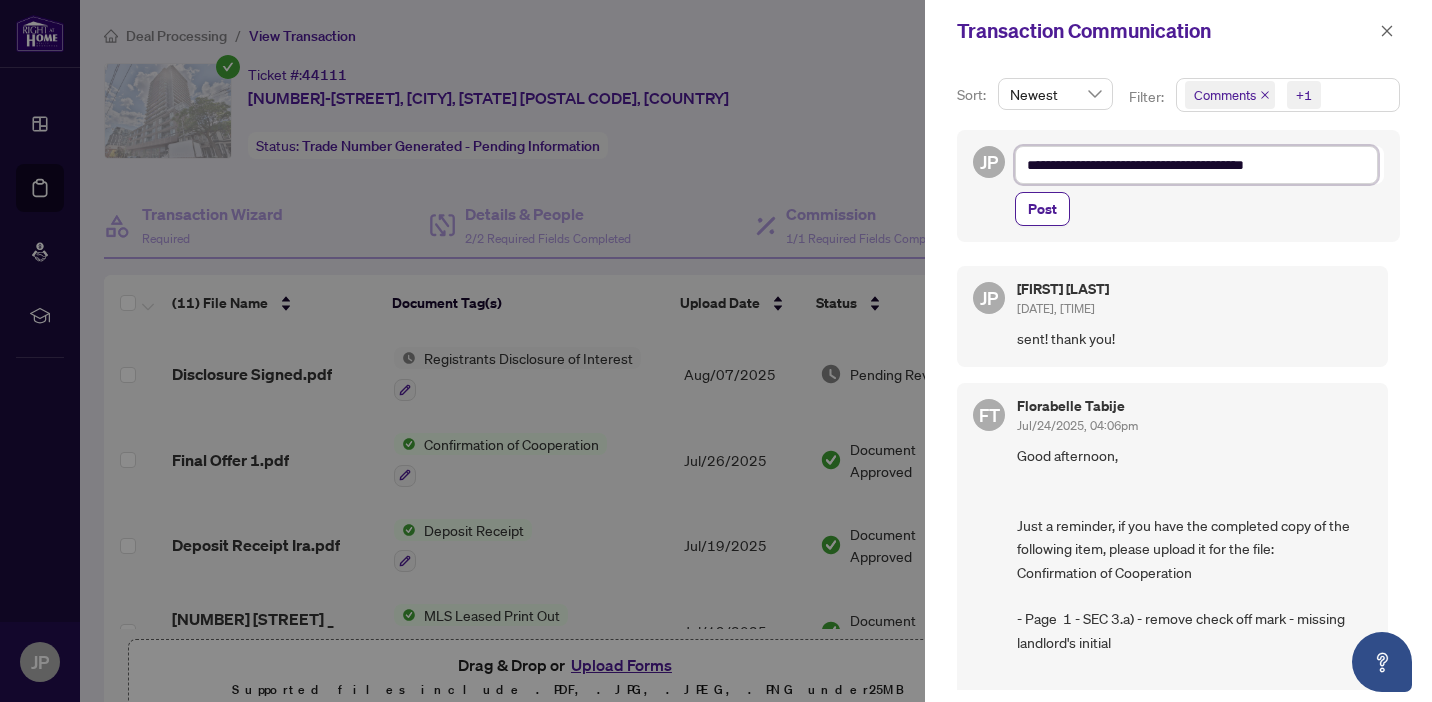 type on "**********" 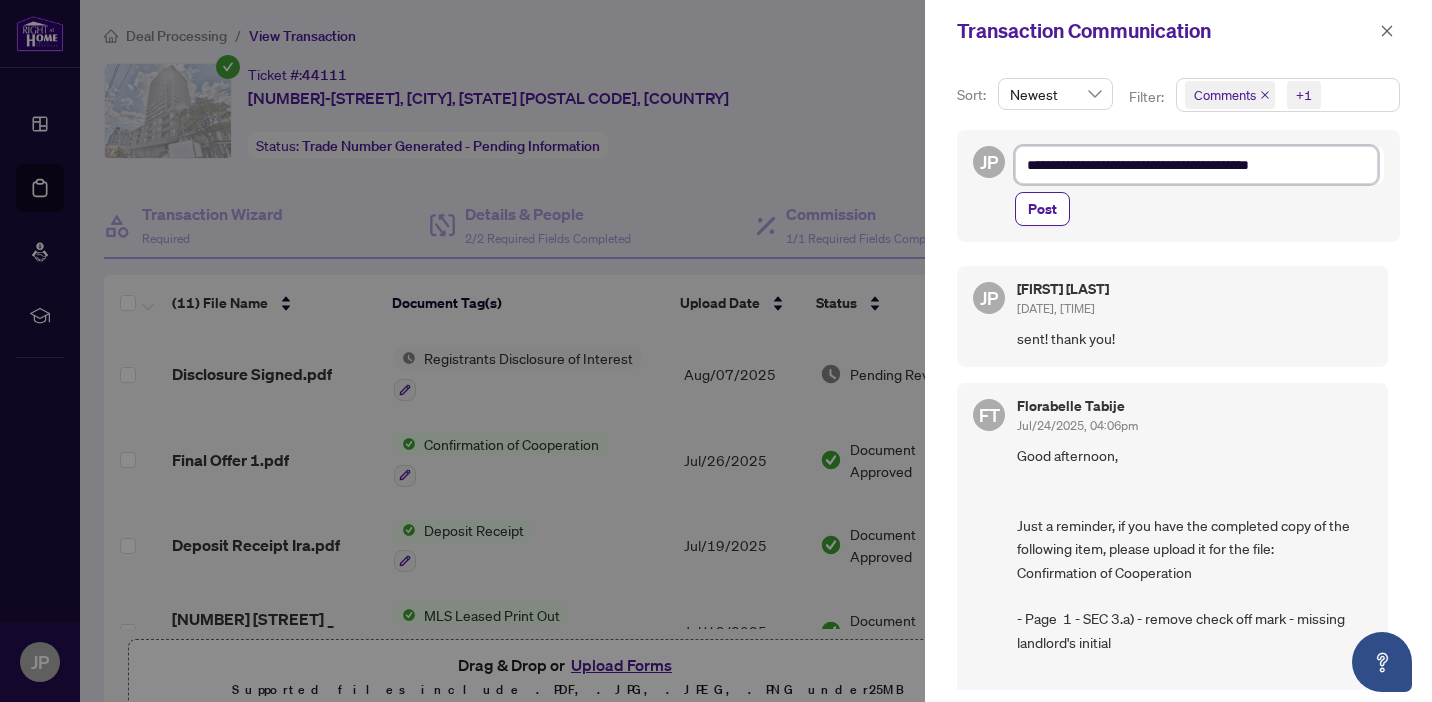 type on "**********" 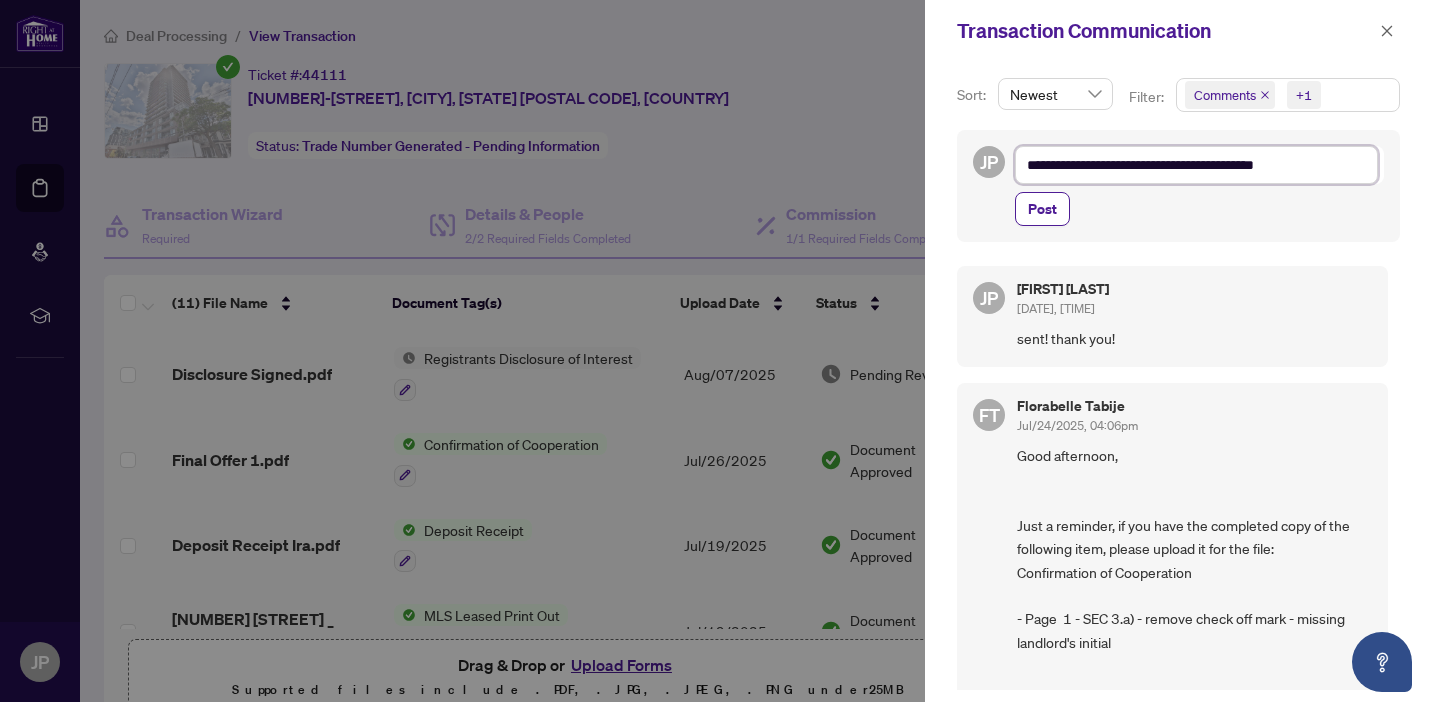 type on "**********" 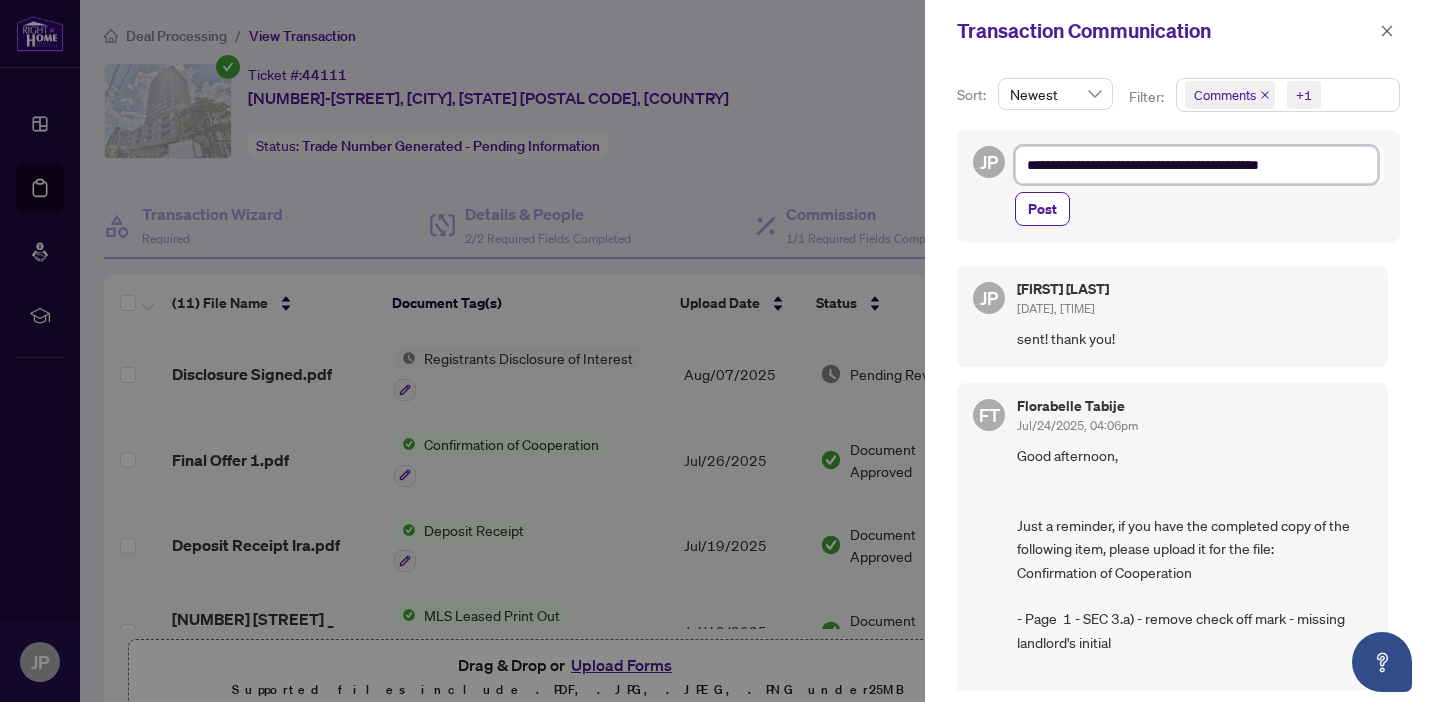 type on "**********" 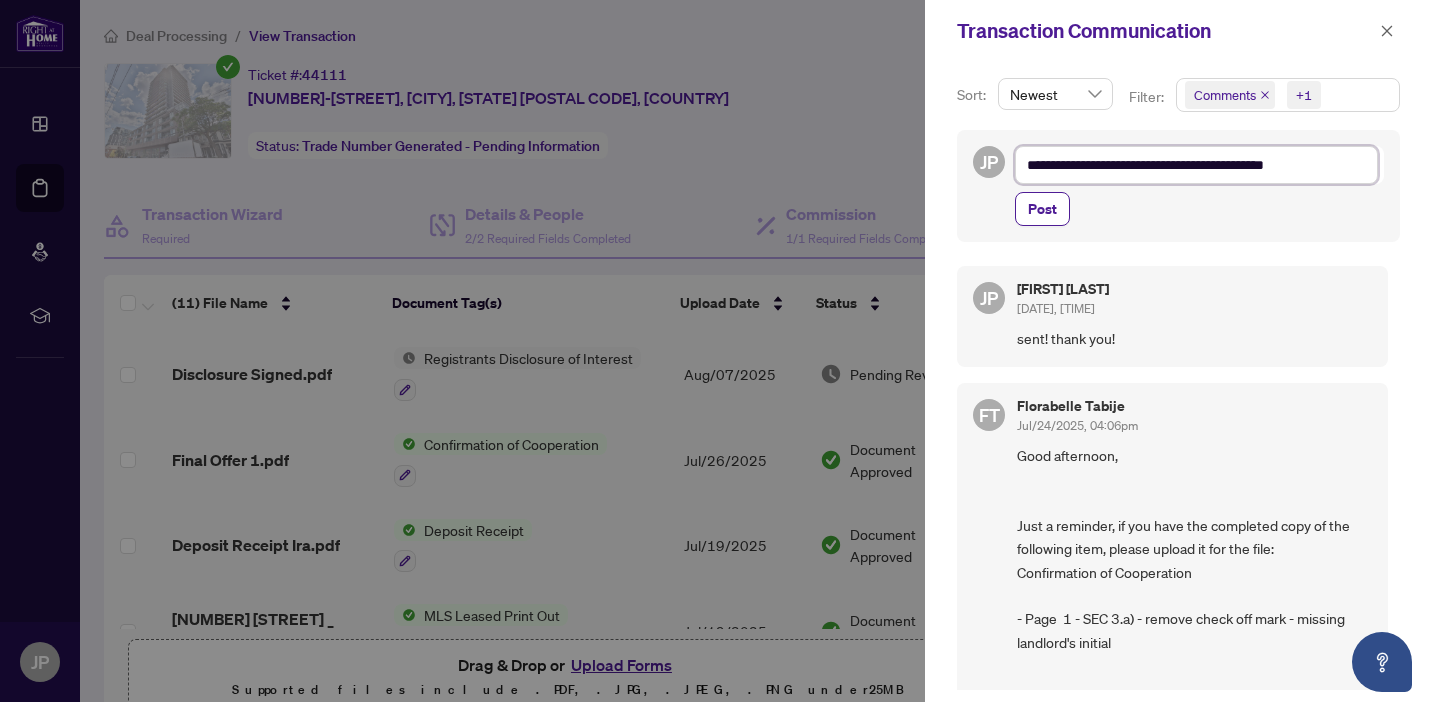 type on "**********" 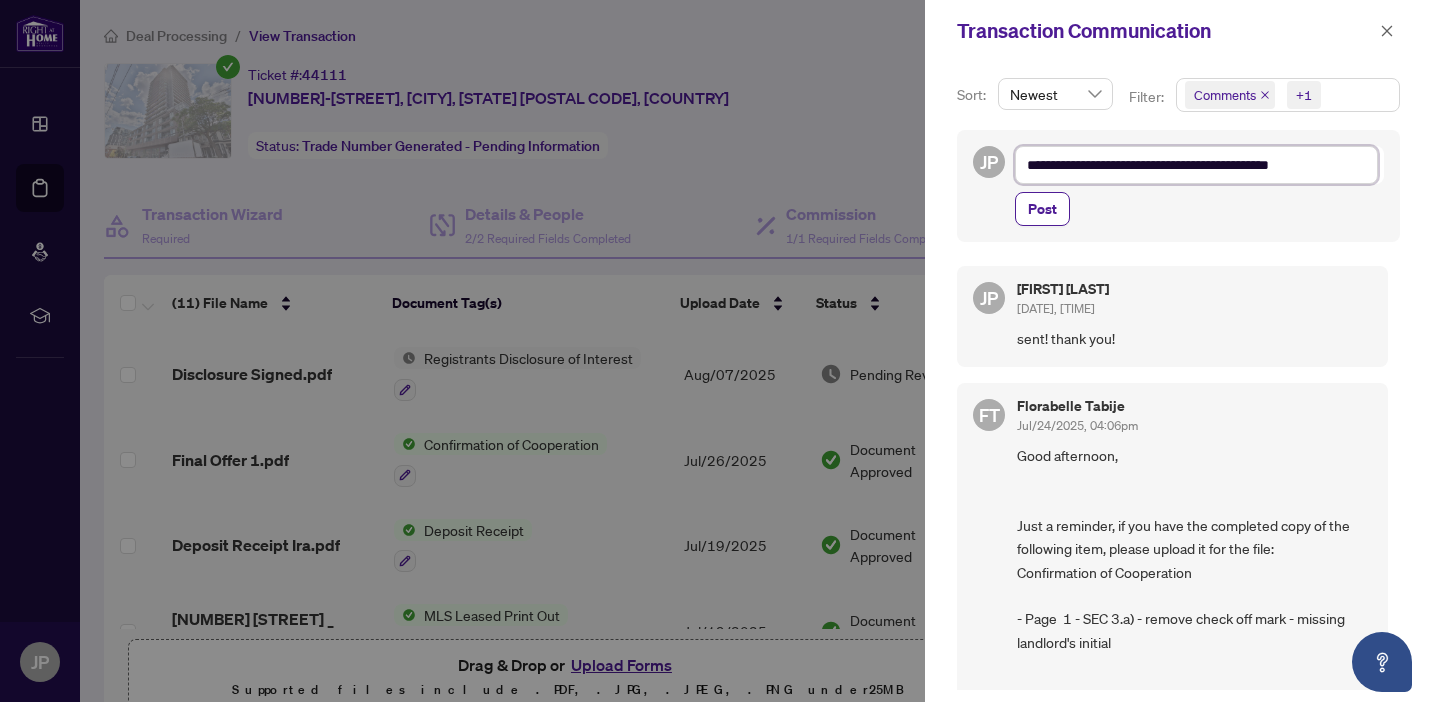 type on "**********" 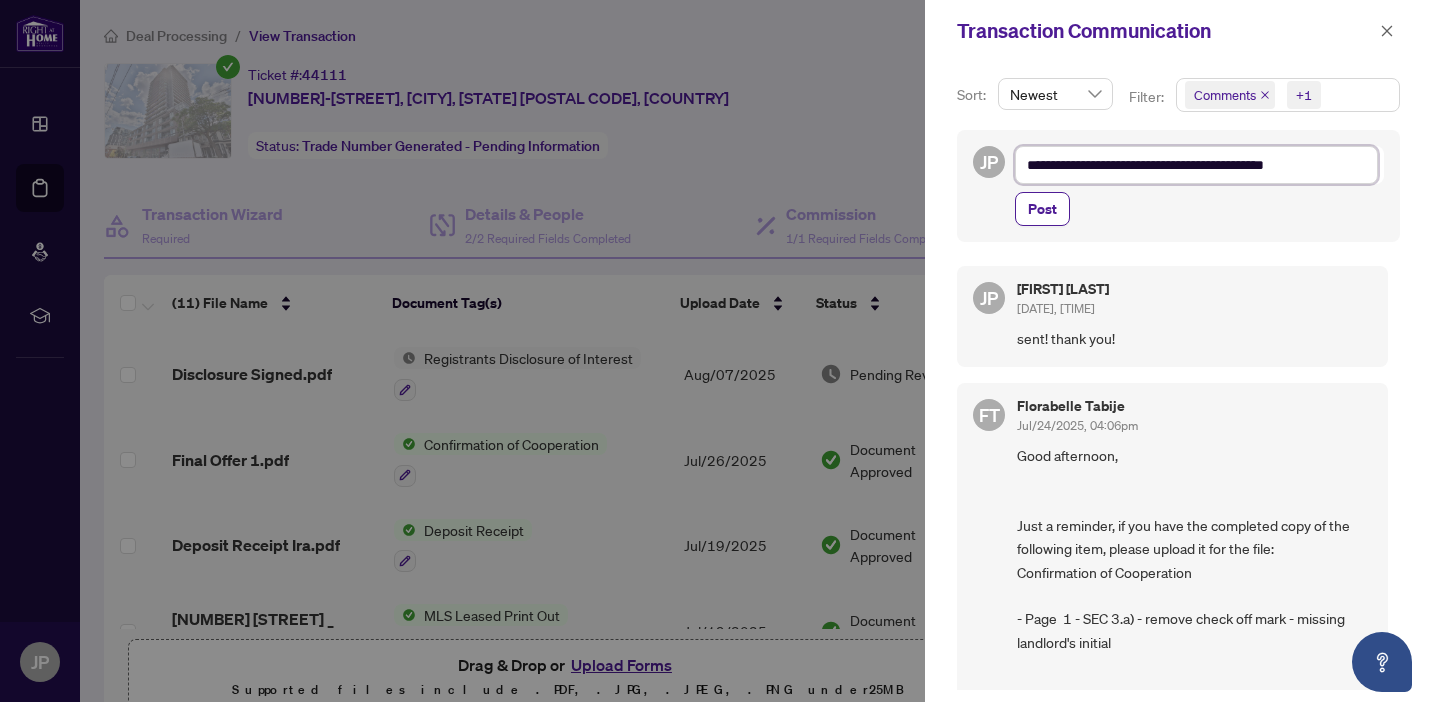 type on "**********" 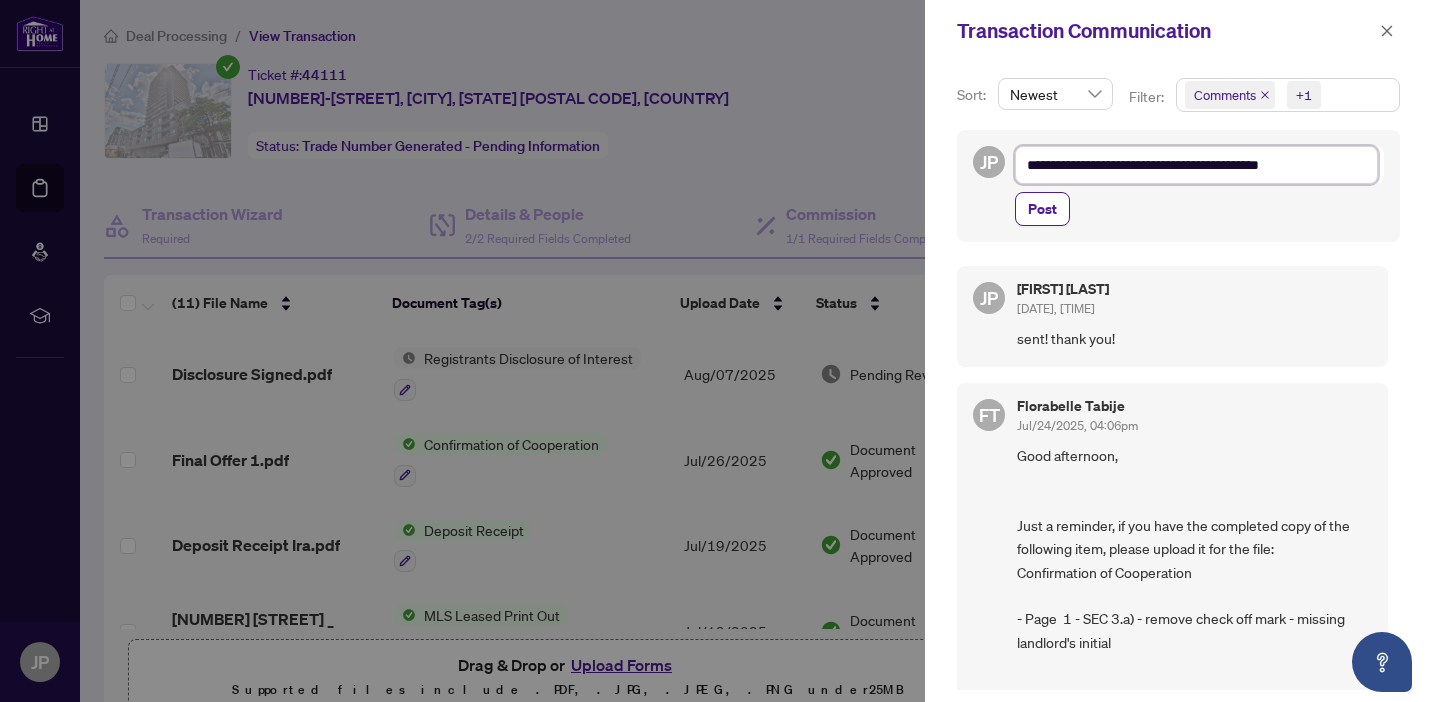 type on "**********" 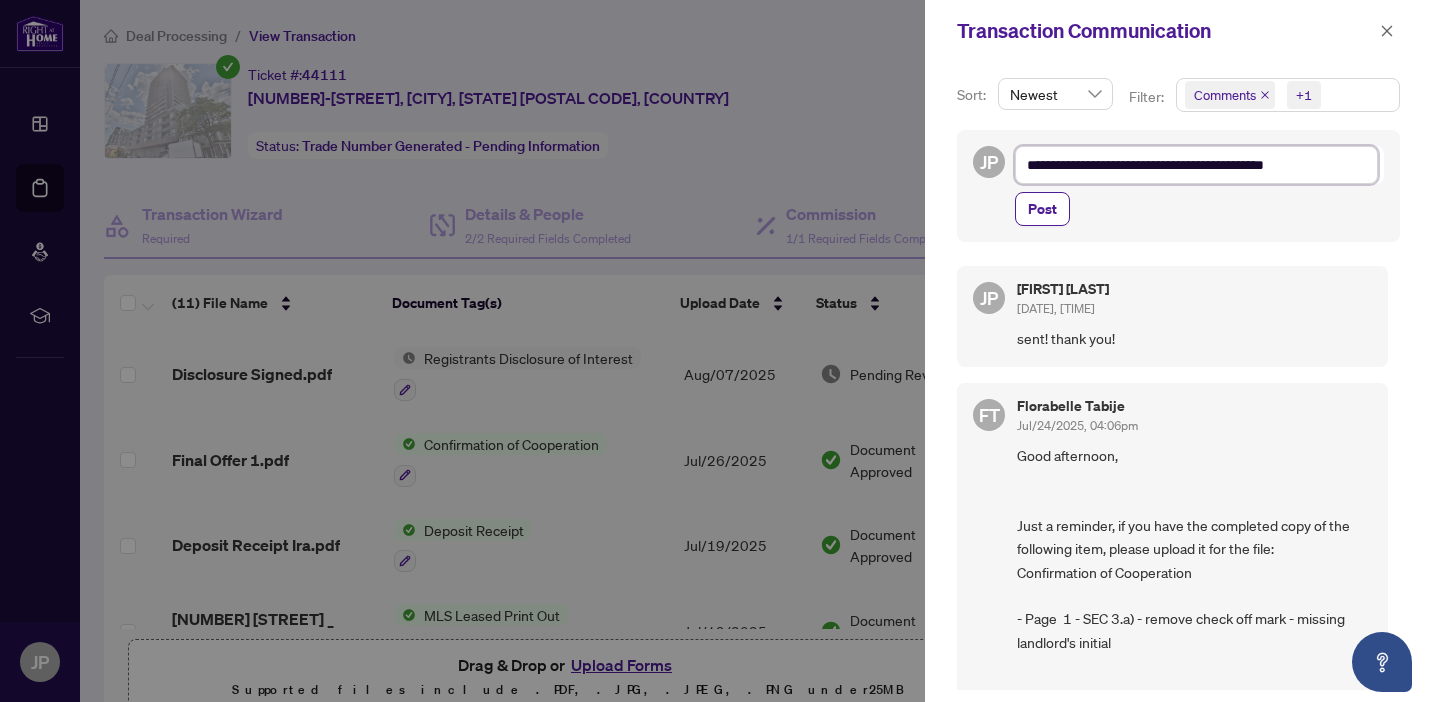 type on "**********" 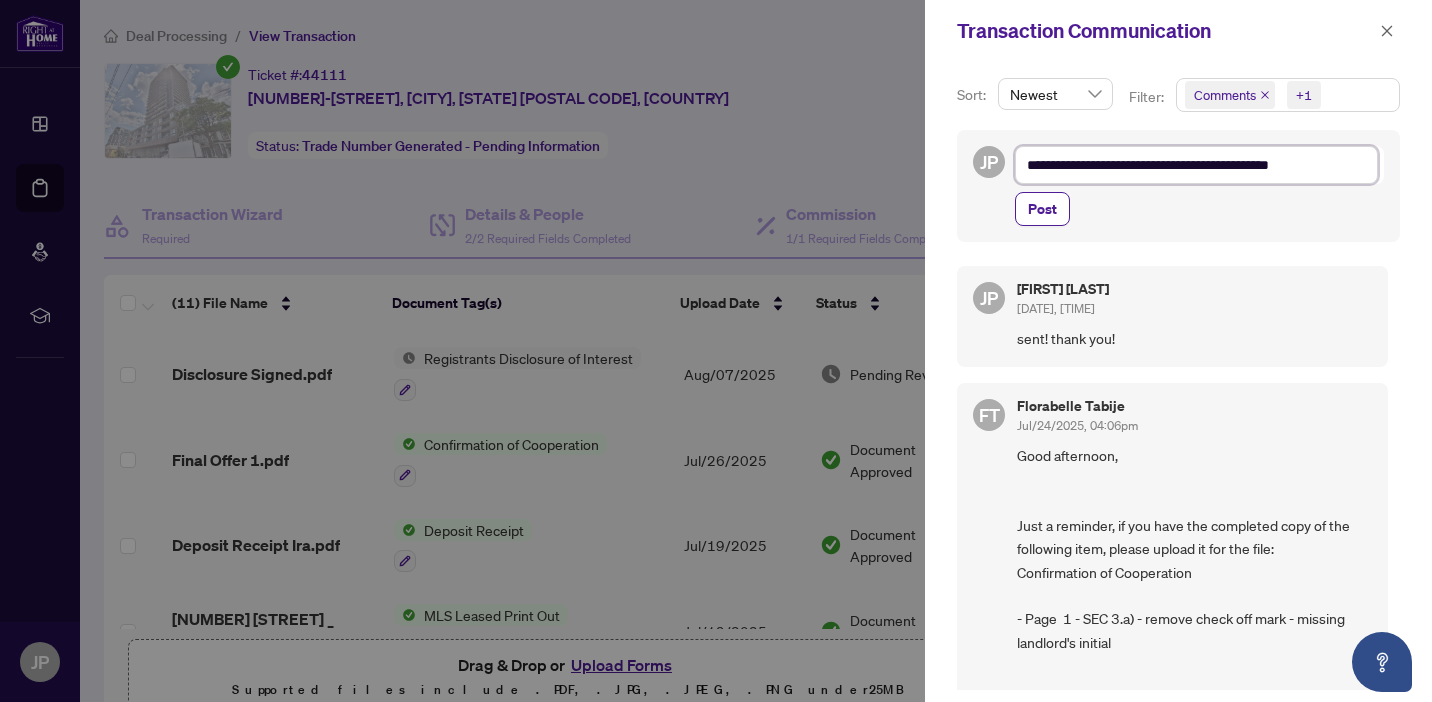 type on "**********" 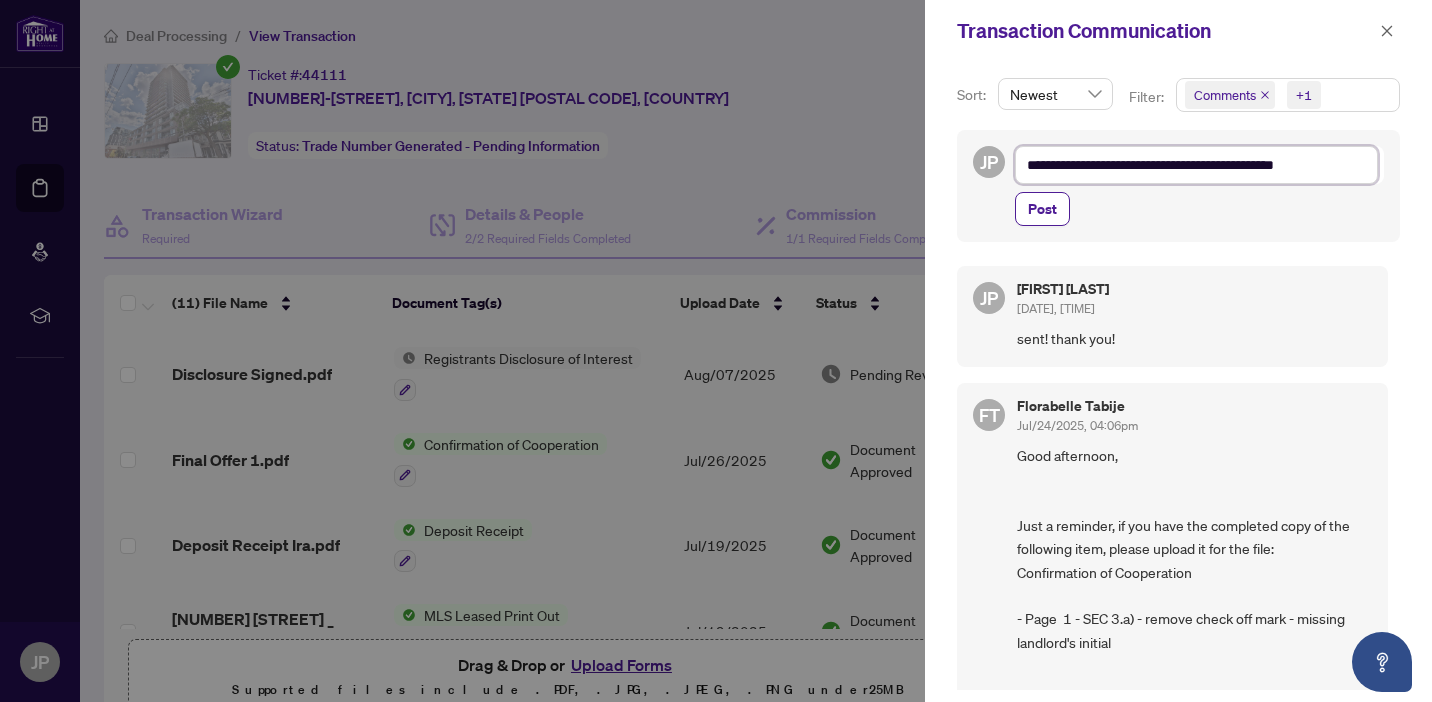 type on "**********" 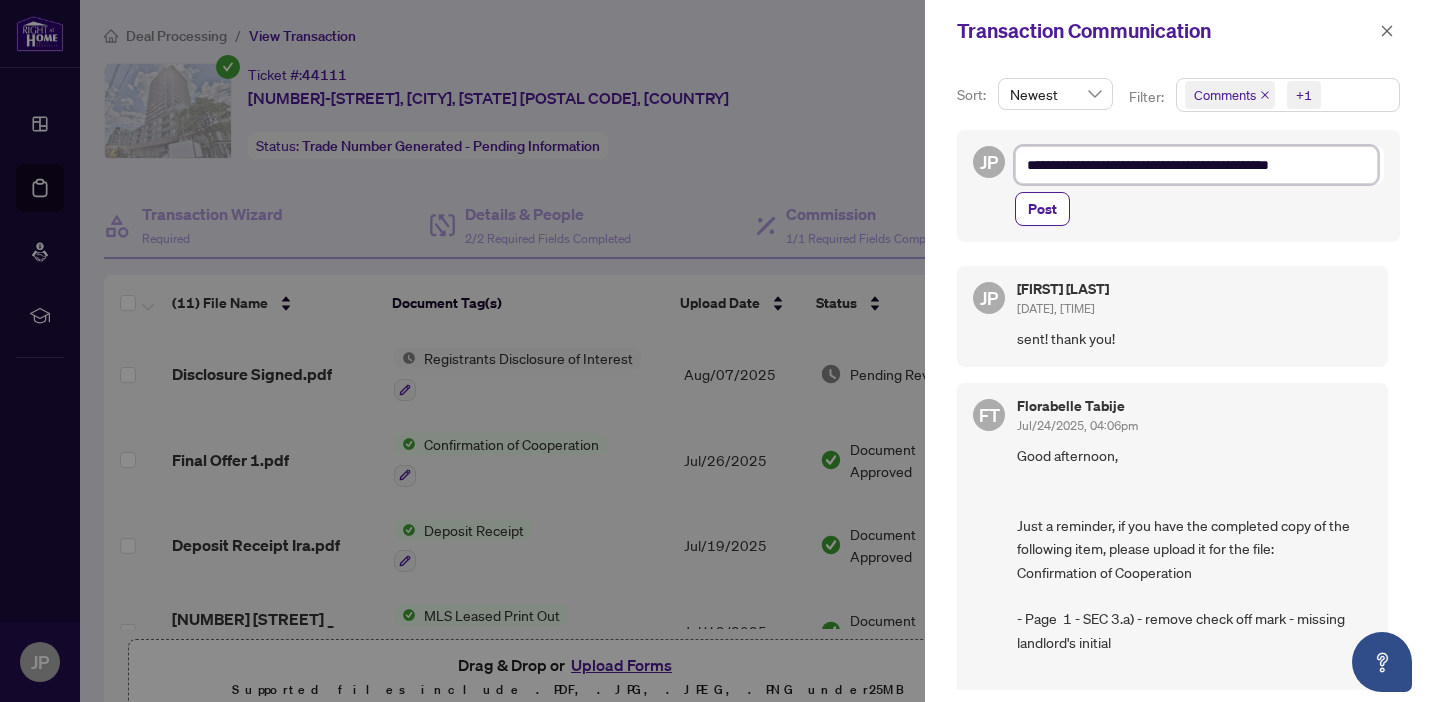 type on "**********" 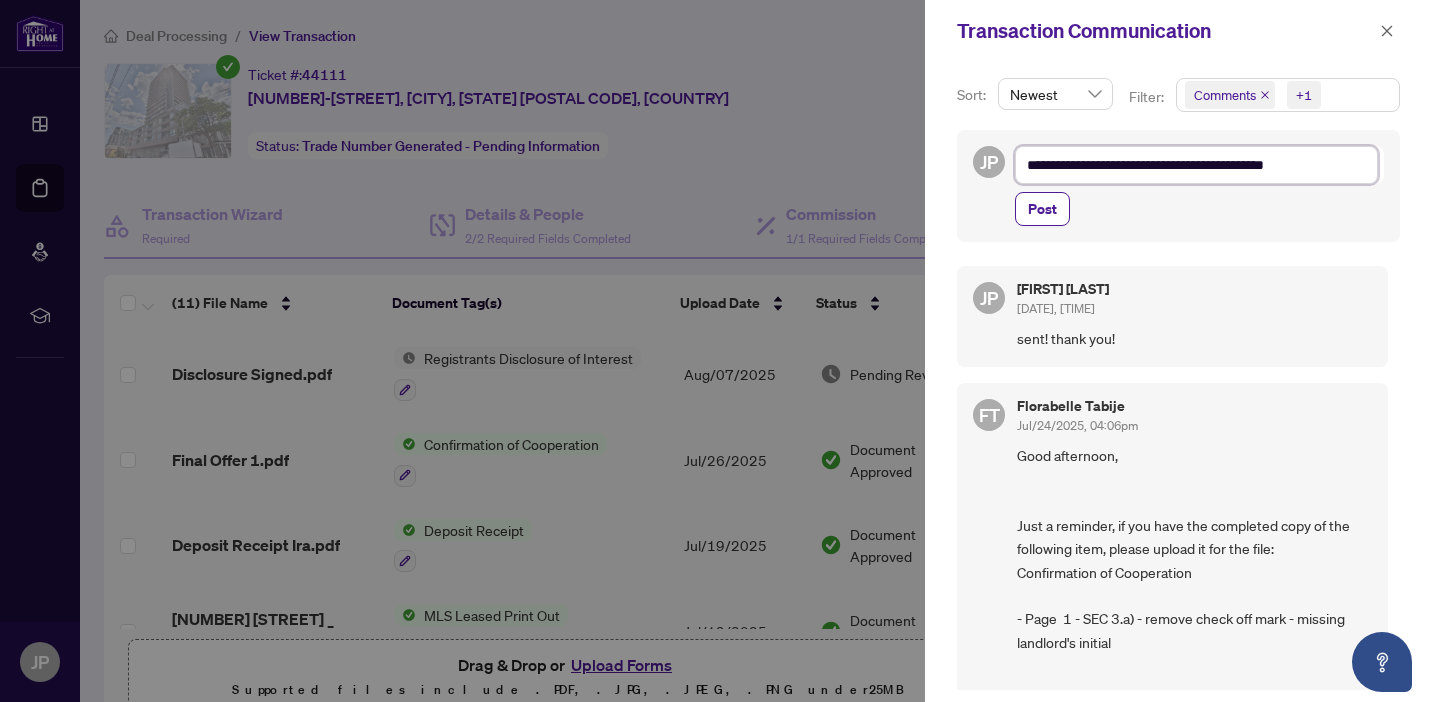 type on "**********" 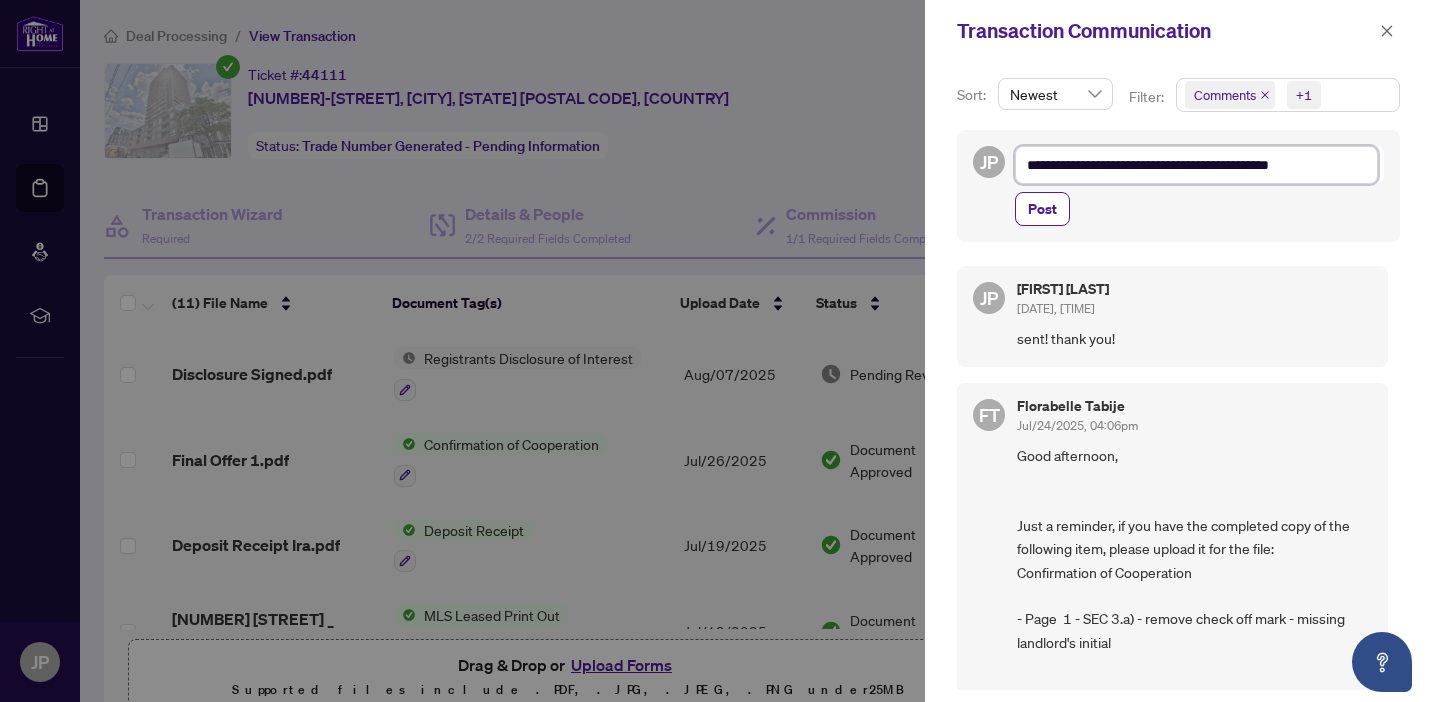 type on "**********" 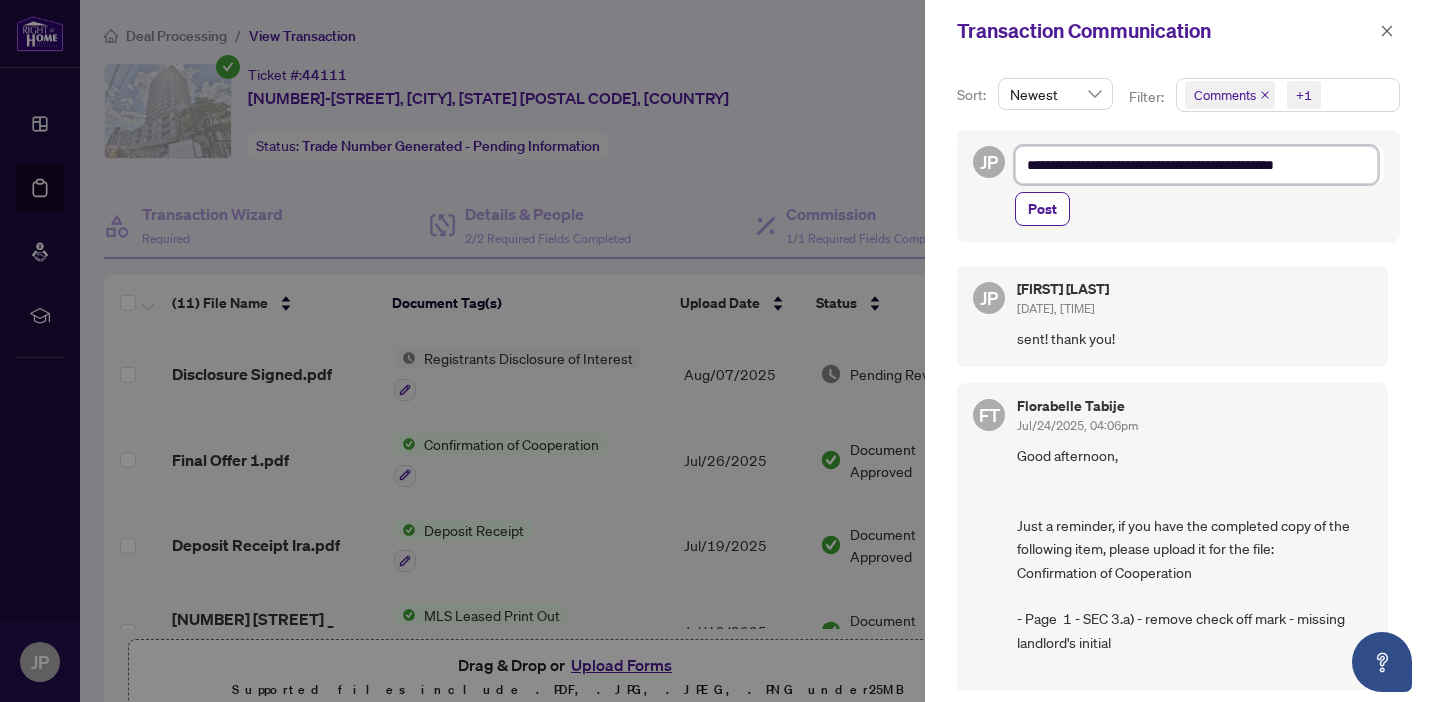 type on "**********" 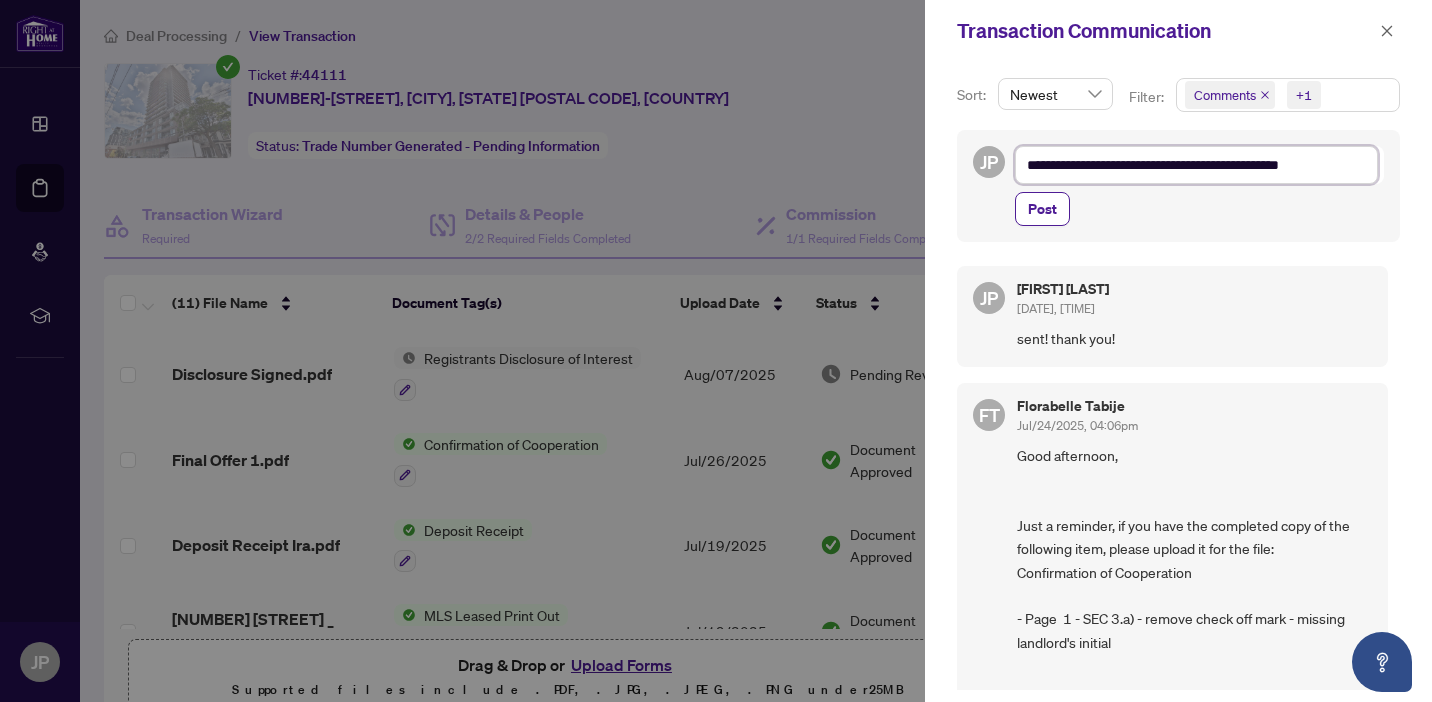 type on "**********" 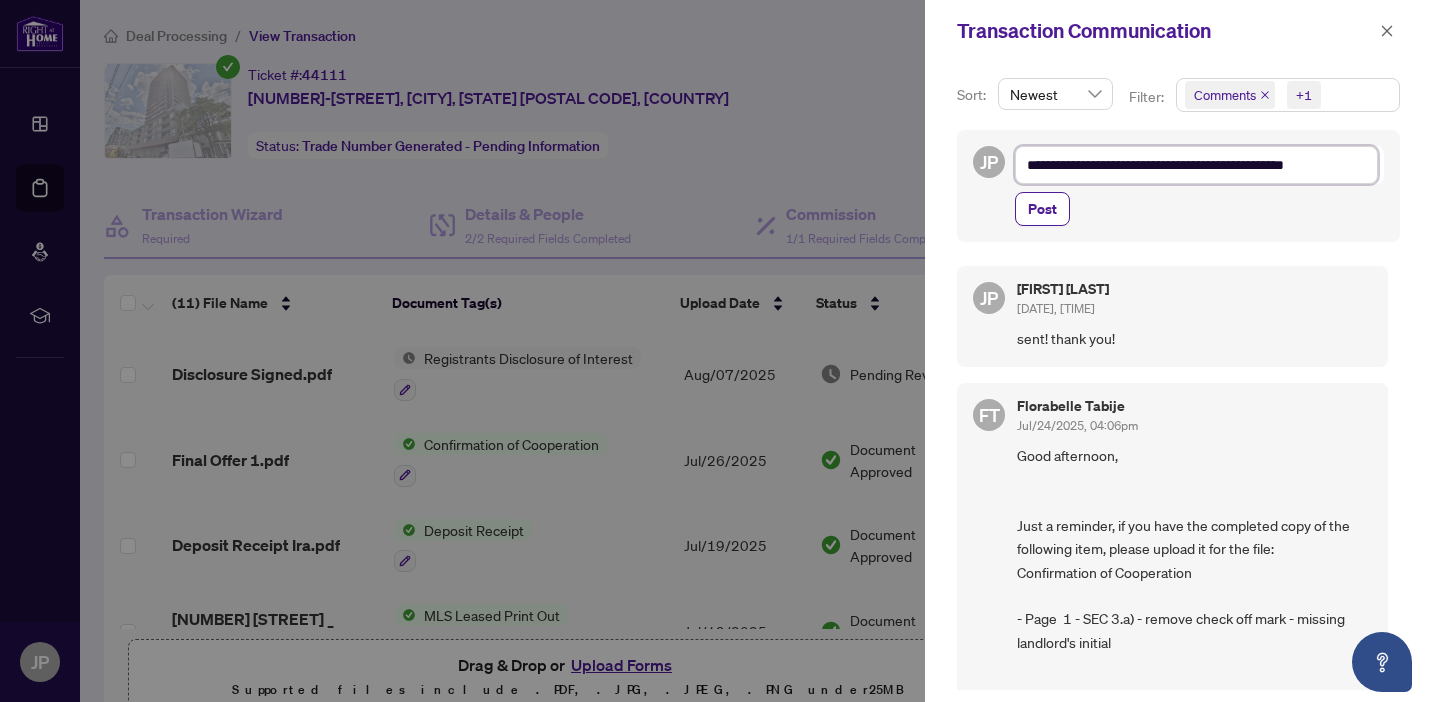 type on "**********" 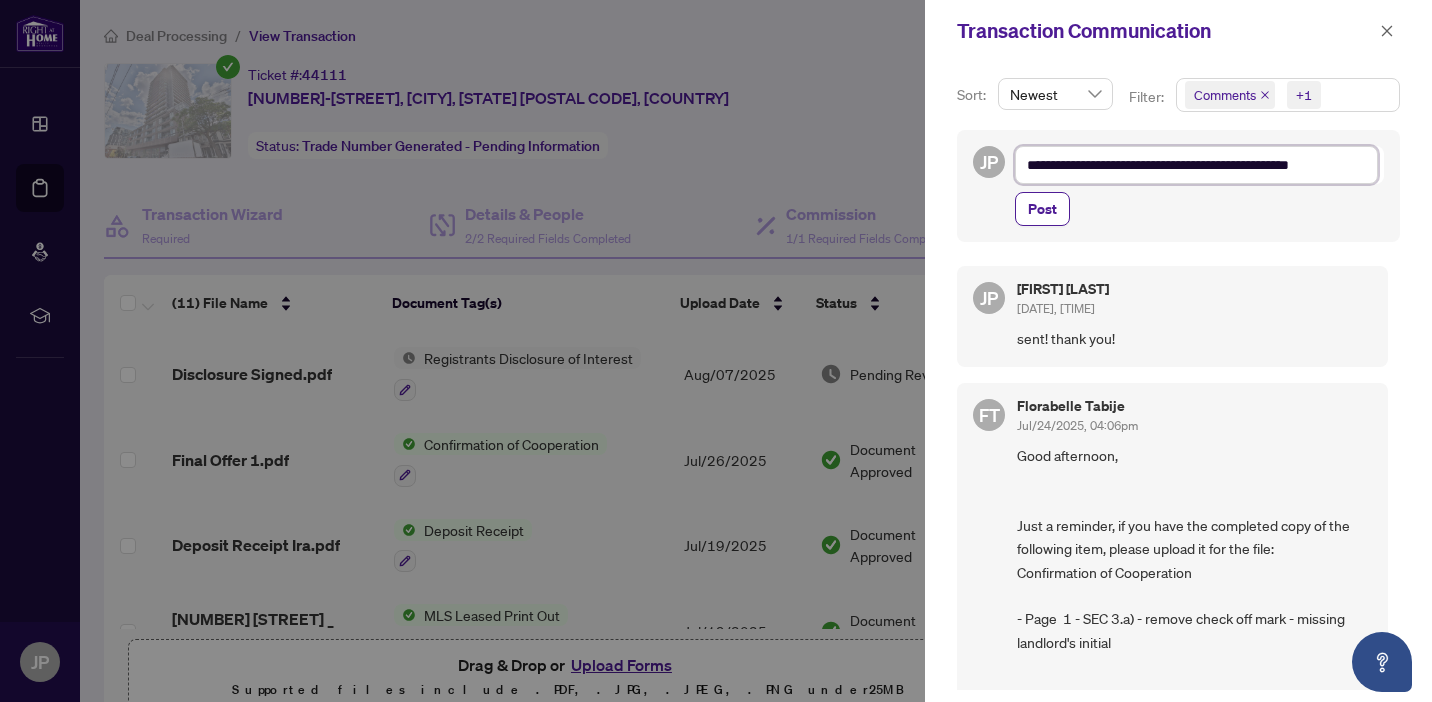 type on "**********" 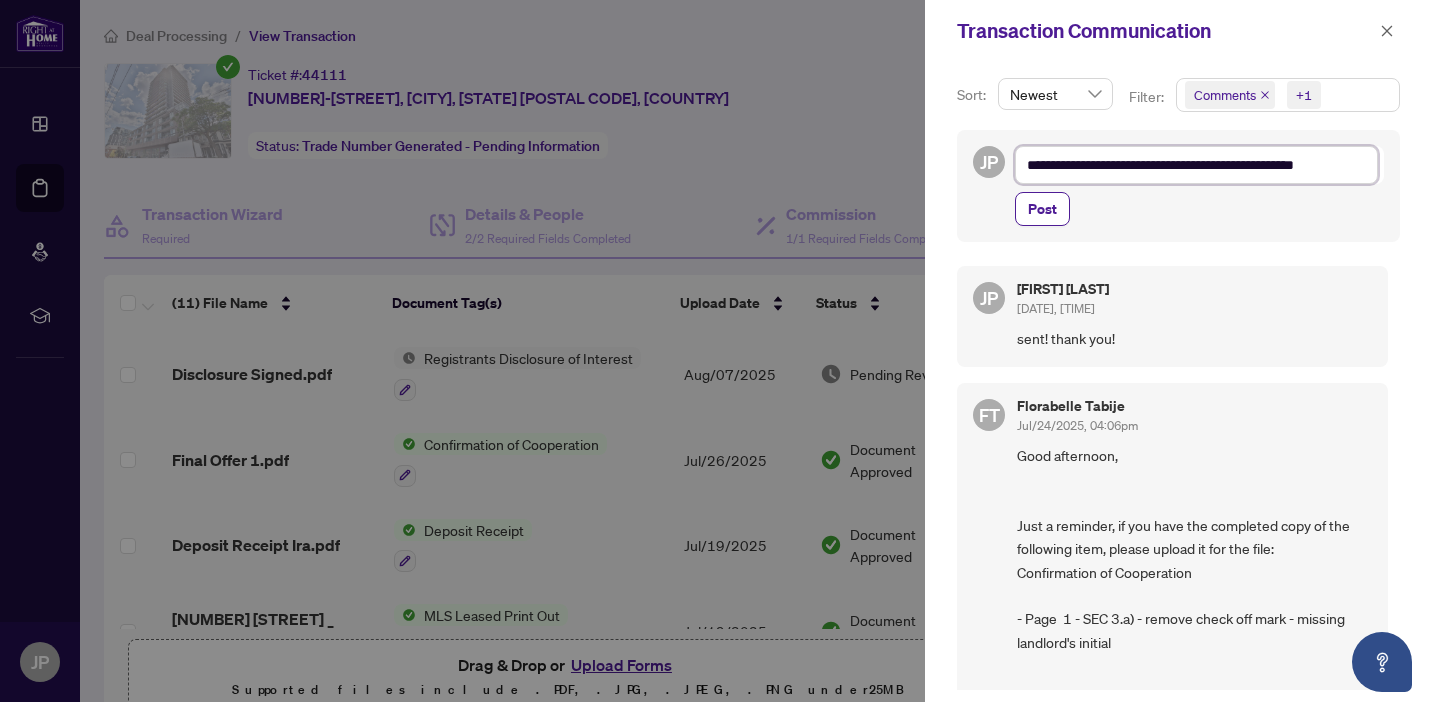 type on "**********" 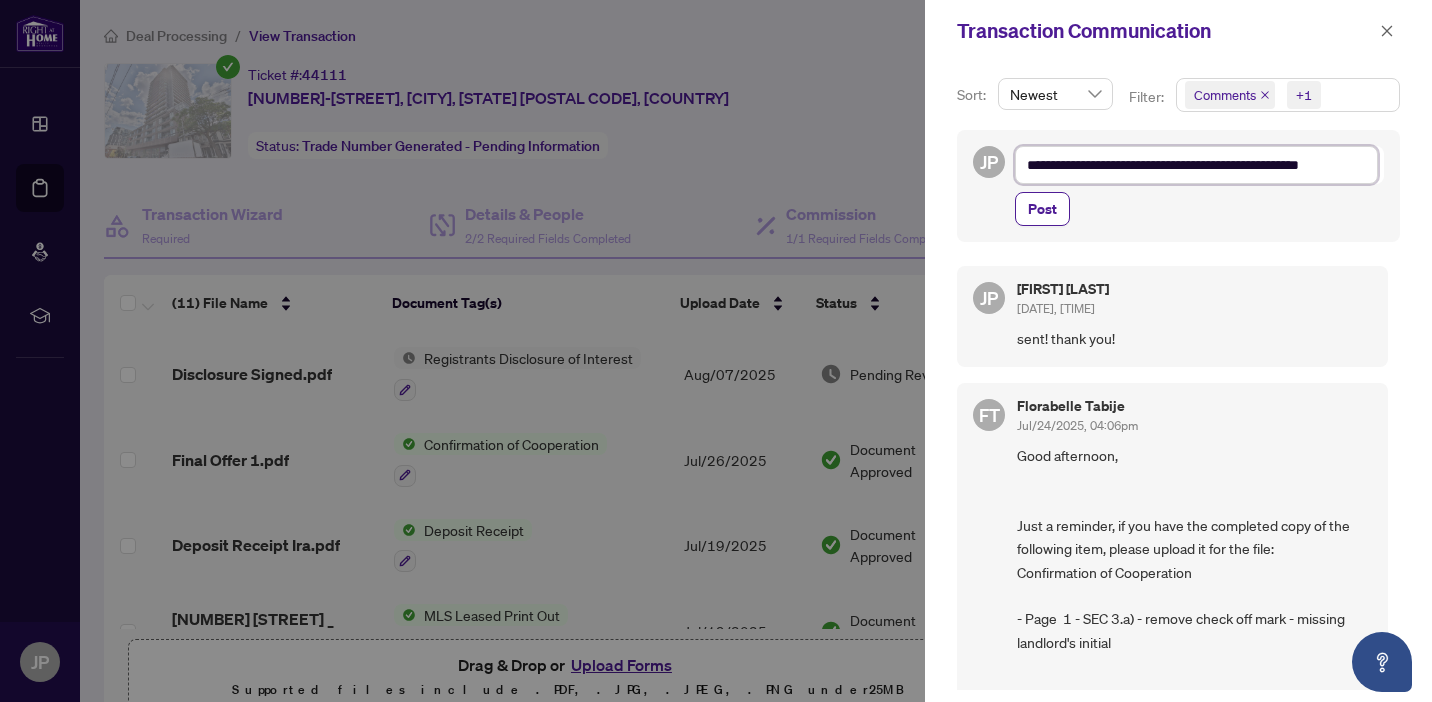 type on "**********" 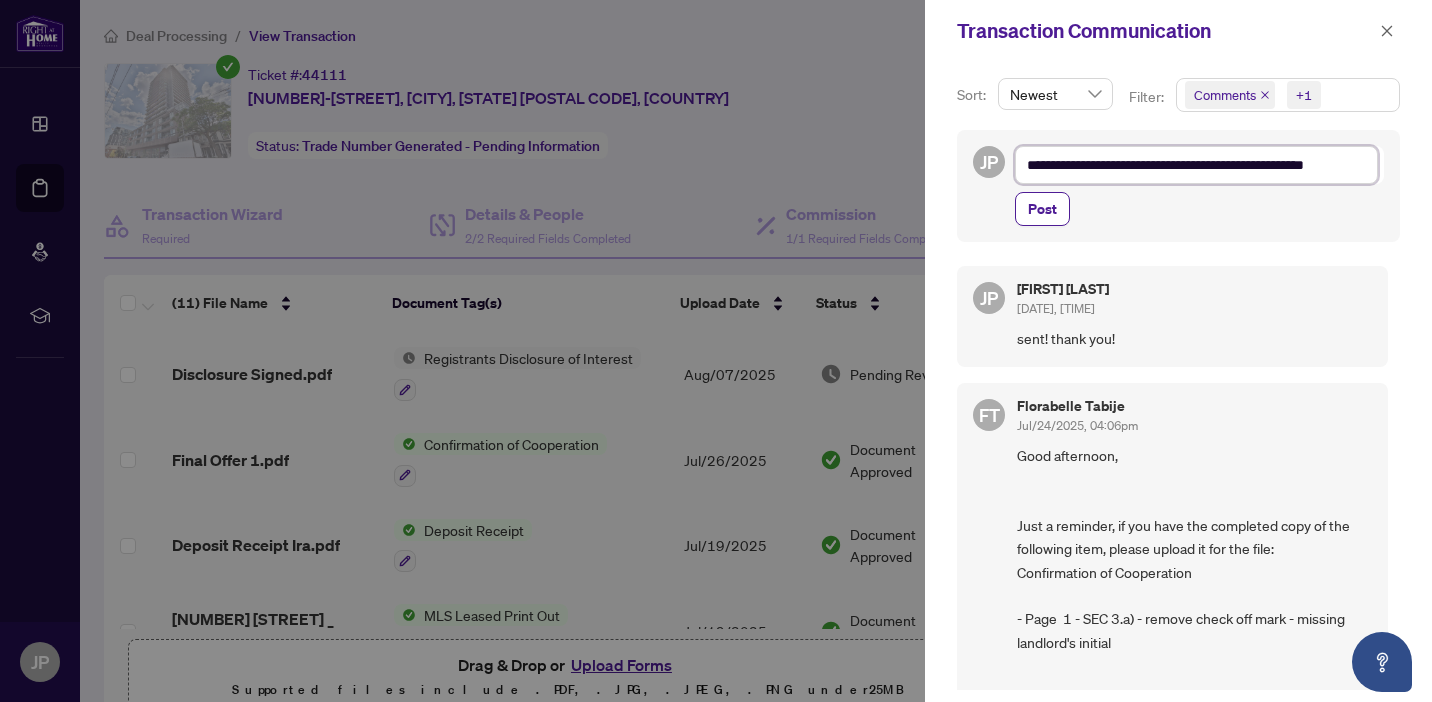type on "**********" 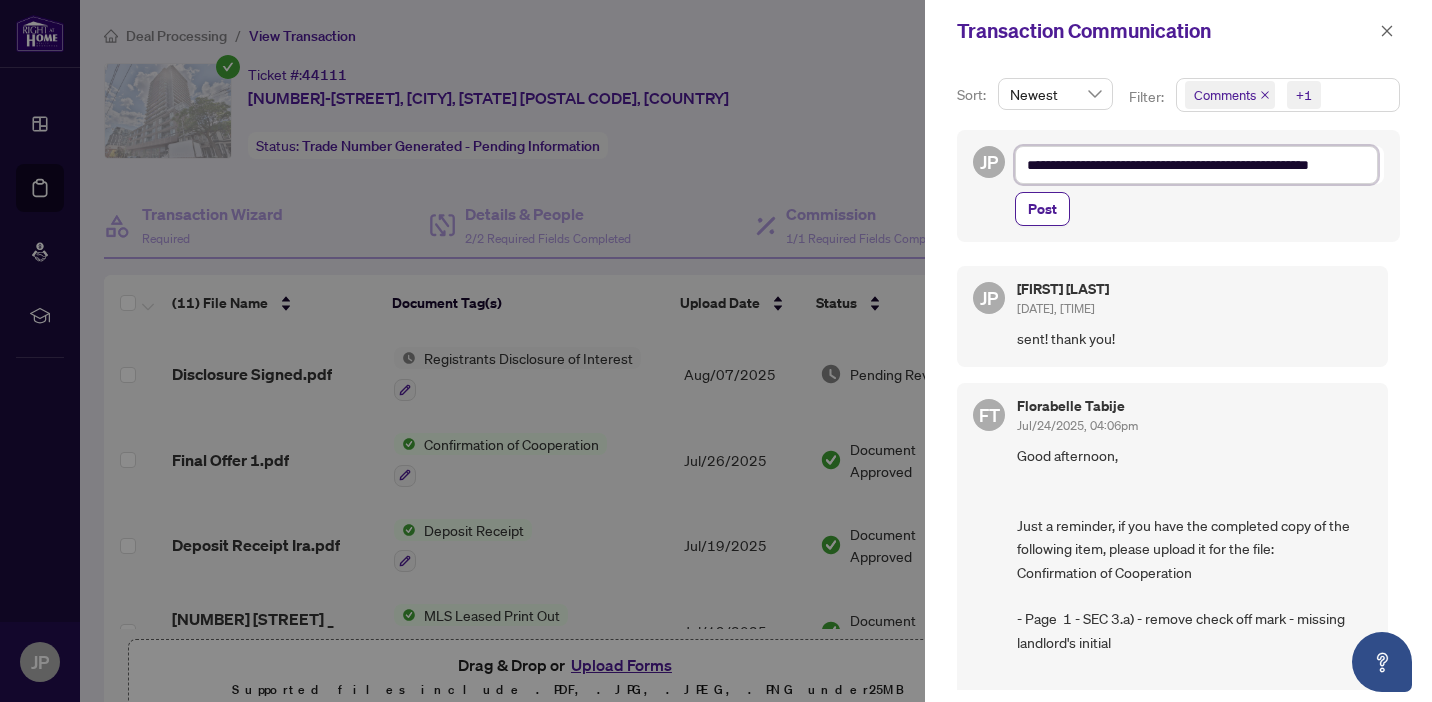 scroll, scrollTop: 1, scrollLeft: 0, axis: vertical 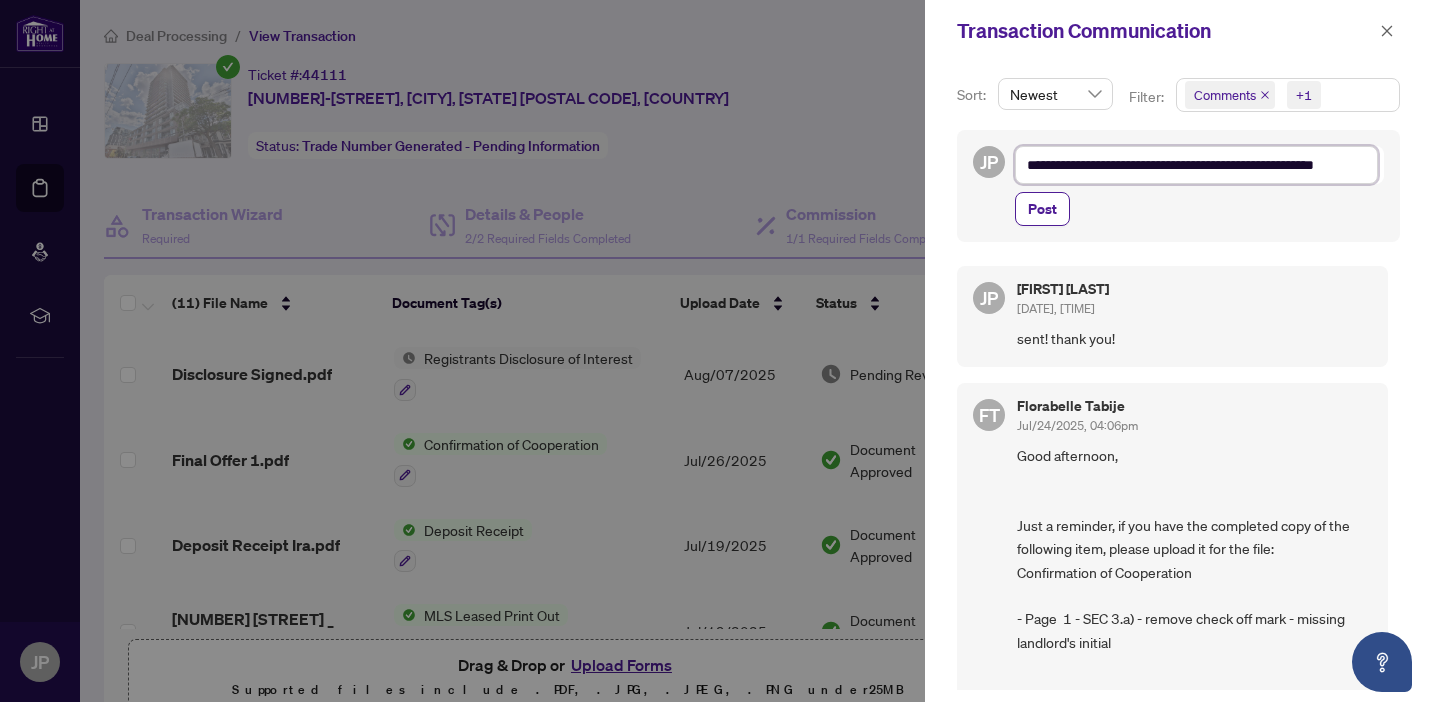 type on "**********" 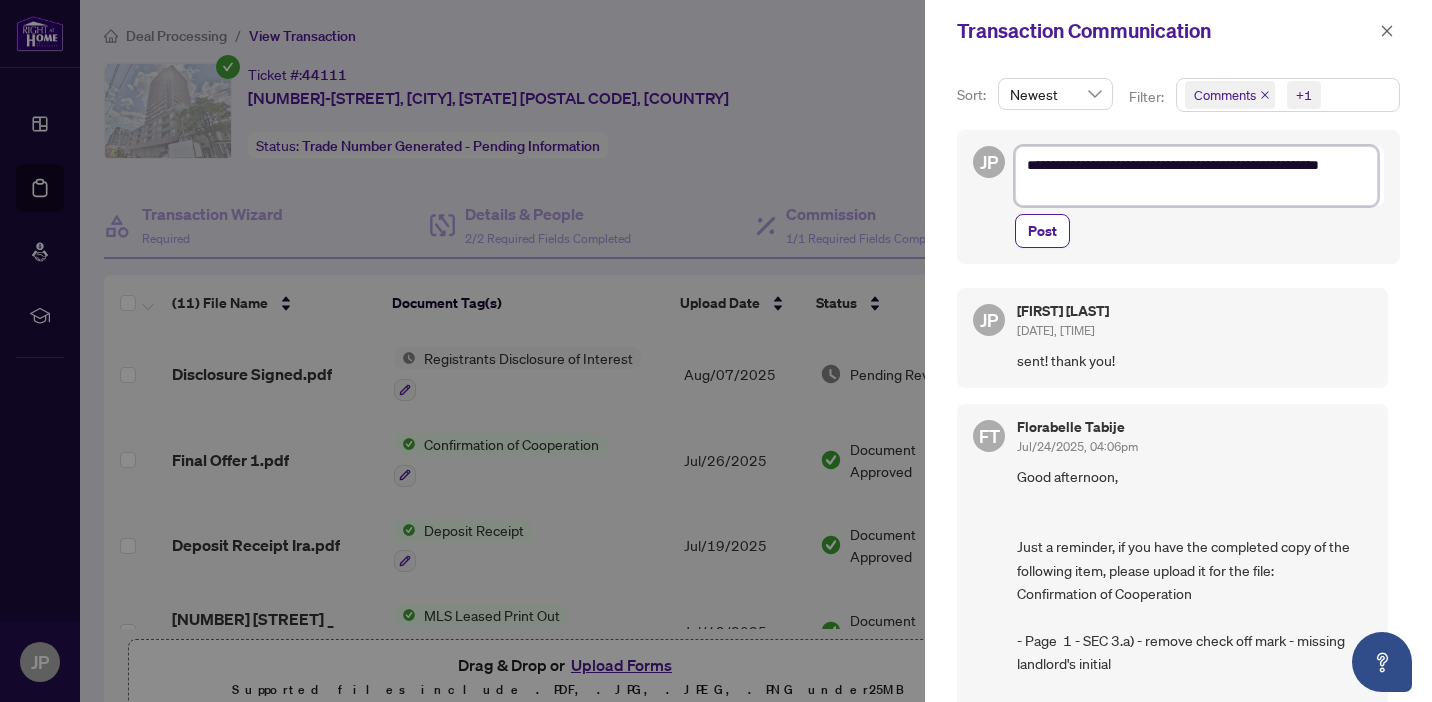 scroll, scrollTop: 0, scrollLeft: 0, axis: both 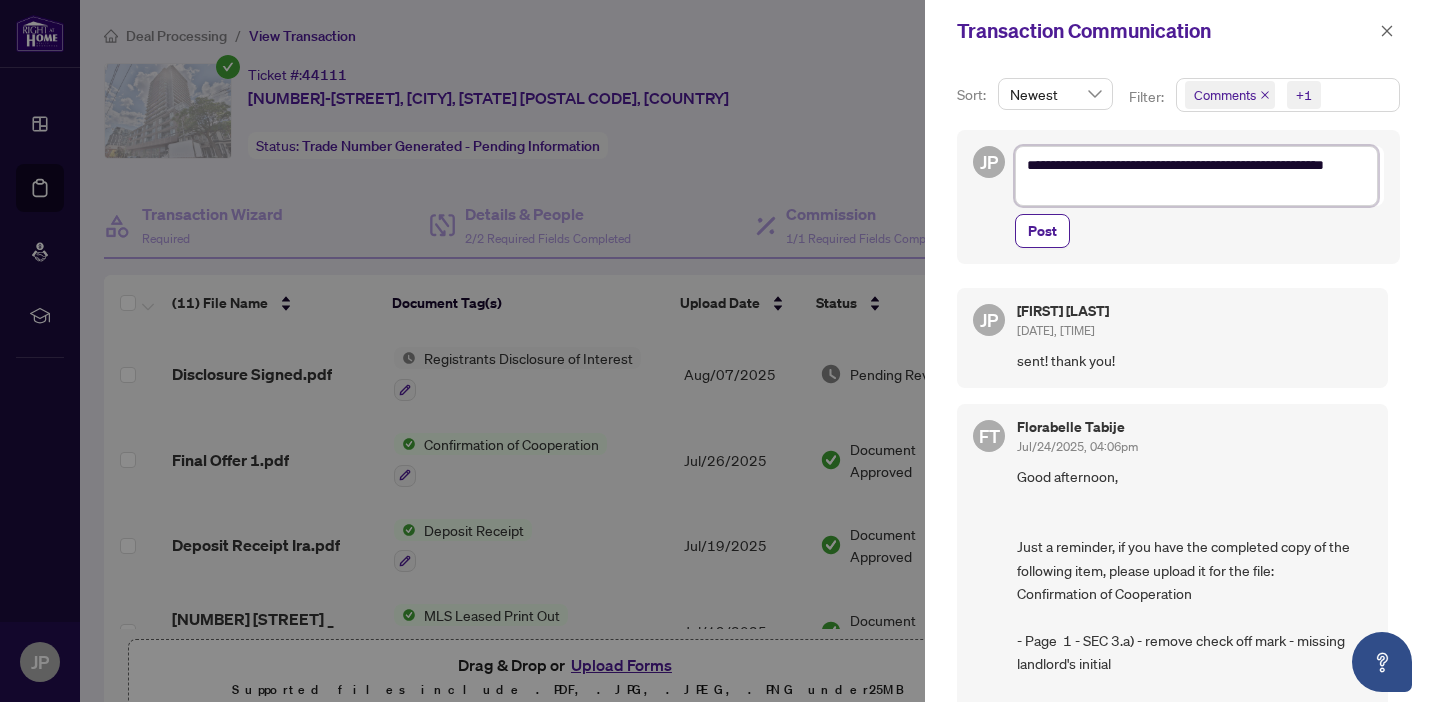 type on "**********" 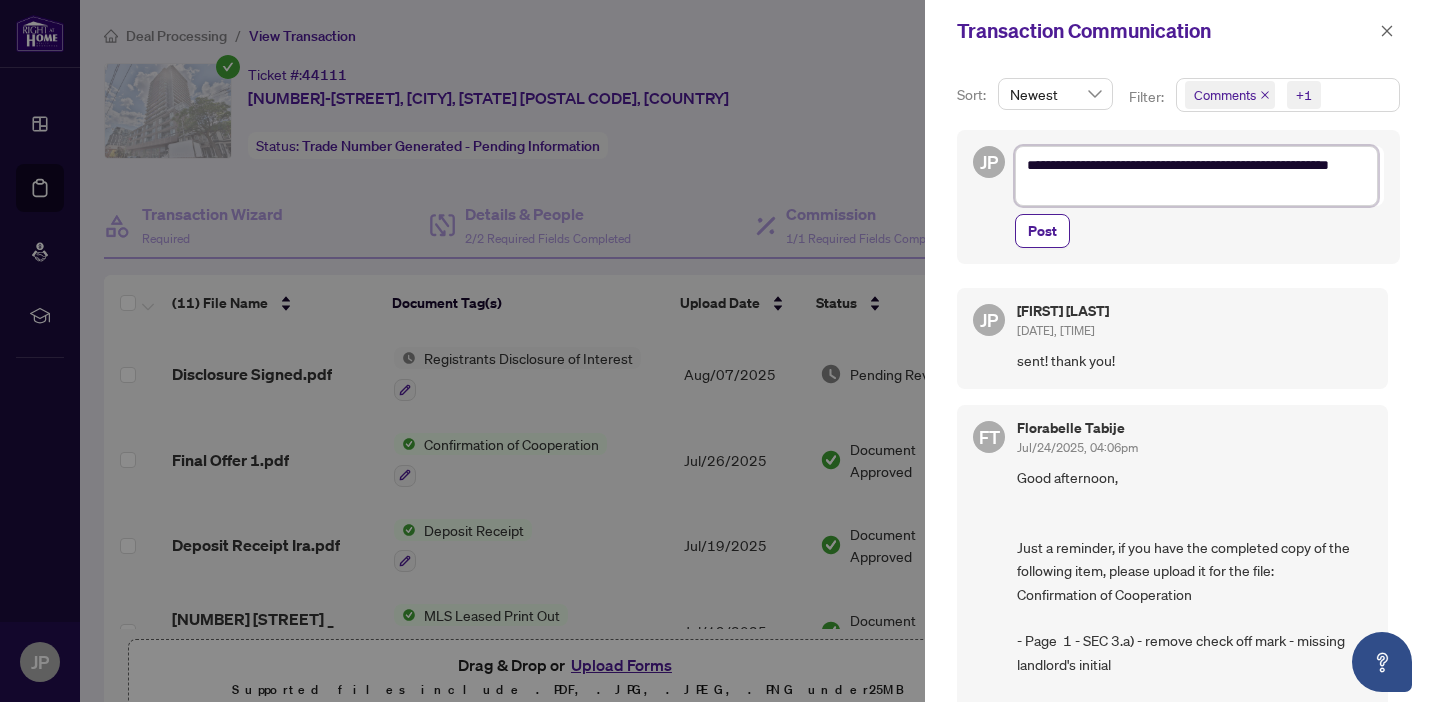 type on "**********" 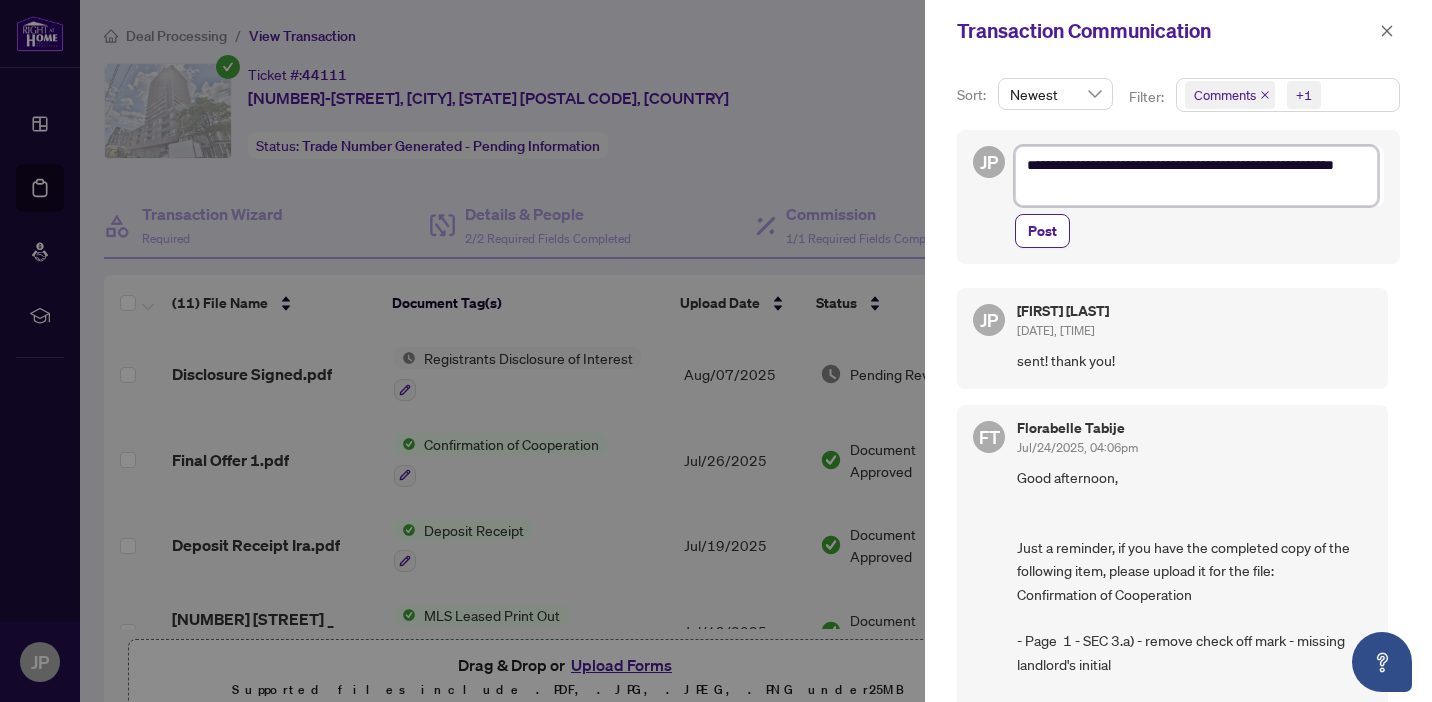 type on "**********" 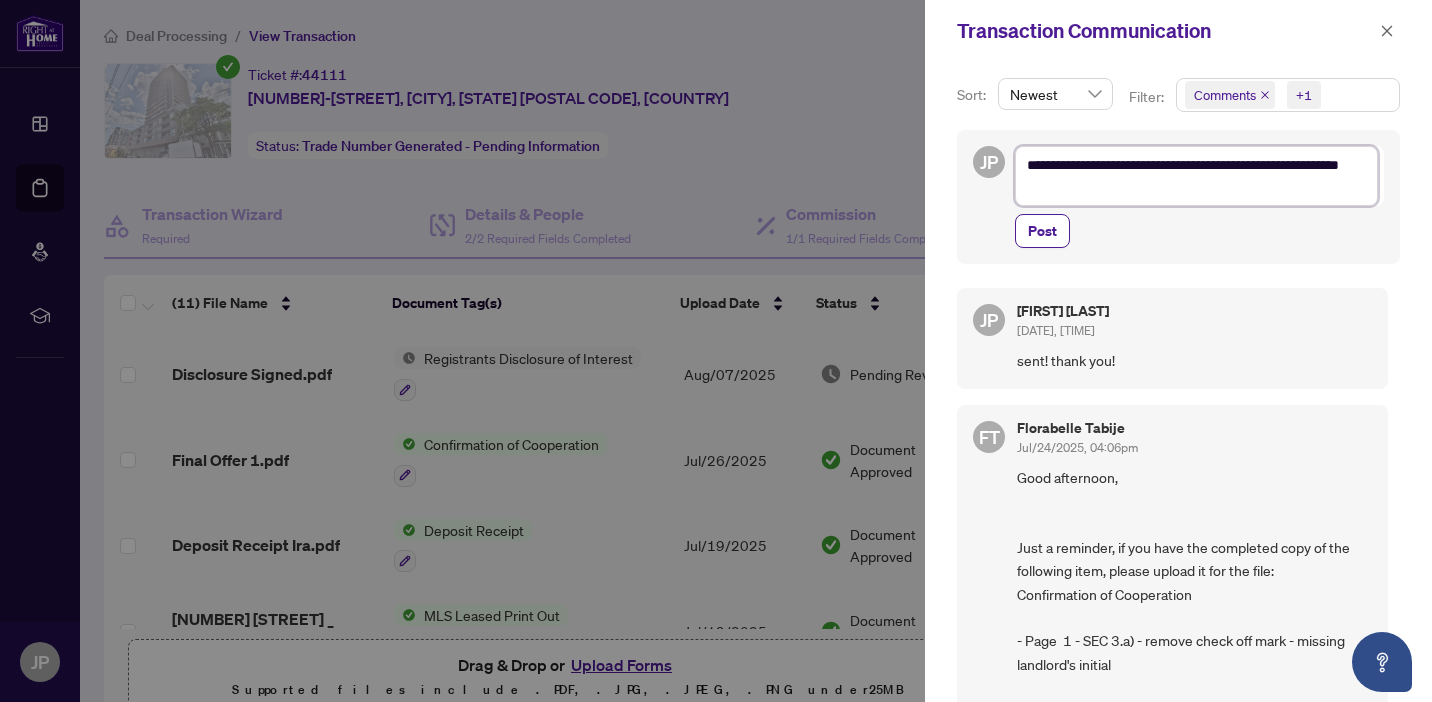 type on "**********" 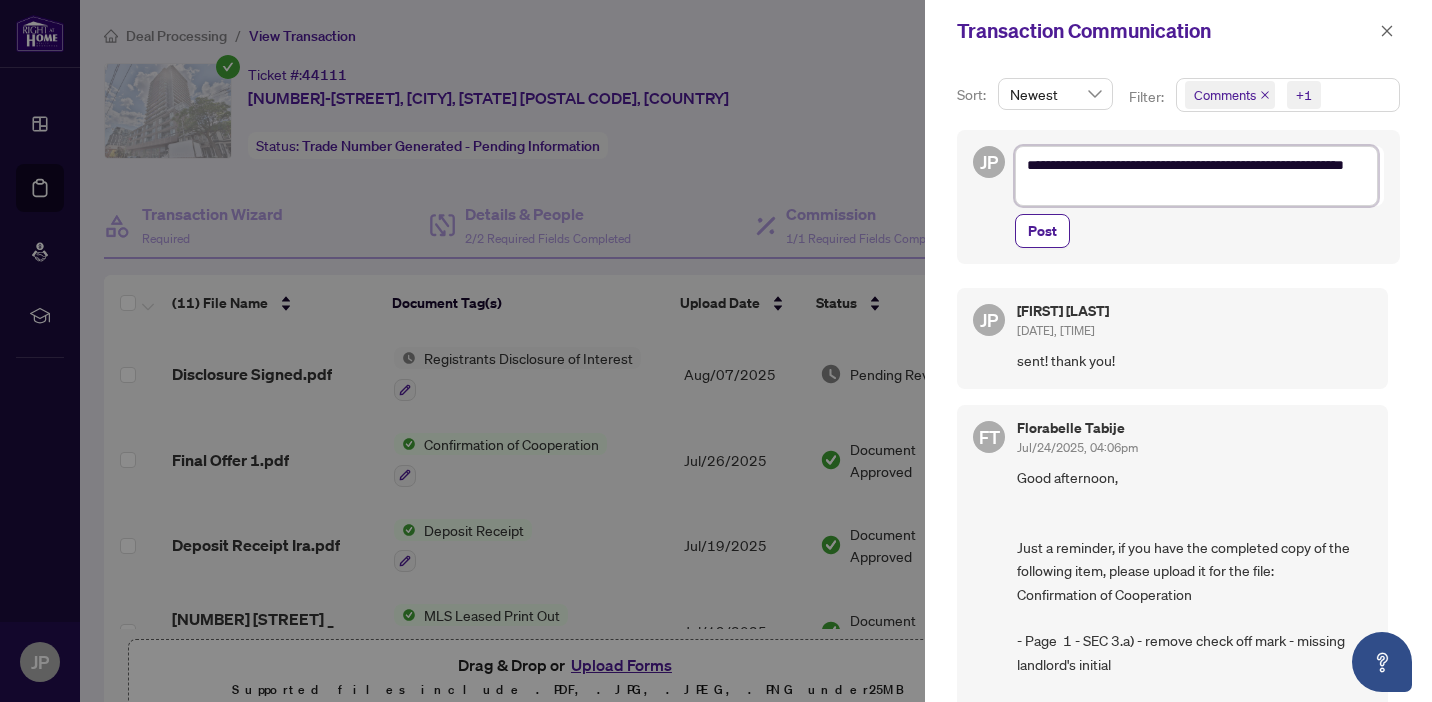 type on "**********" 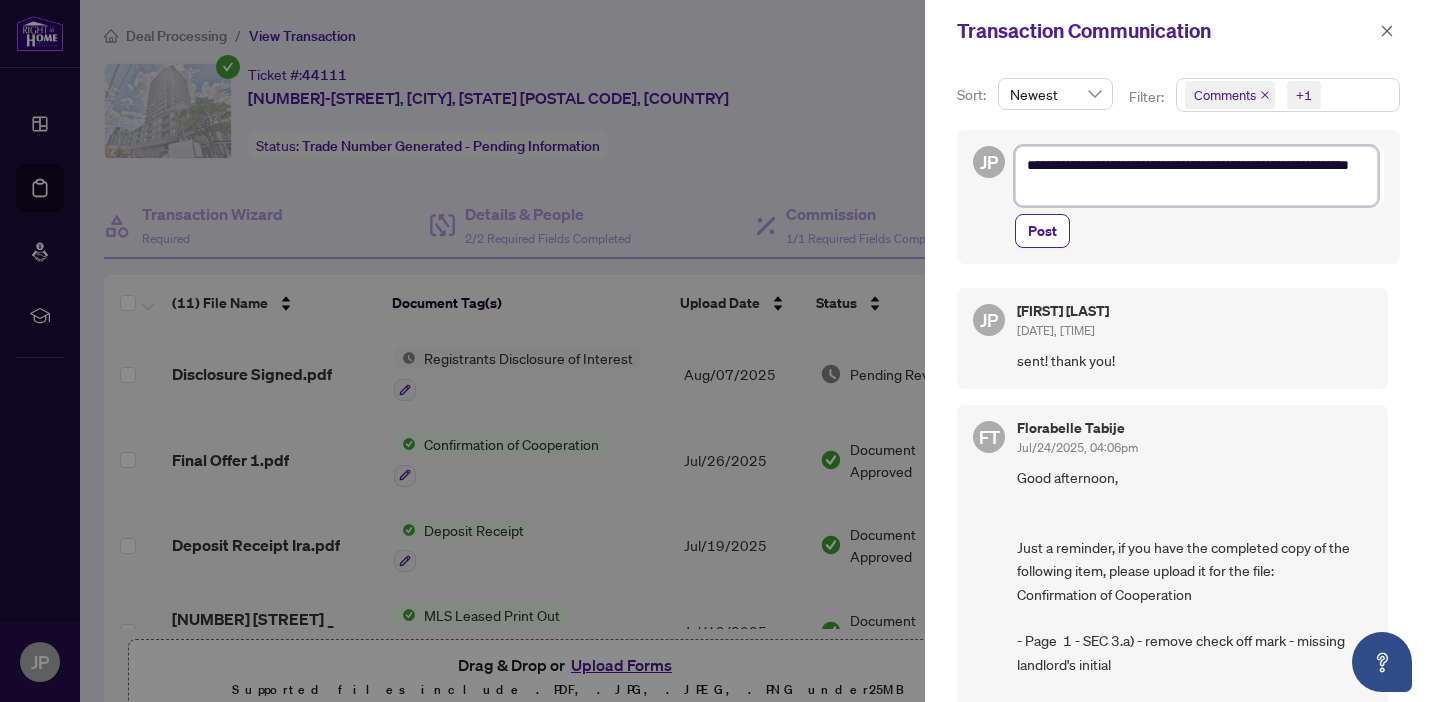 type on "**********" 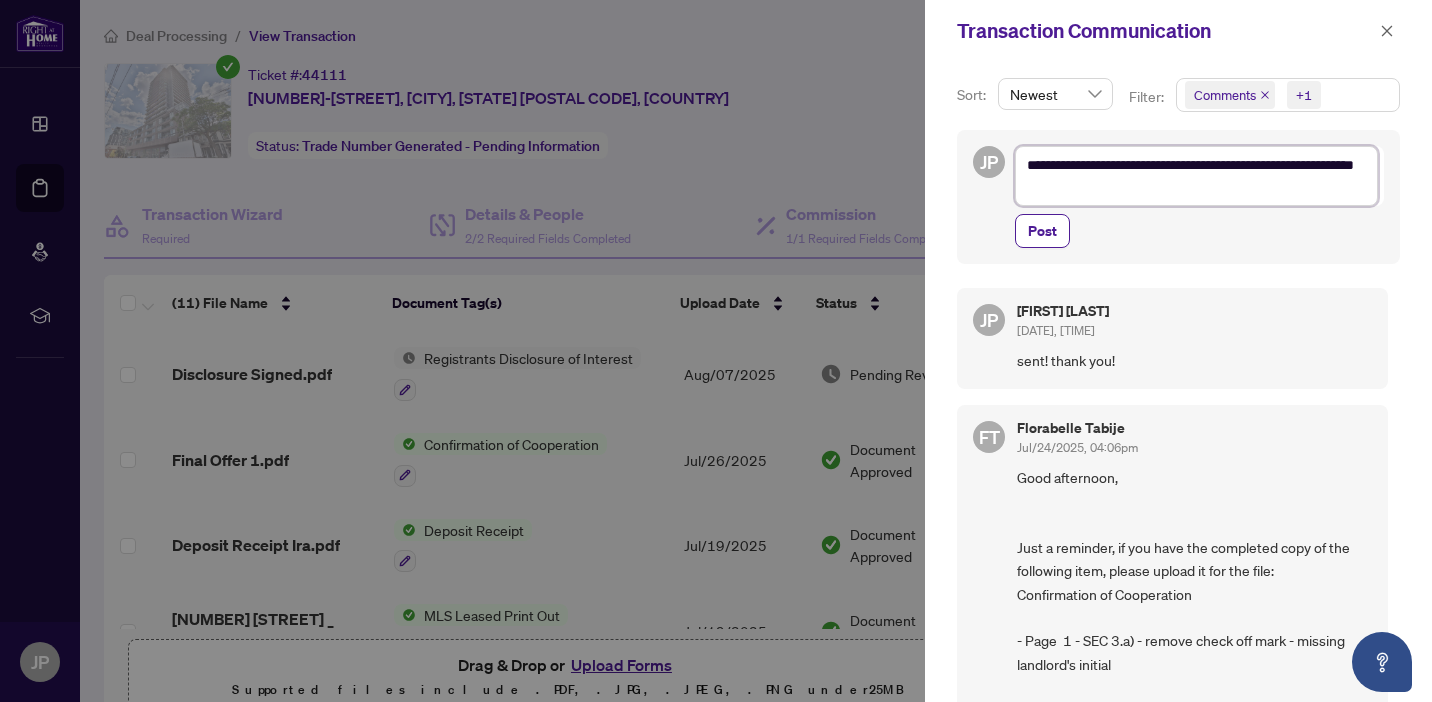 type on "**********" 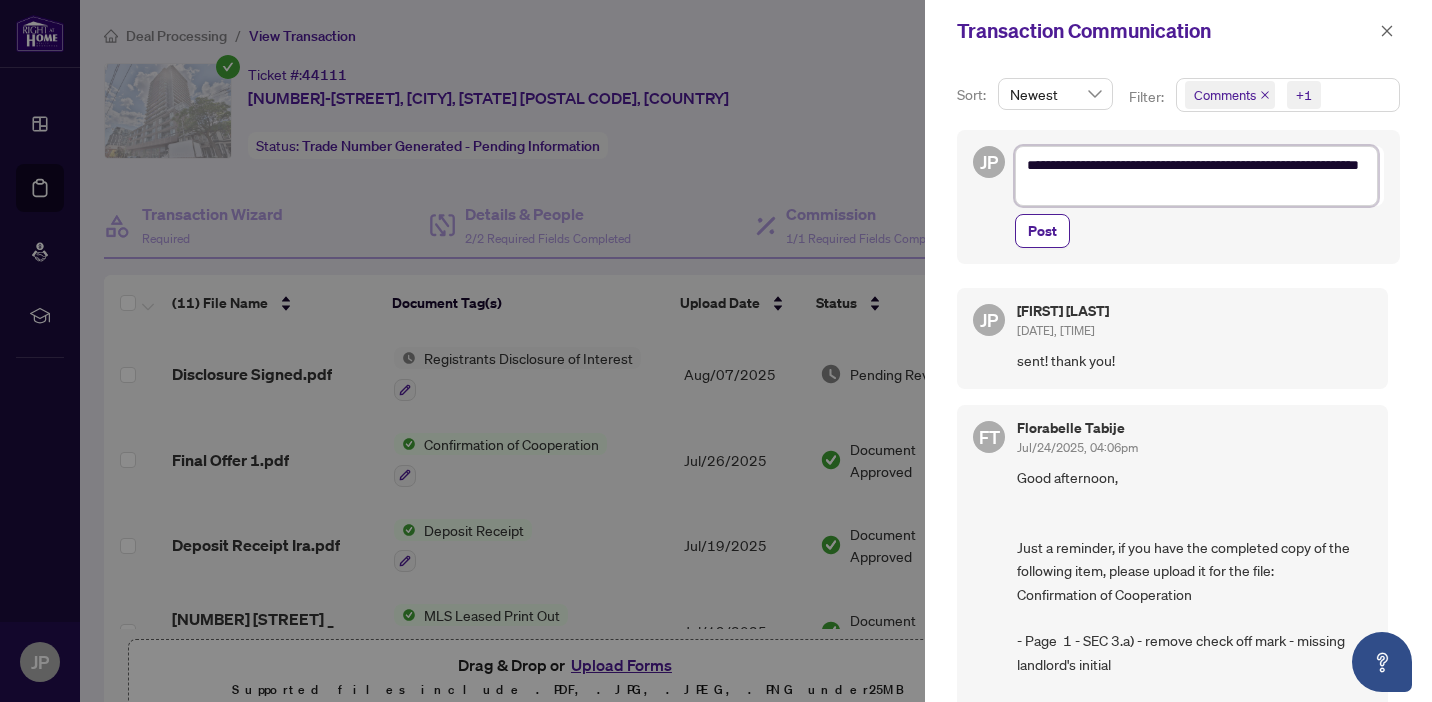 type on "**********" 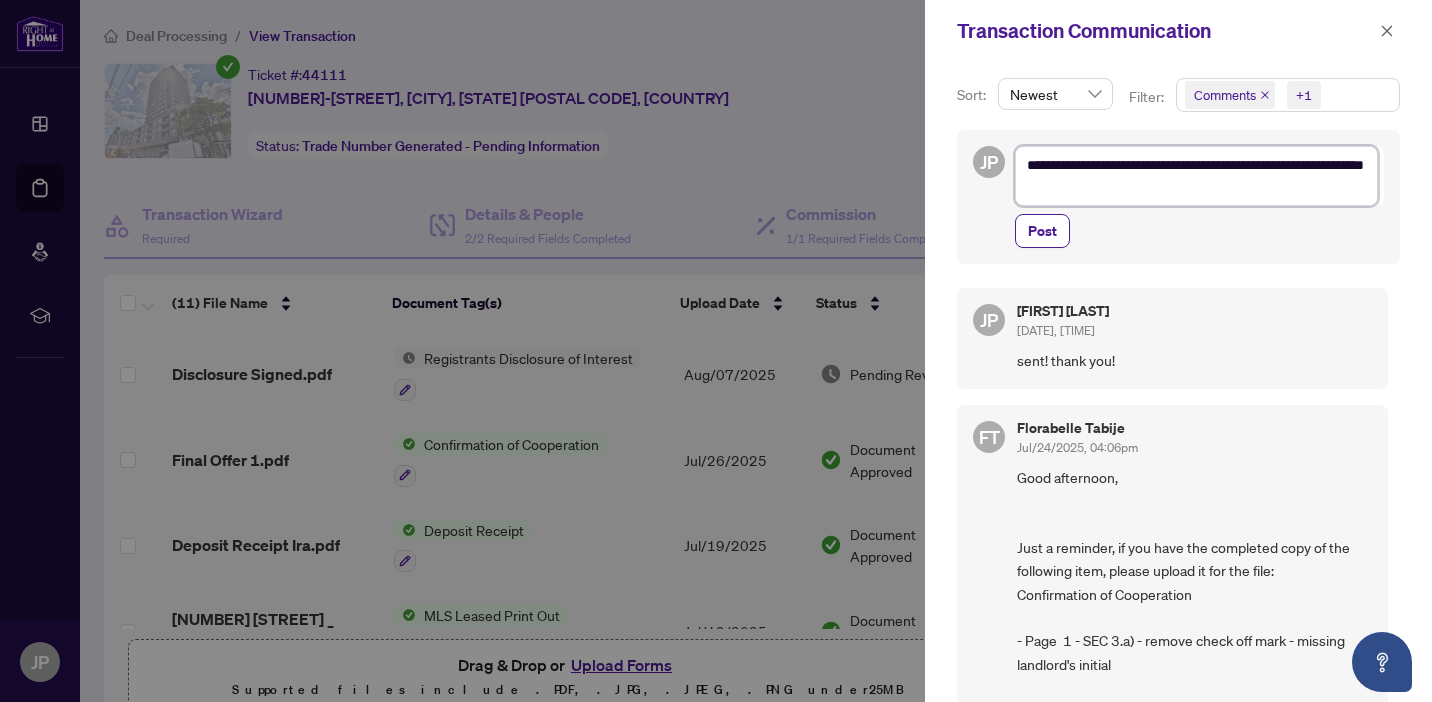 type on "**********" 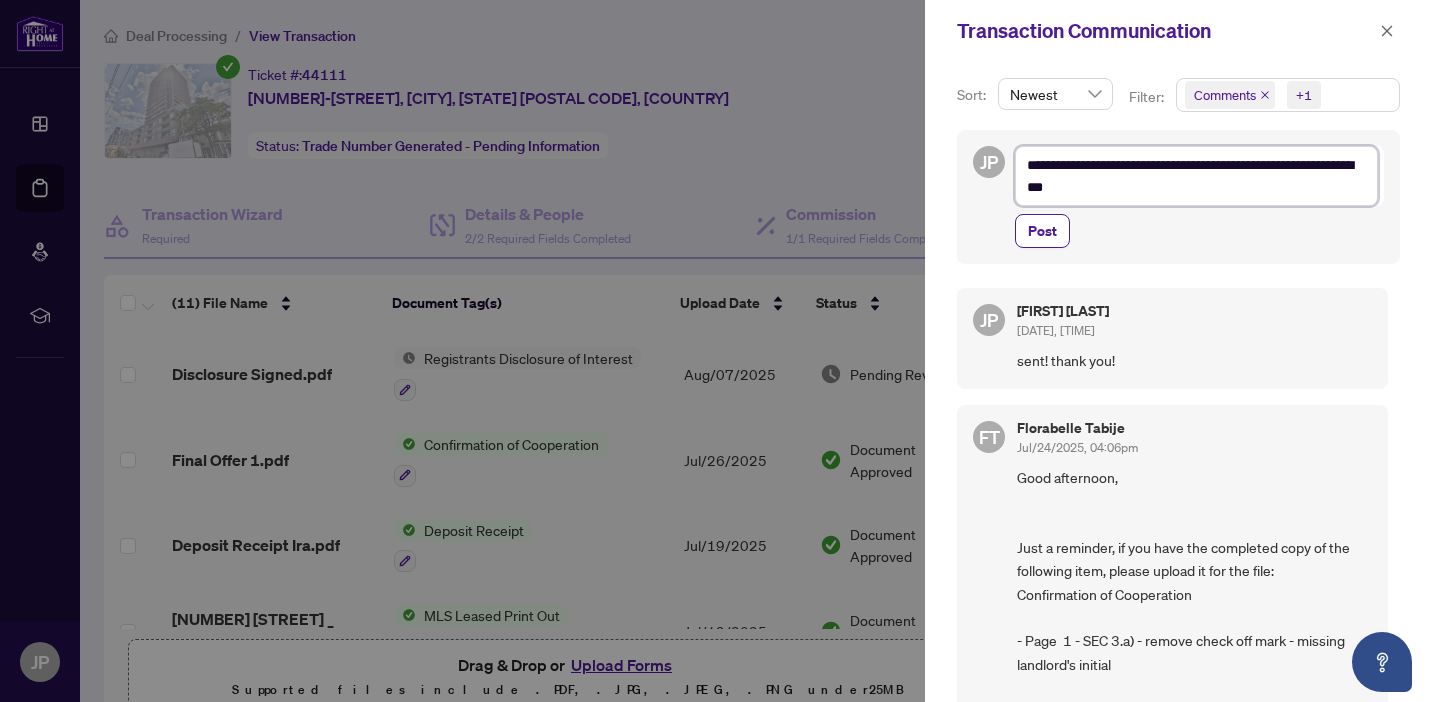type on "**********" 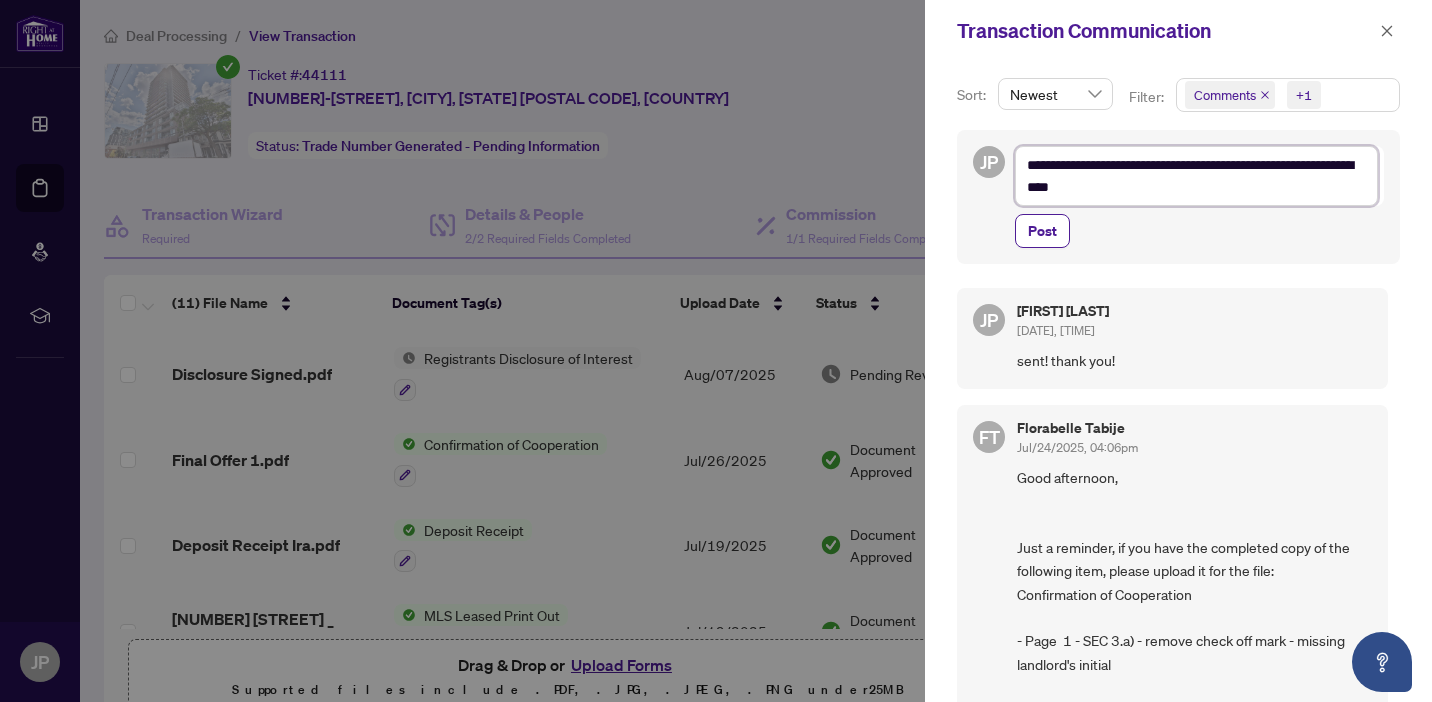 type on "**********" 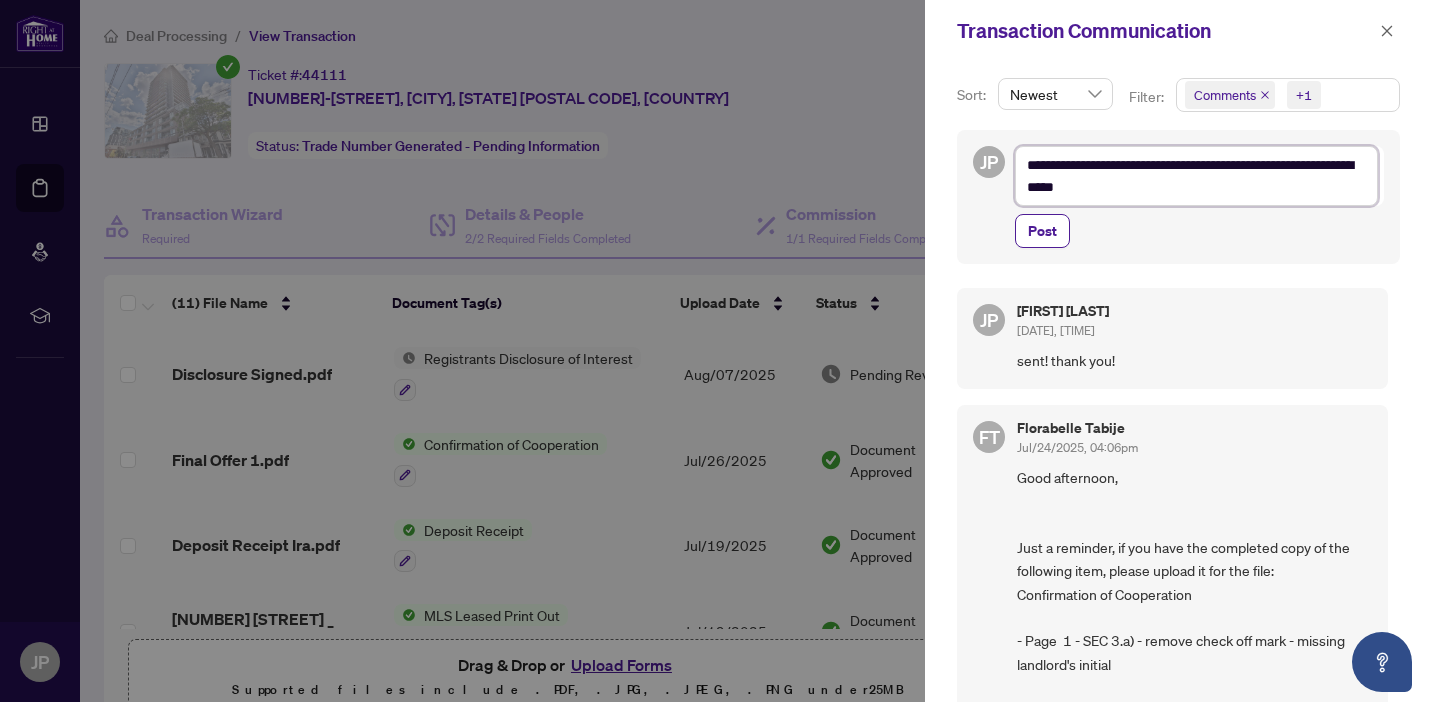 type on "**********" 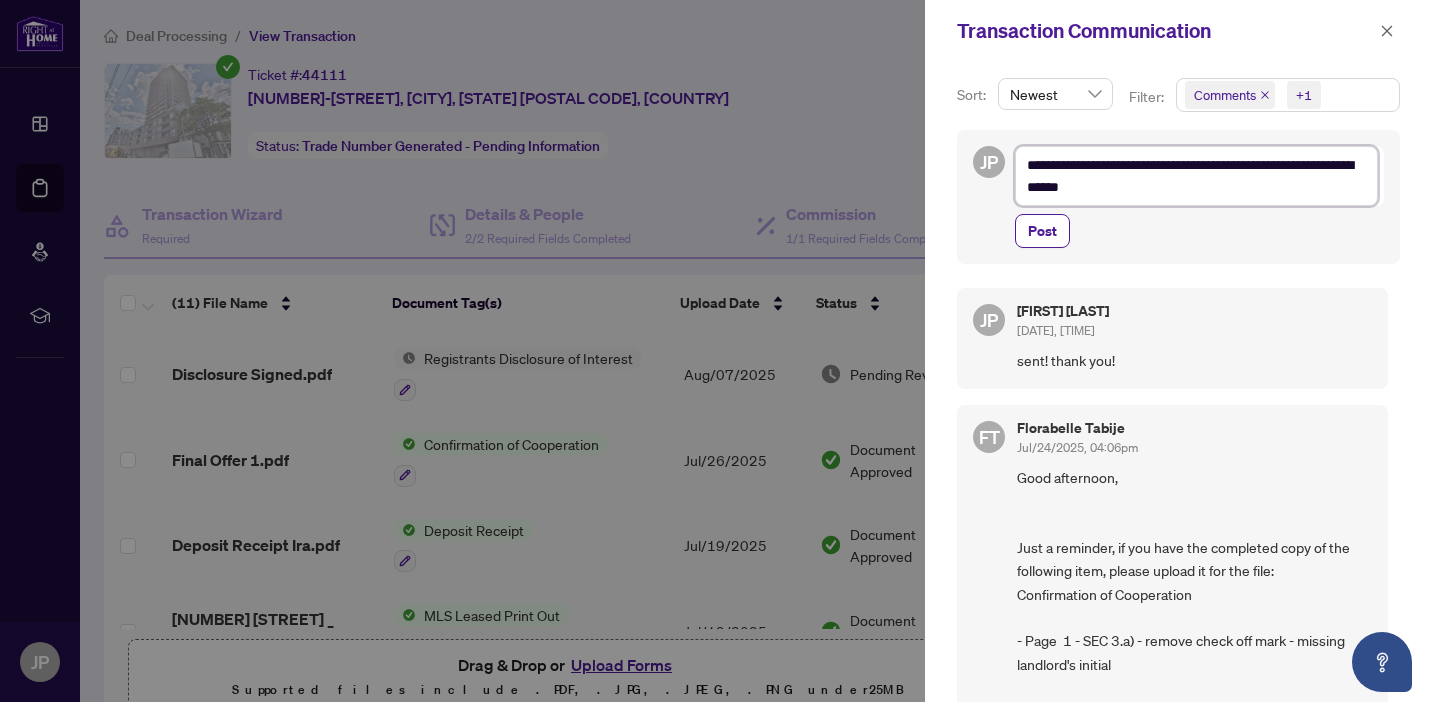 type on "**********" 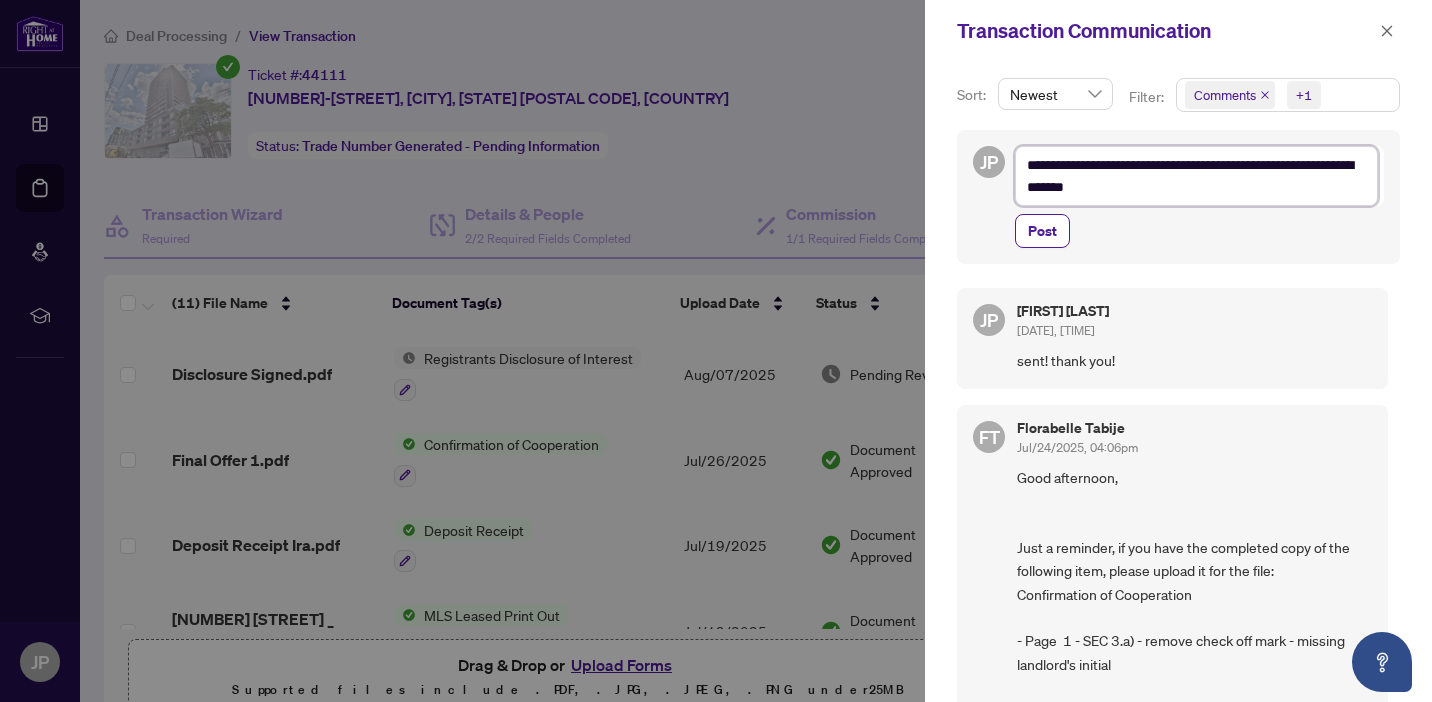 type on "**********" 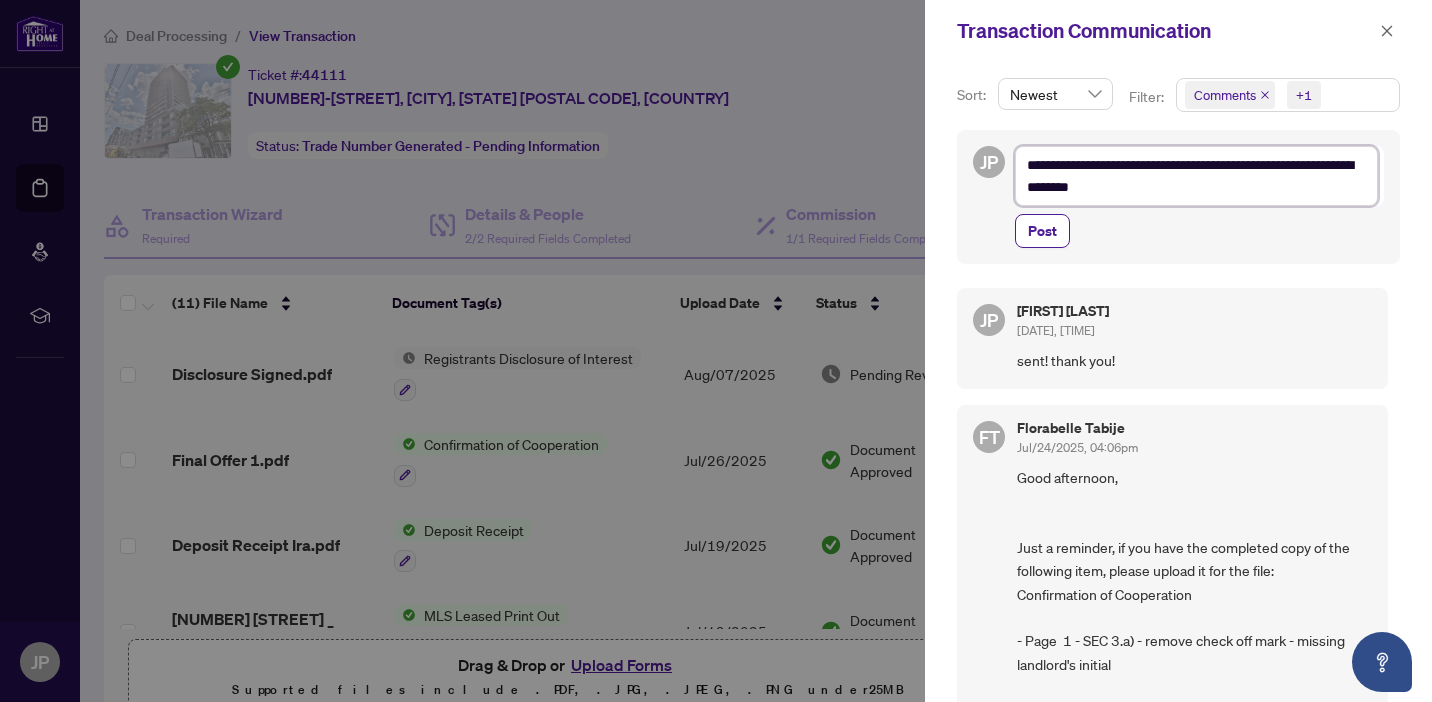 type on "**********" 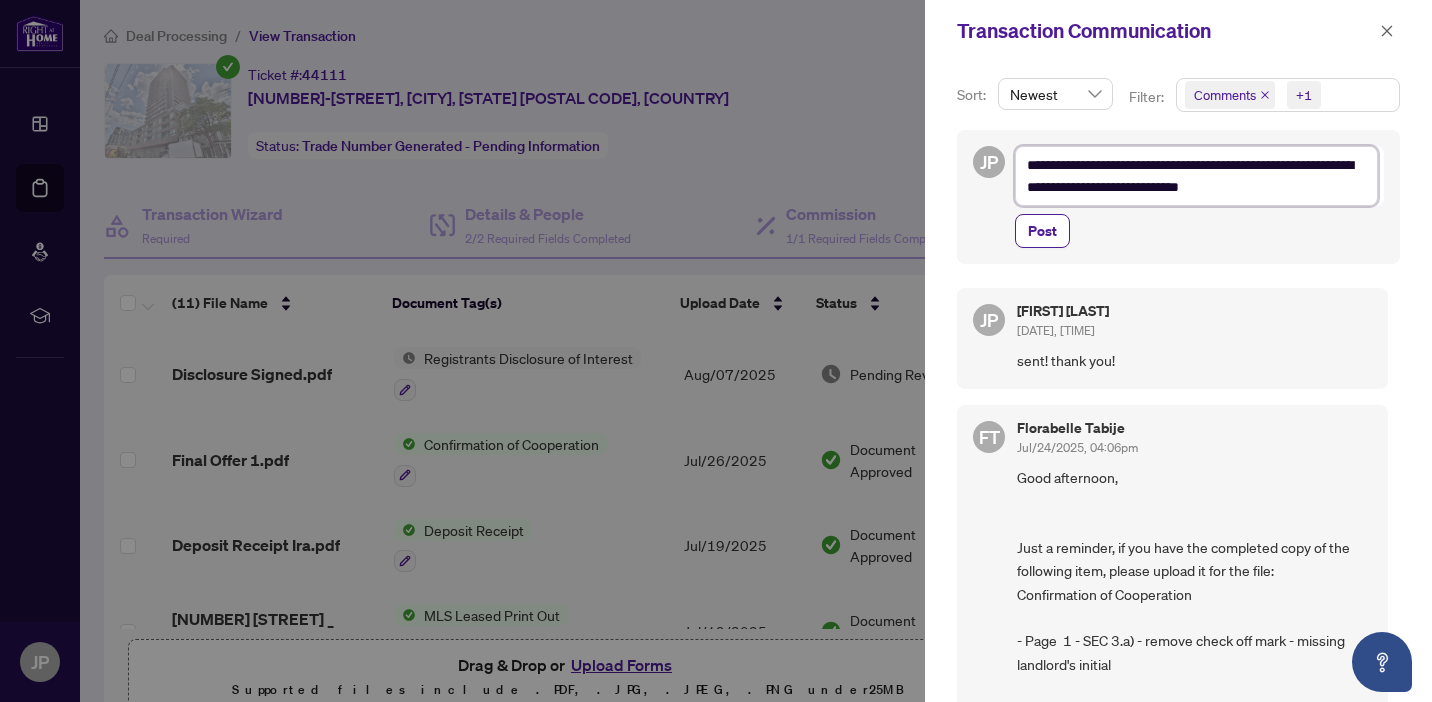 click on "**********" at bounding box center [1196, 176] 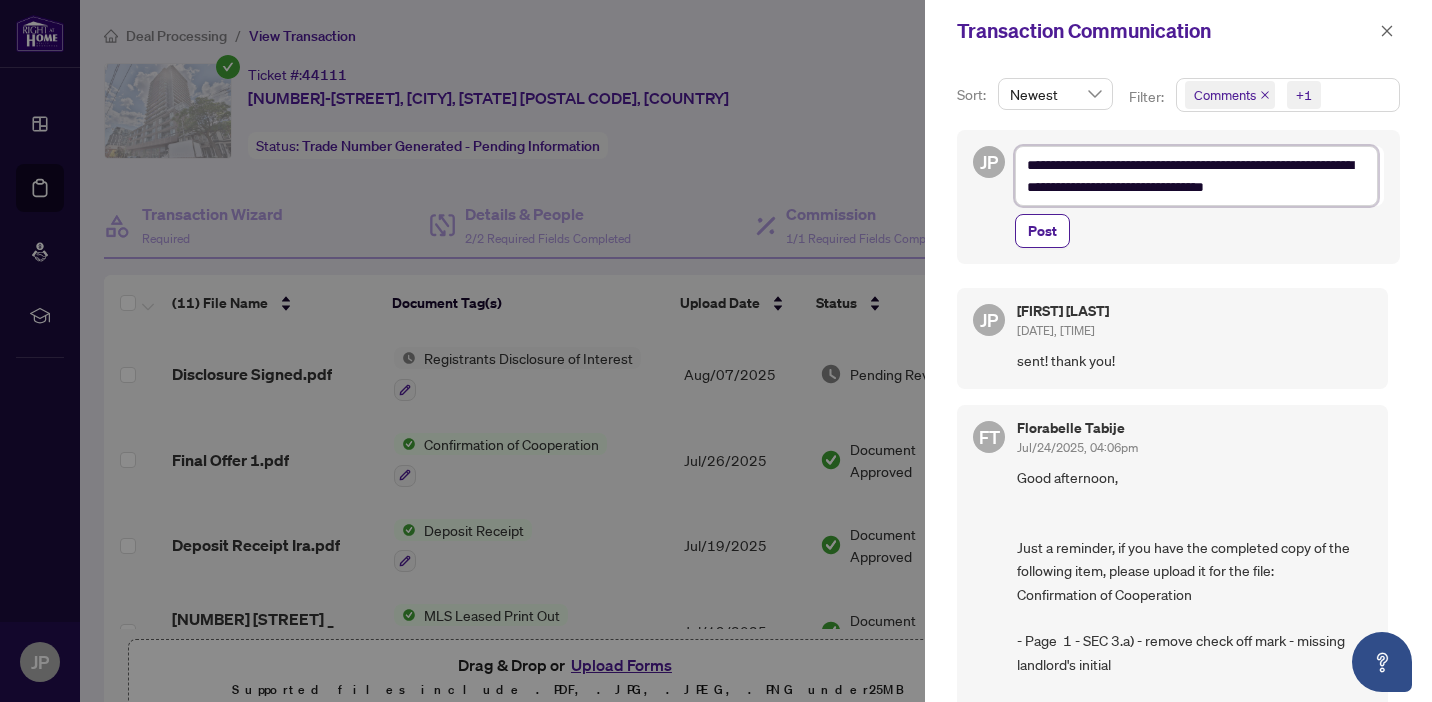 click on "**********" at bounding box center [1196, 176] 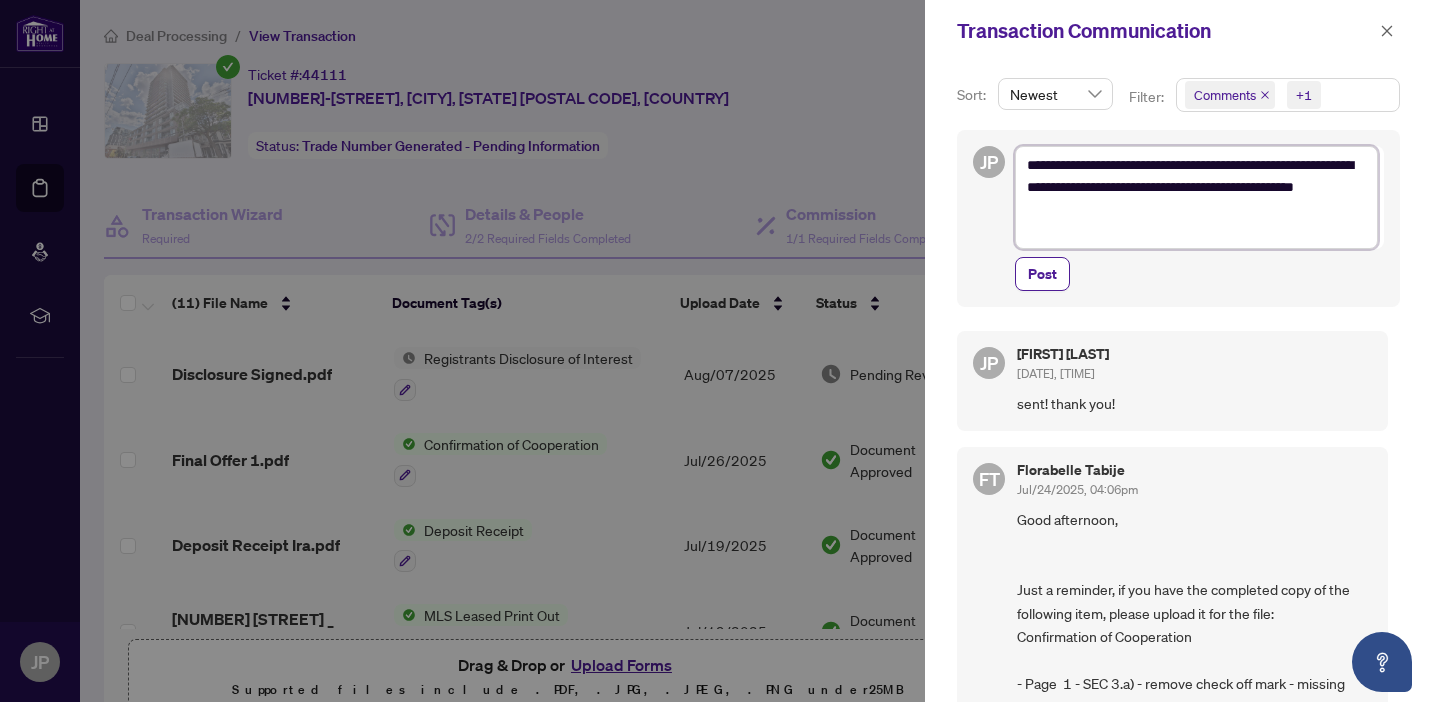 scroll, scrollTop: 0, scrollLeft: 0, axis: both 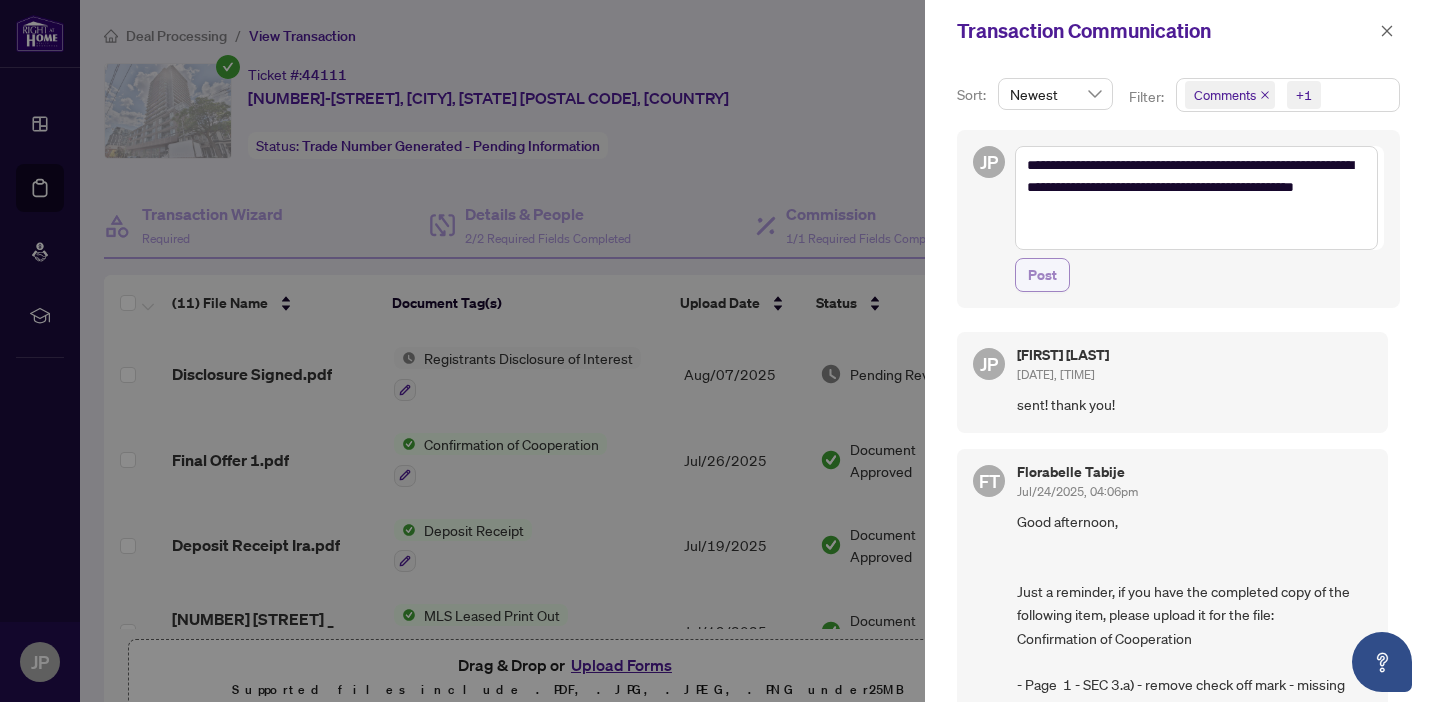 click on "Post" at bounding box center [1042, 275] 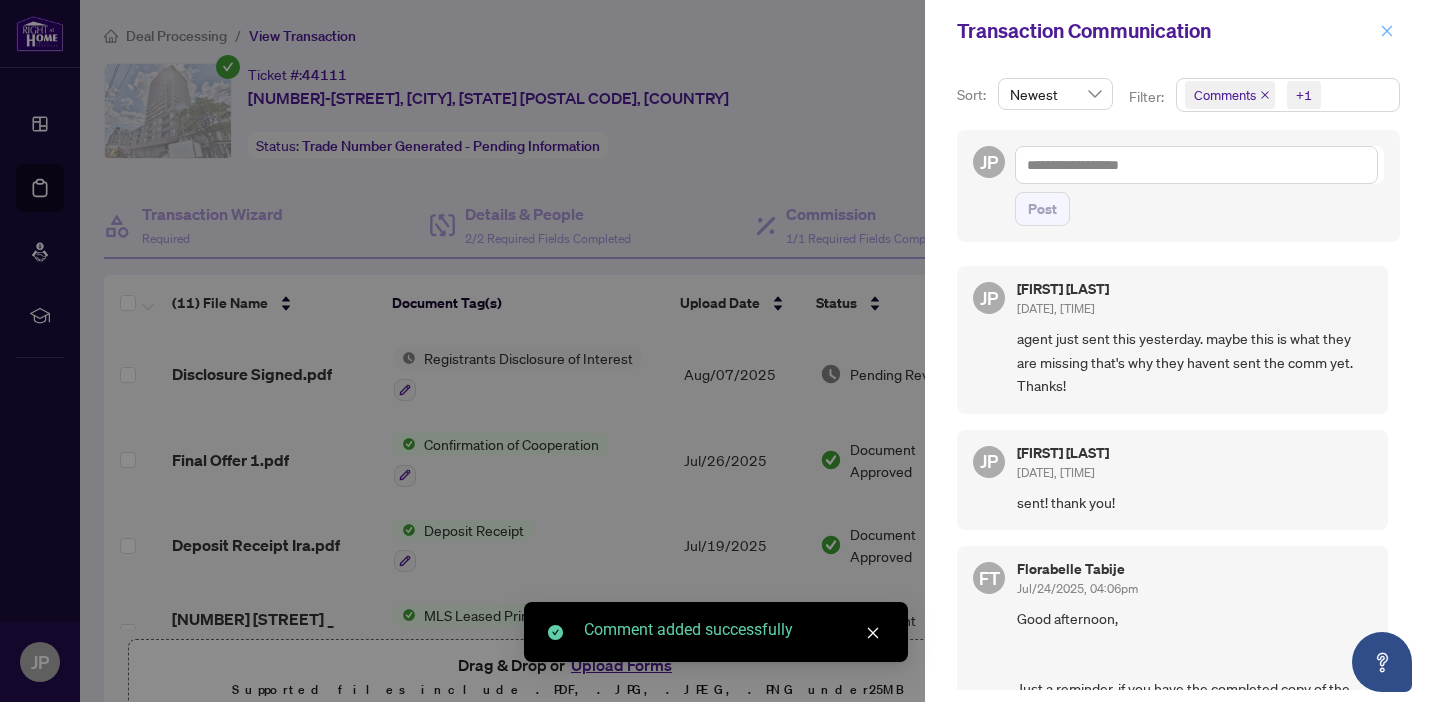 click 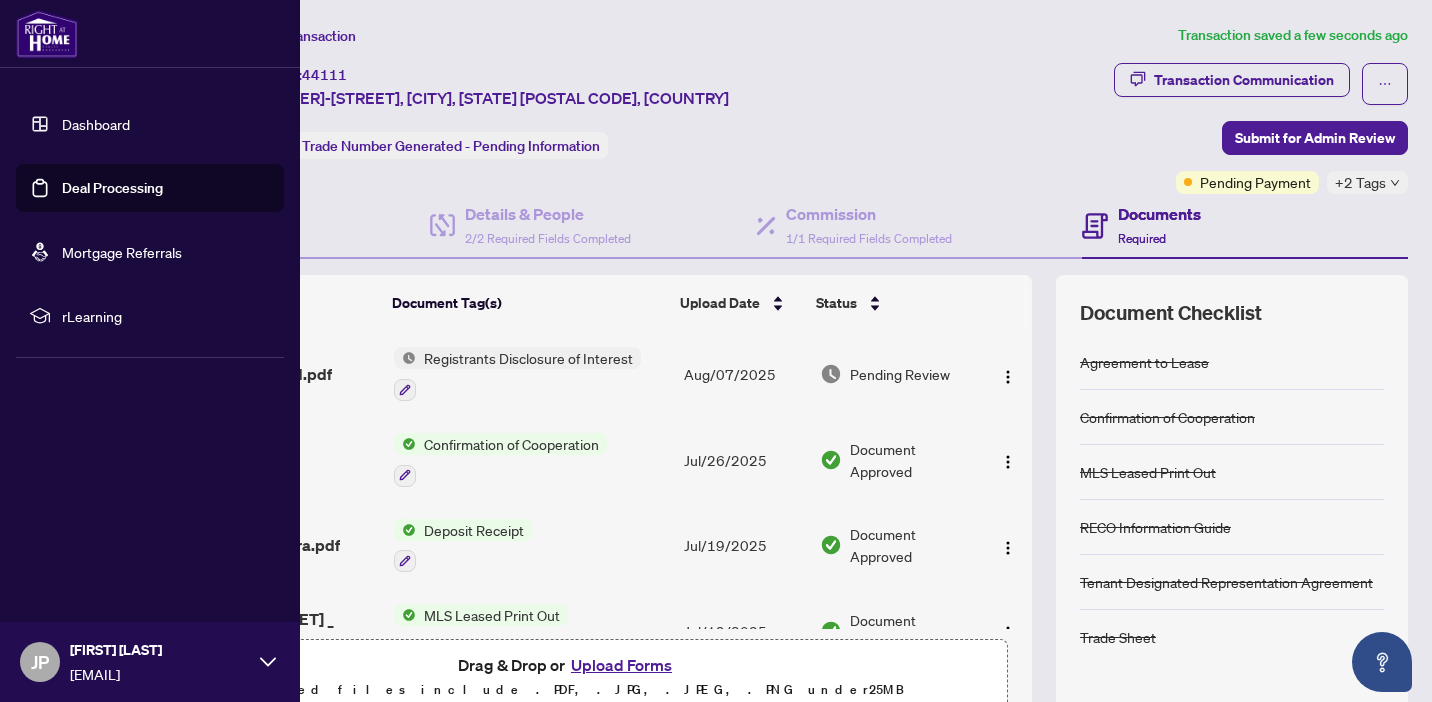click on "Deal Processing" at bounding box center [112, 188] 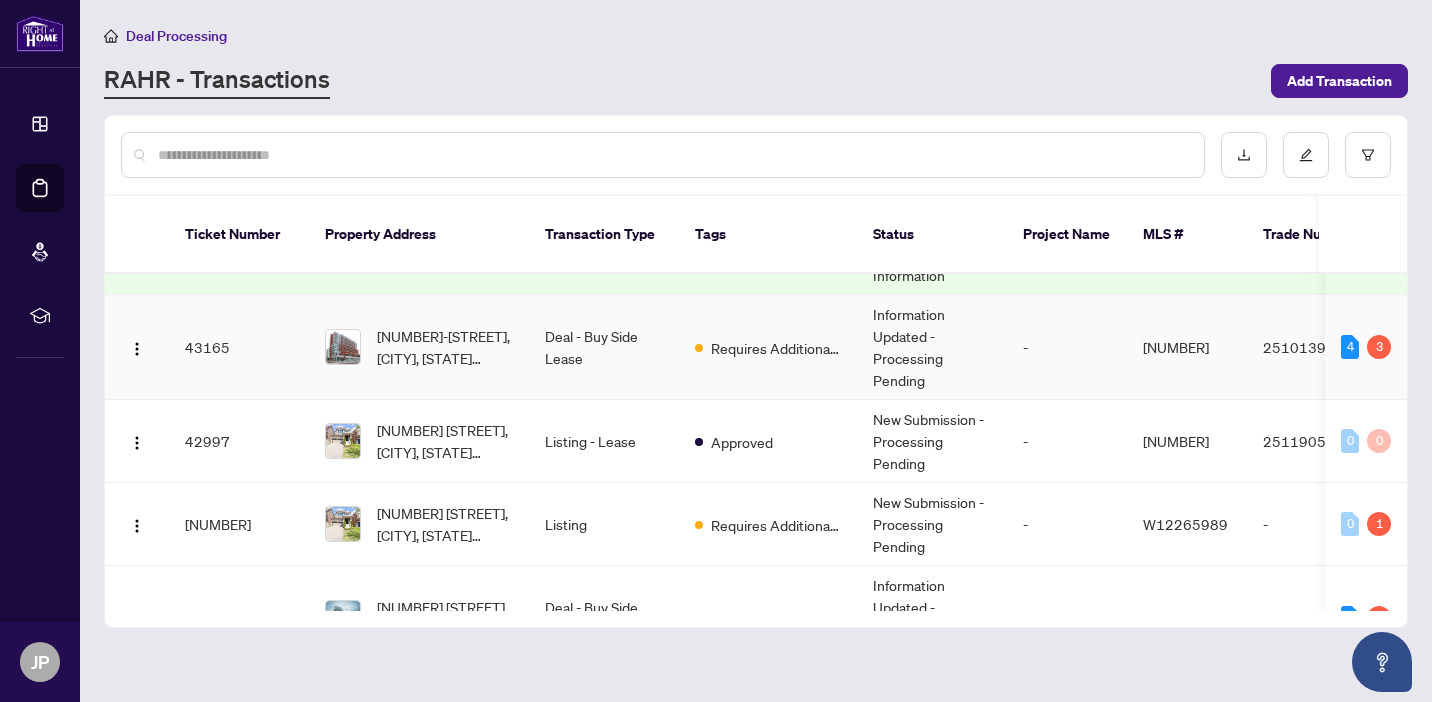 scroll, scrollTop: 273, scrollLeft: 0, axis: vertical 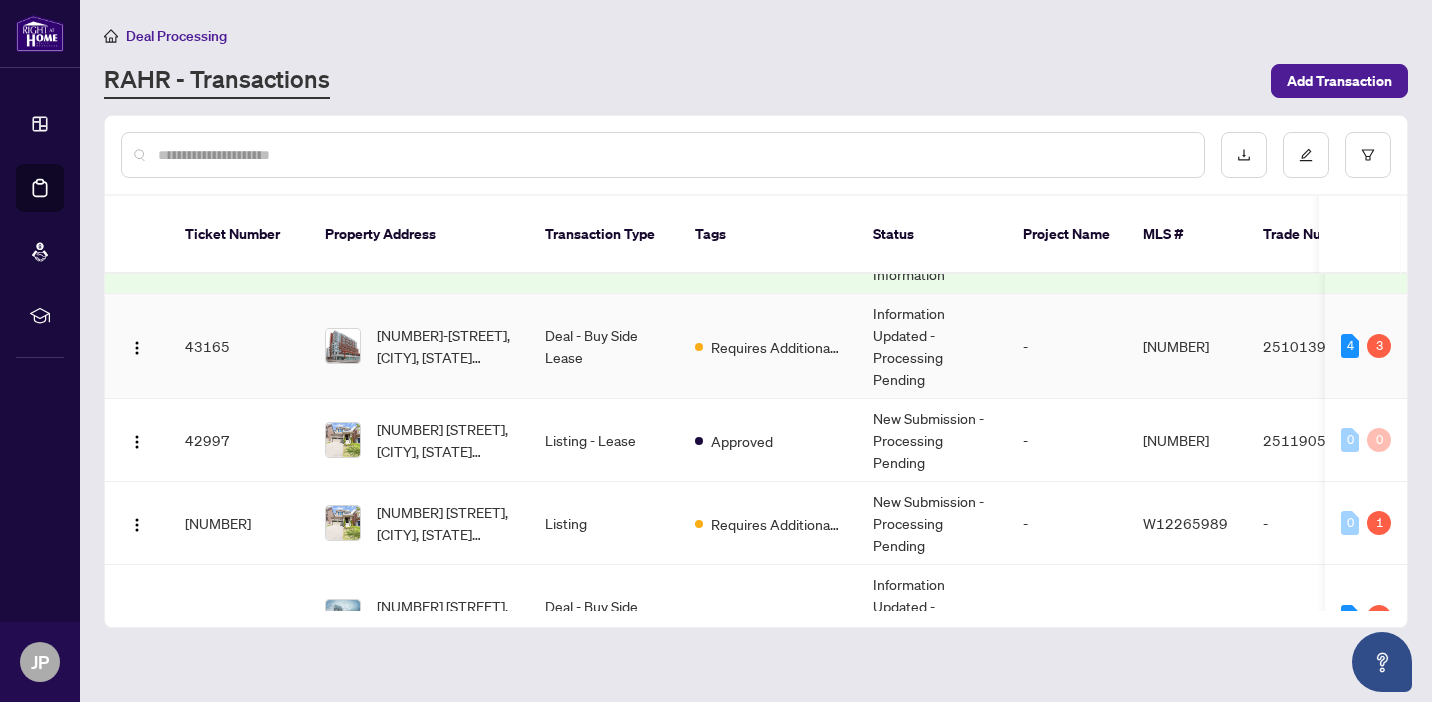 click on "[NUMBER]-[STREET], [CITY], [STATE][POSTAL CODE], [COUNTRY]" at bounding box center (419, 346) 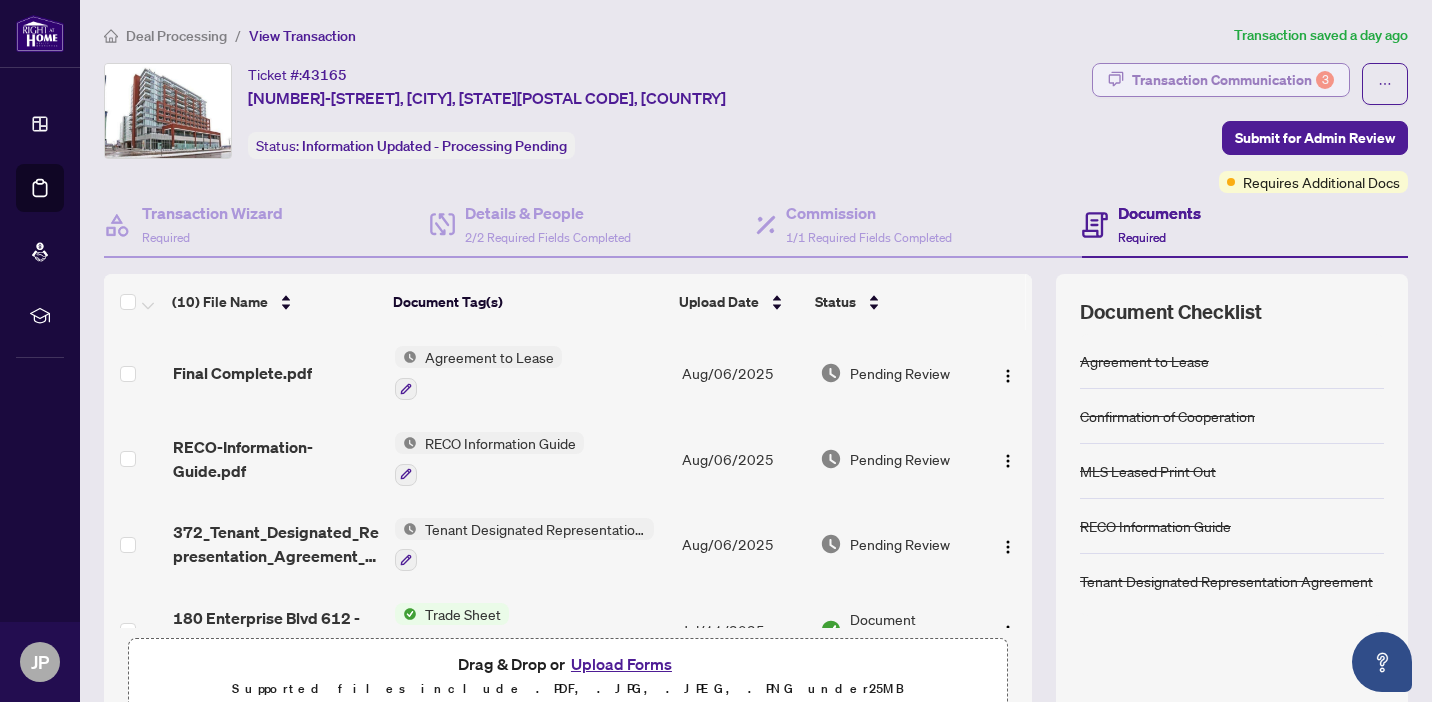 click on "Transaction Communication 3" at bounding box center (1233, 80) 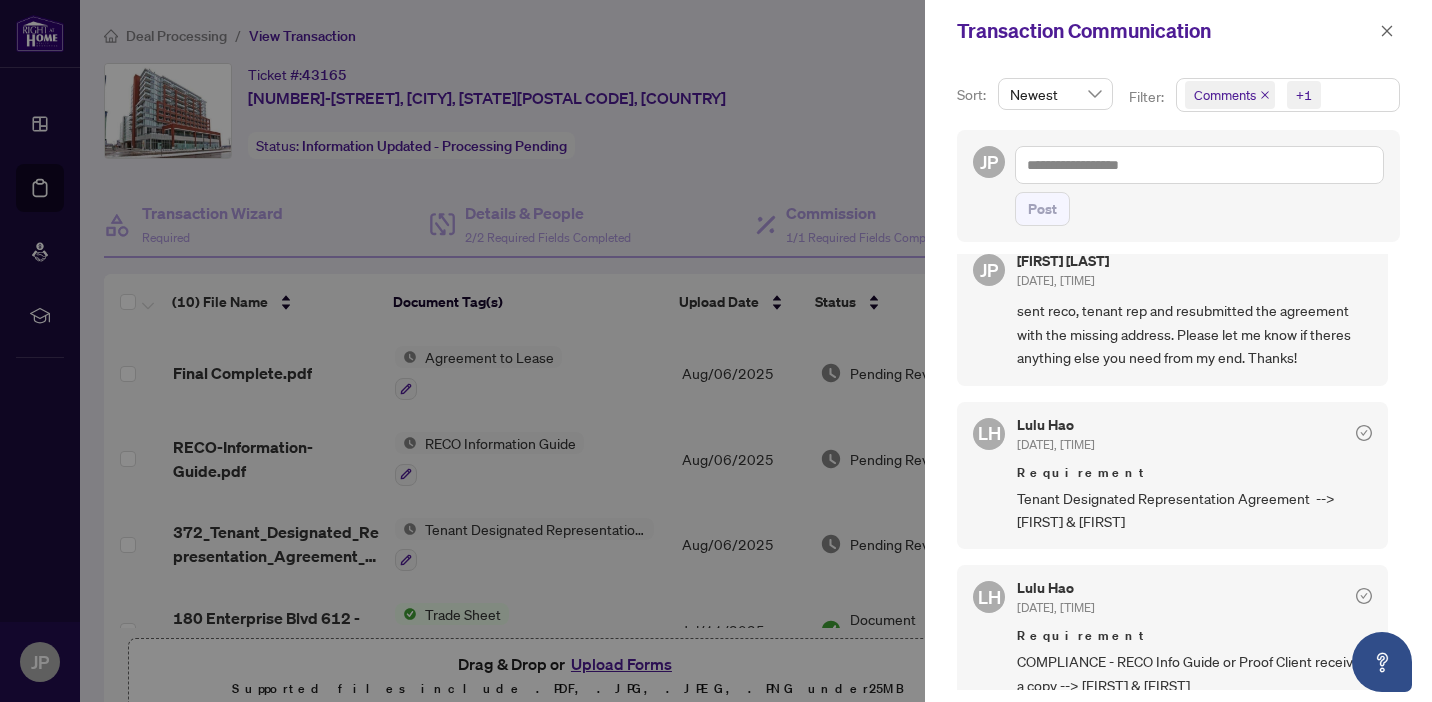scroll, scrollTop: 0, scrollLeft: 0, axis: both 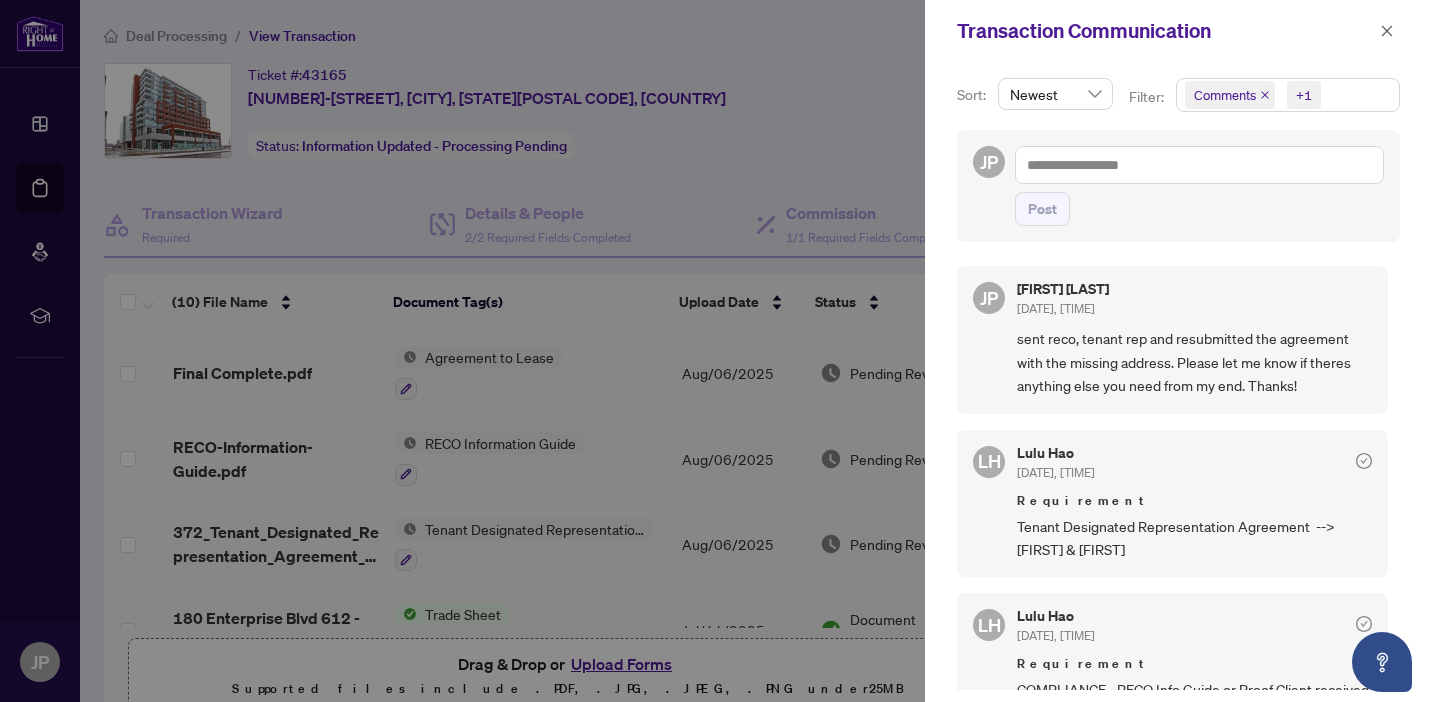click at bounding box center [716, 351] 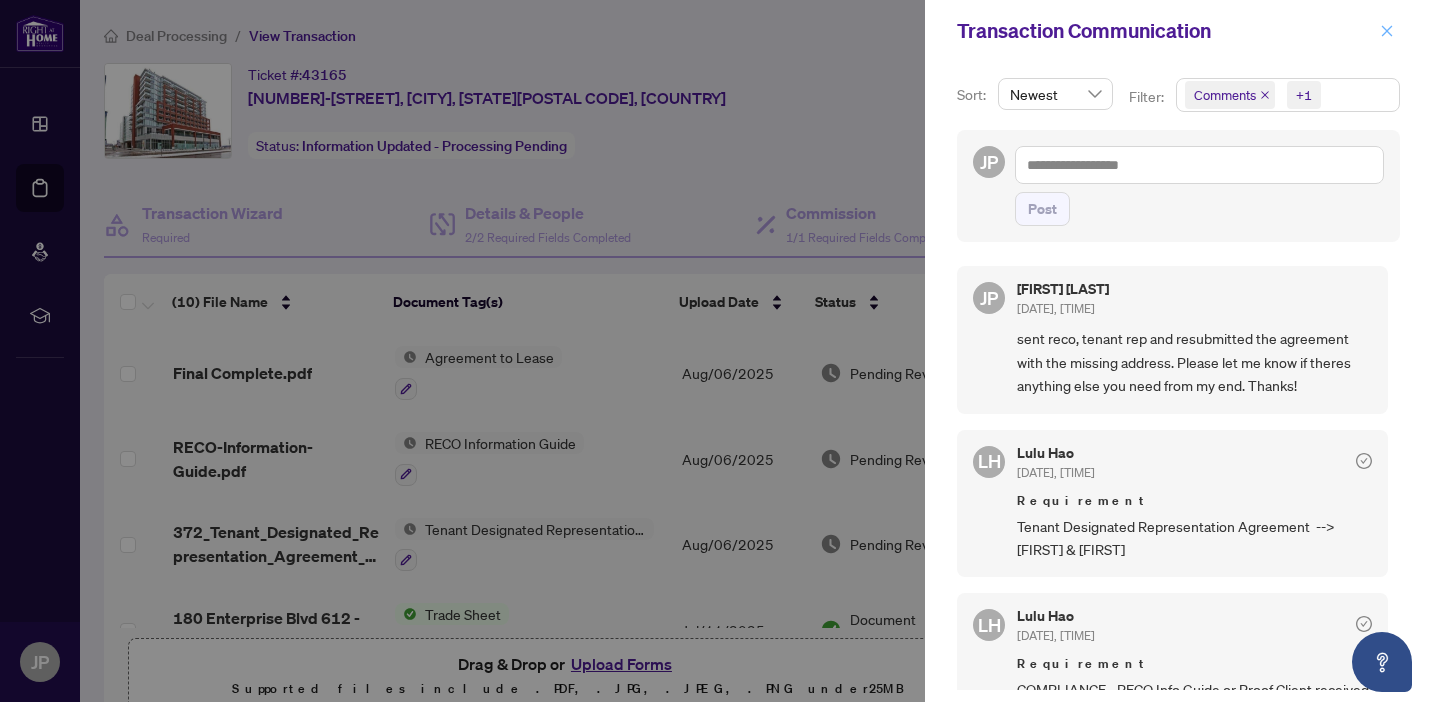 click 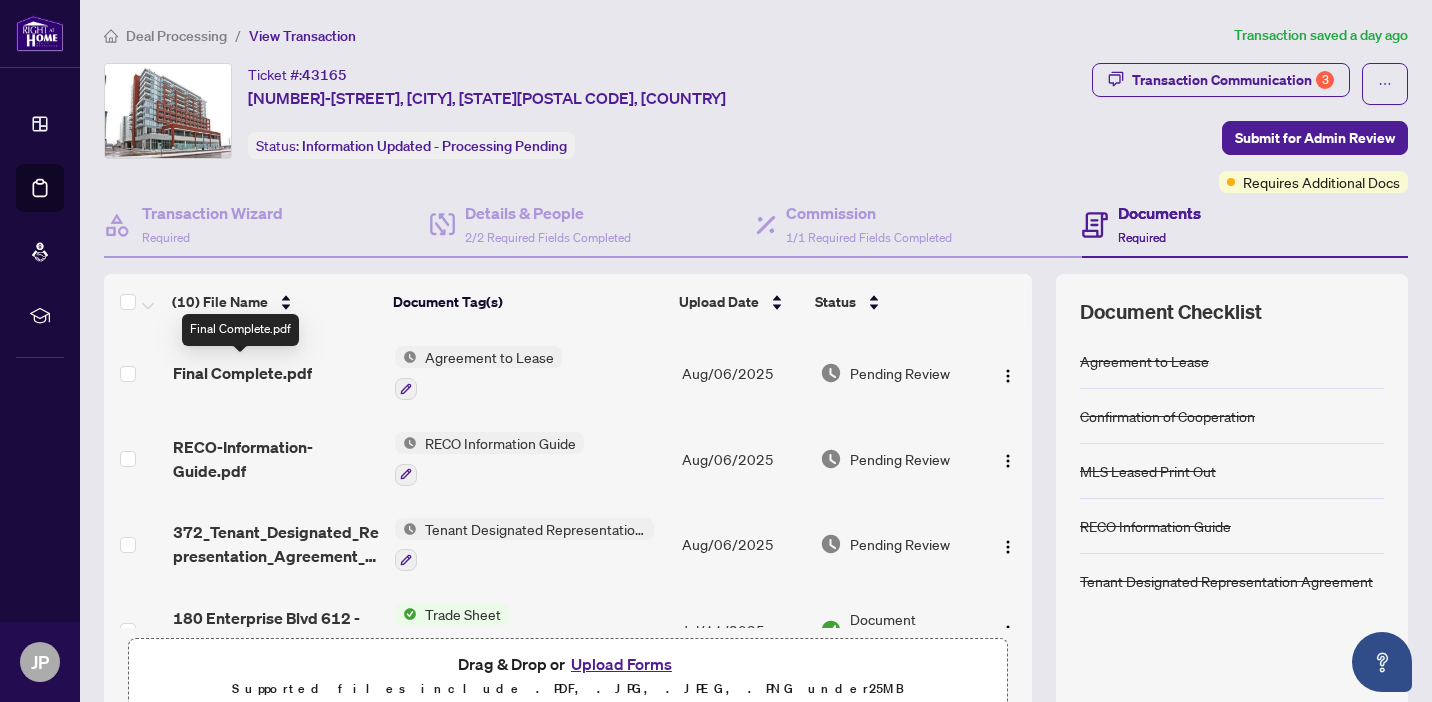 click on "Final Complete.pdf" at bounding box center (242, 373) 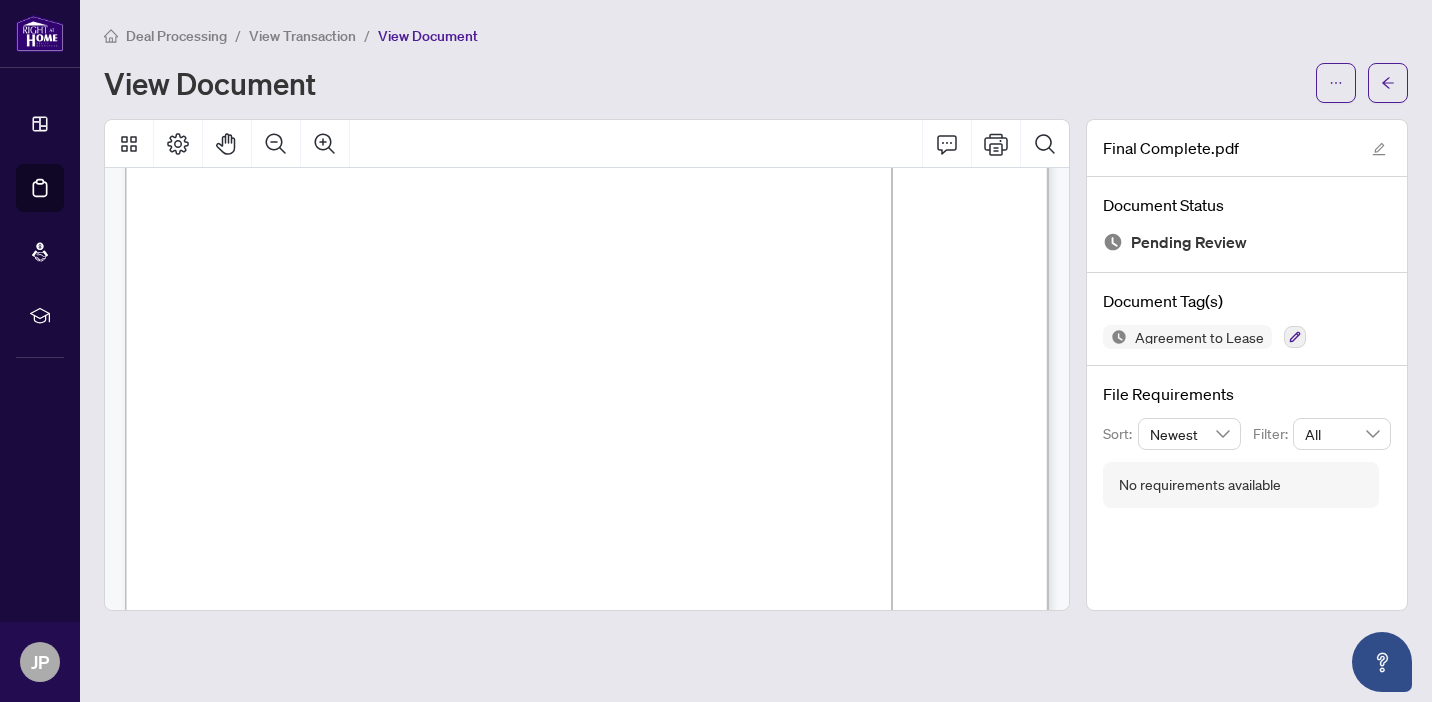 scroll, scrollTop: 10078, scrollLeft: 0, axis: vertical 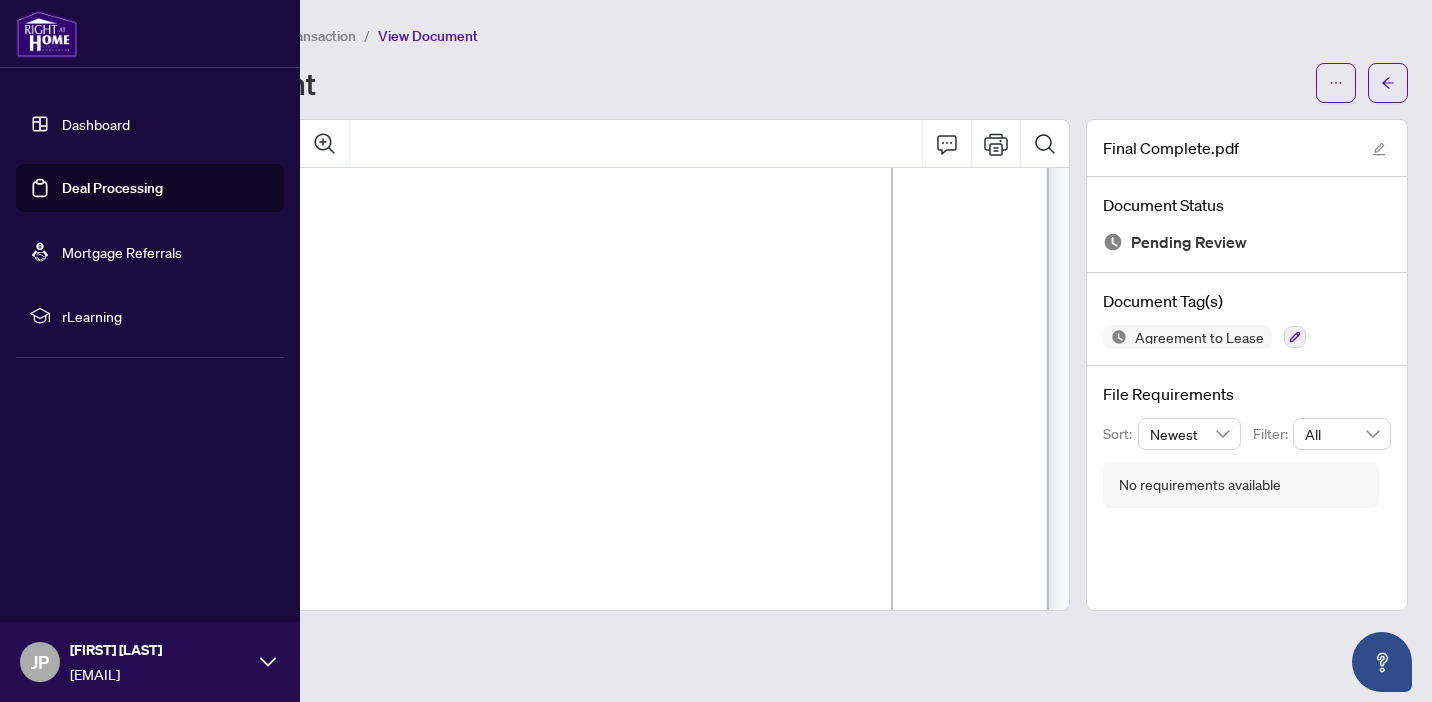click on "Deal Processing" at bounding box center (112, 188) 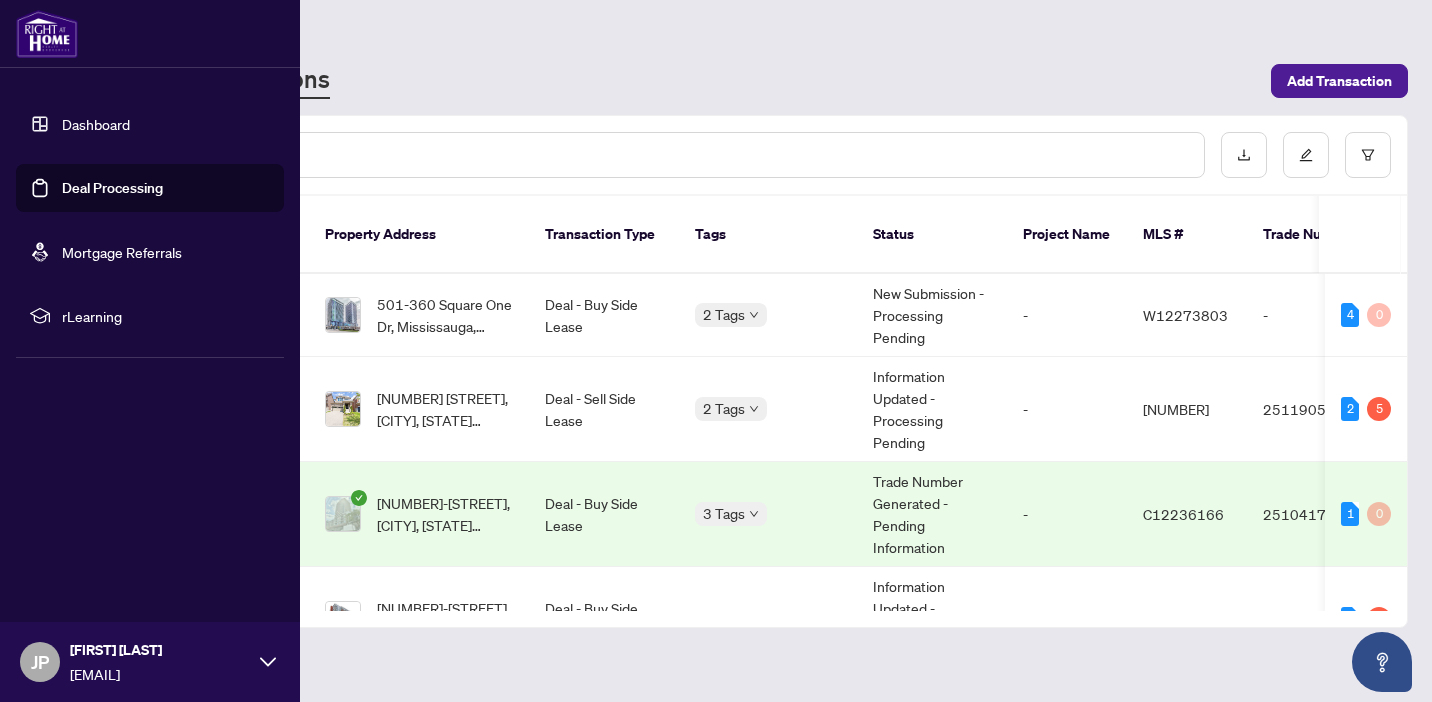 click on "Deal Processing" at bounding box center [112, 188] 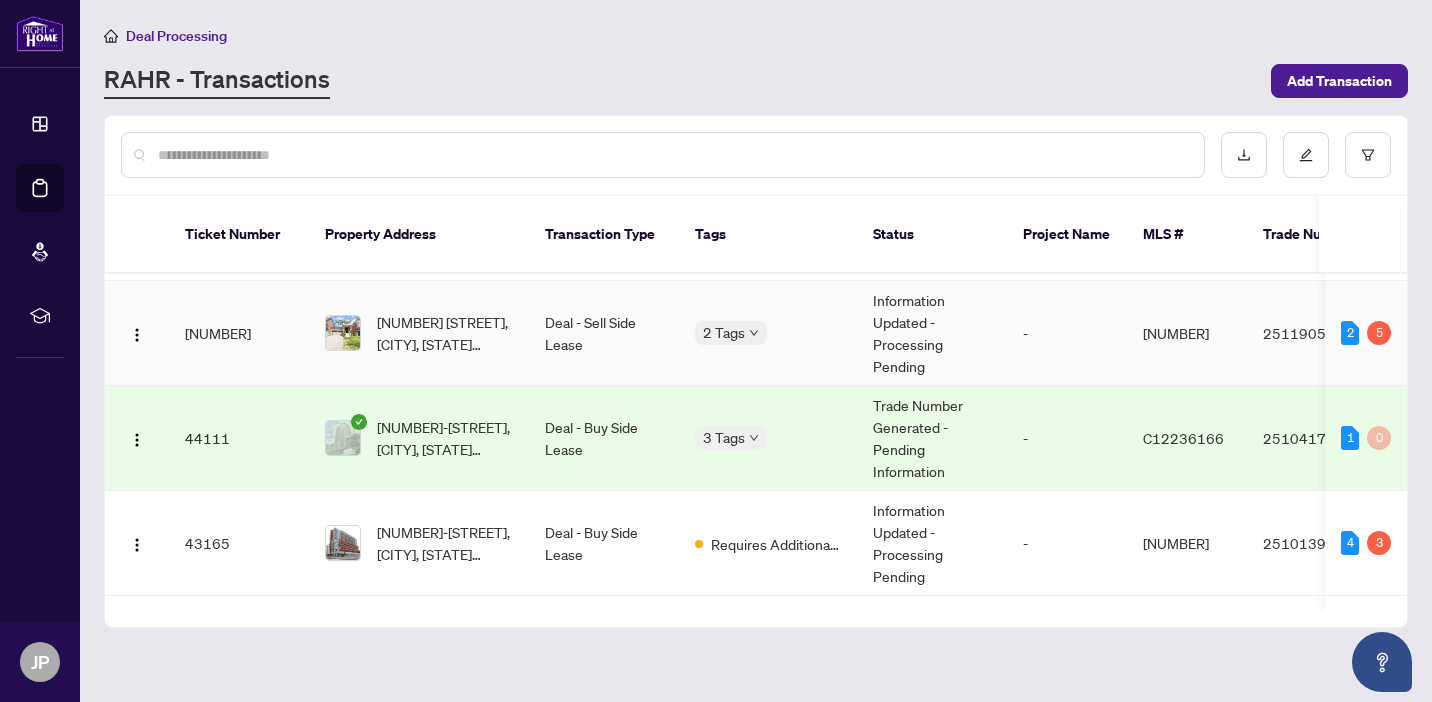 scroll, scrollTop: 73, scrollLeft: 0, axis: vertical 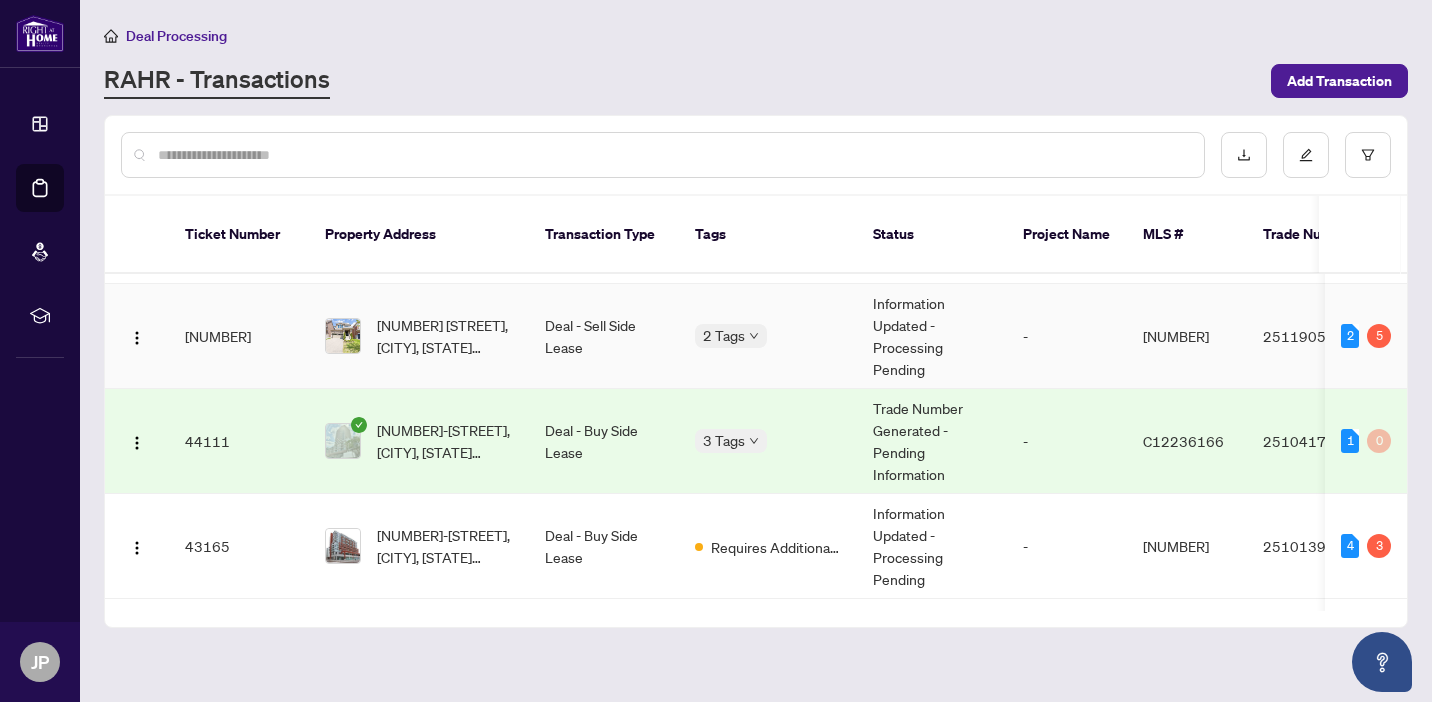 click on "2511905" at bounding box center [1317, 336] 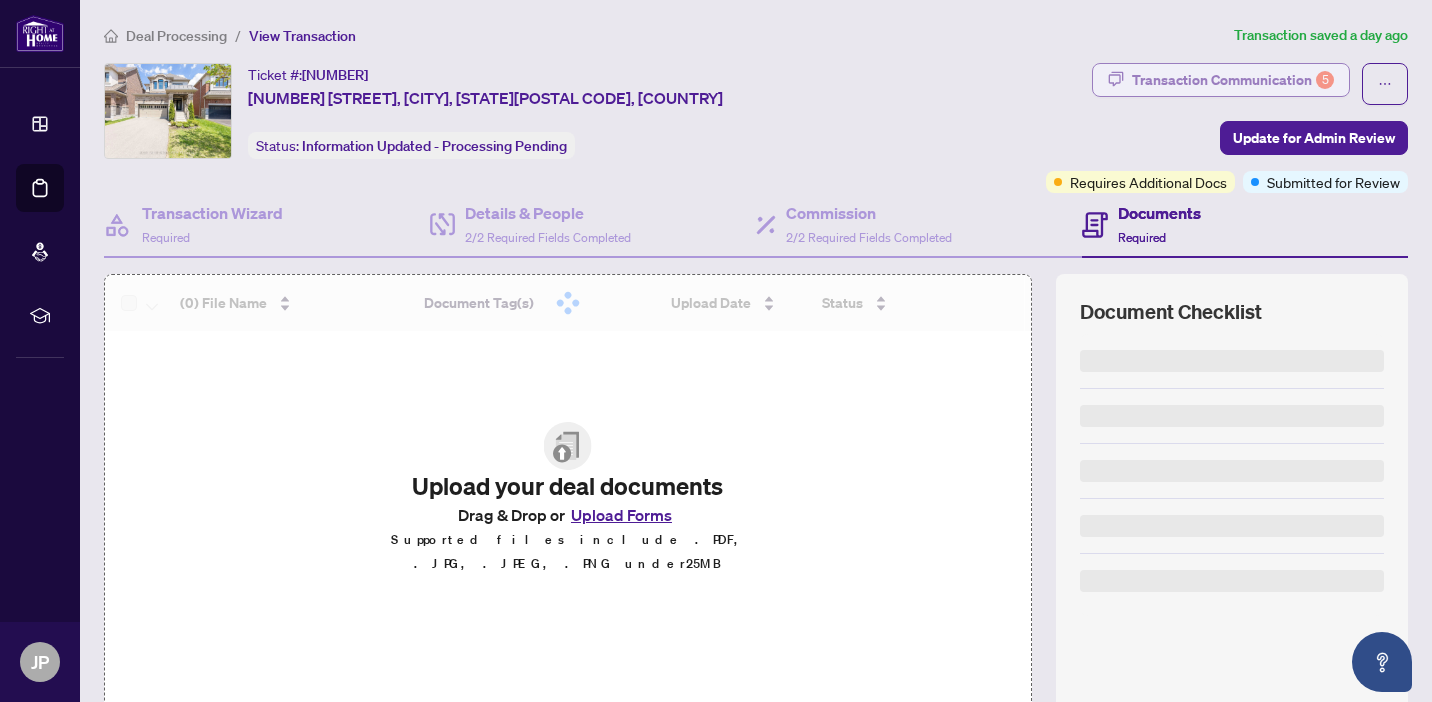 click on "Transaction Communication 5" at bounding box center (1233, 80) 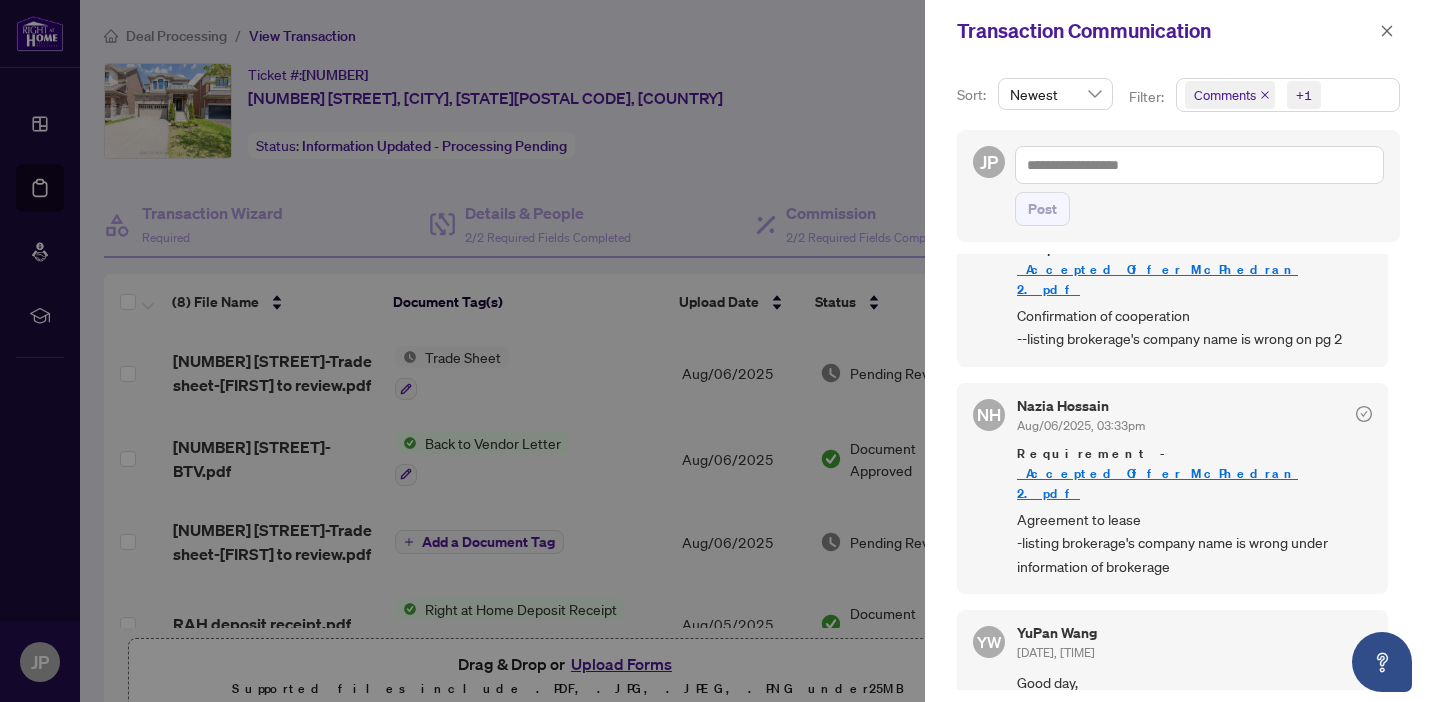 scroll, scrollTop: 1067, scrollLeft: 0, axis: vertical 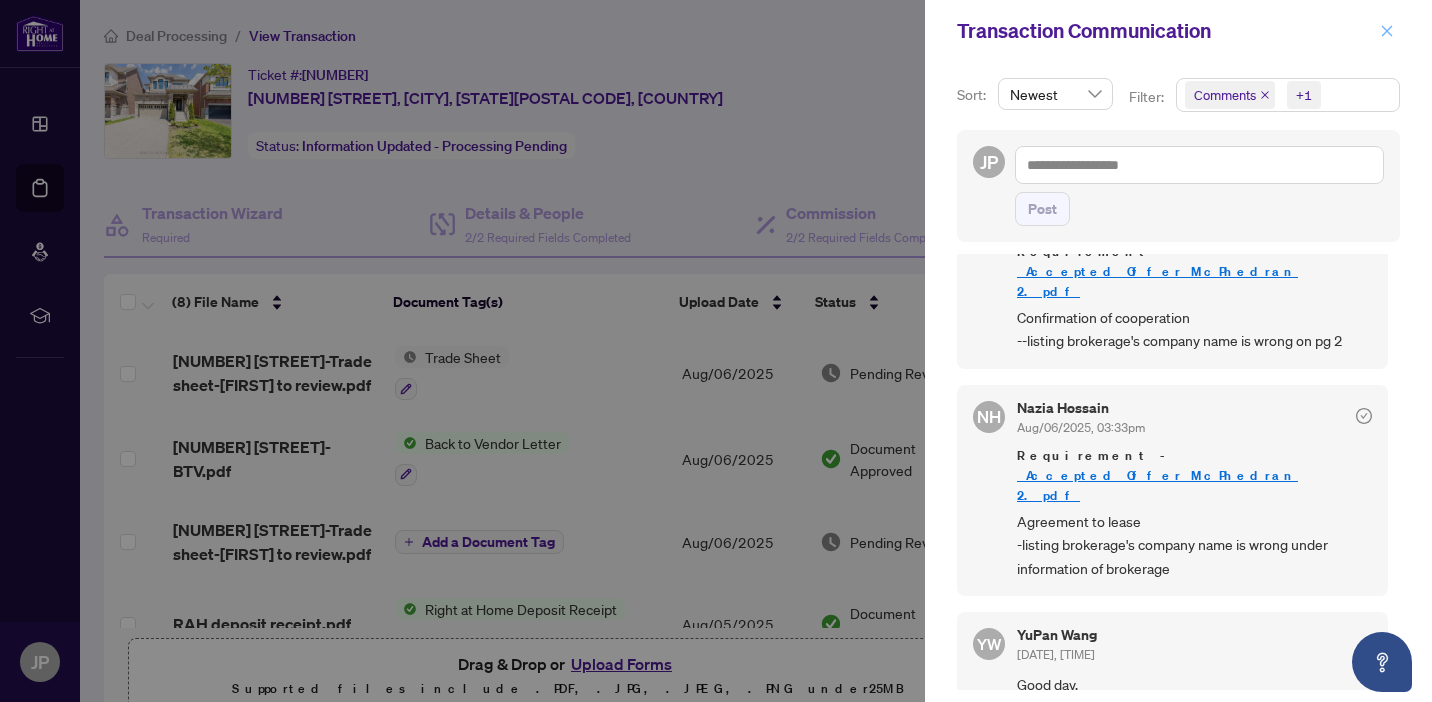 click 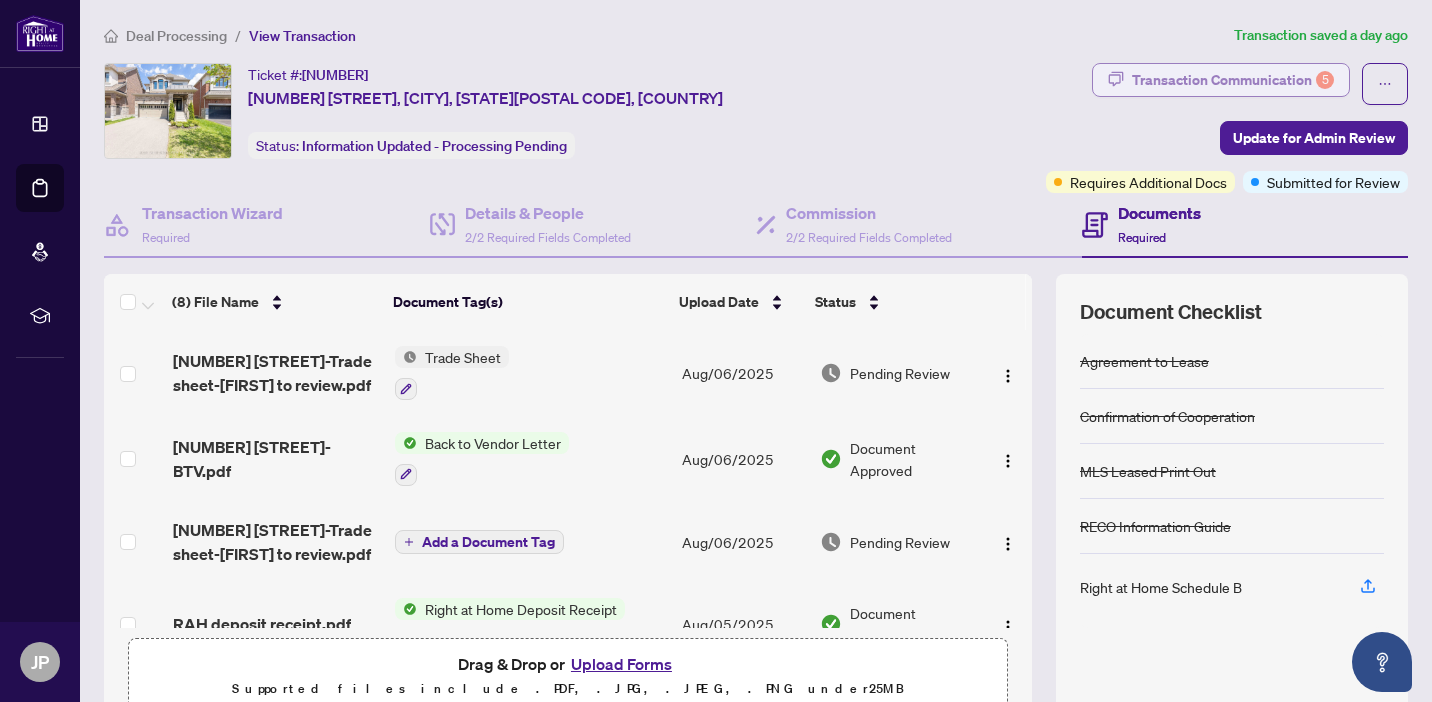 click on "Transaction Communication 5" at bounding box center (1233, 80) 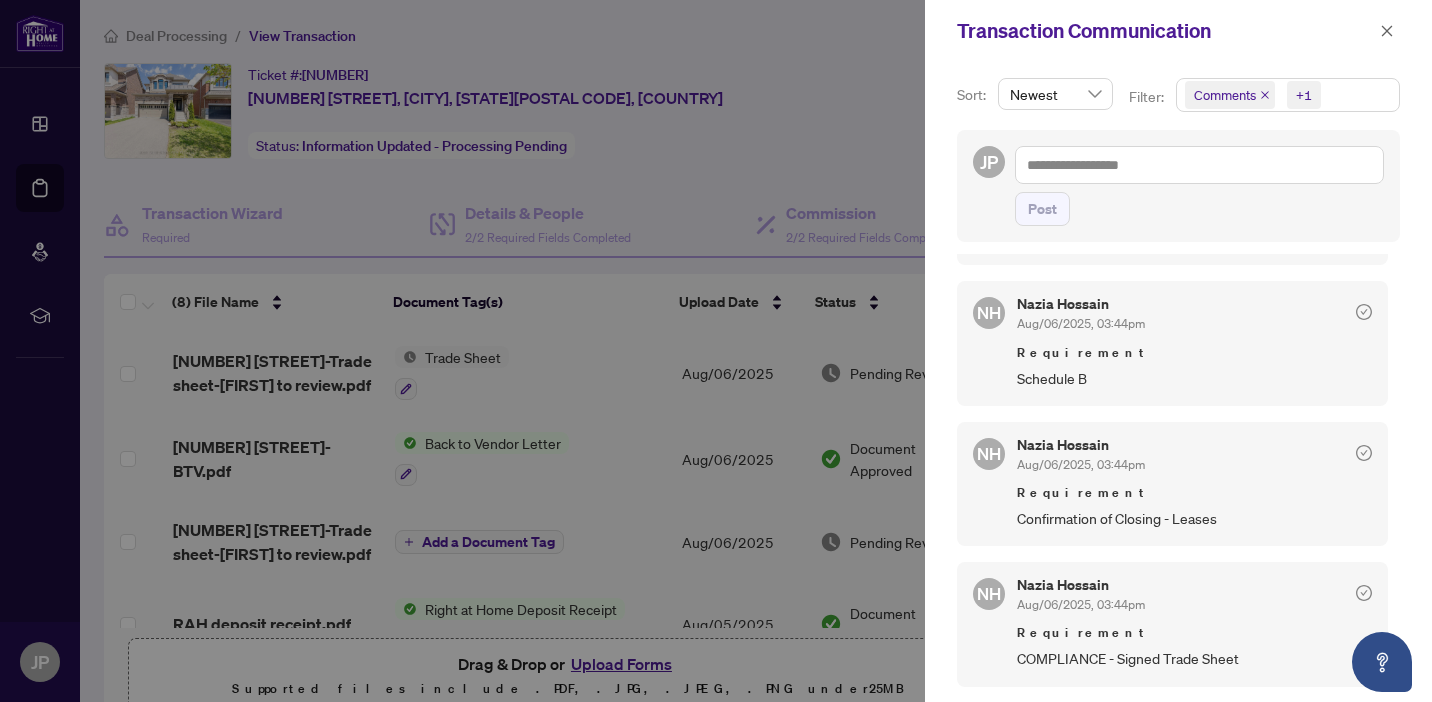 scroll, scrollTop: 530, scrollLeft: 0, axis: vertical 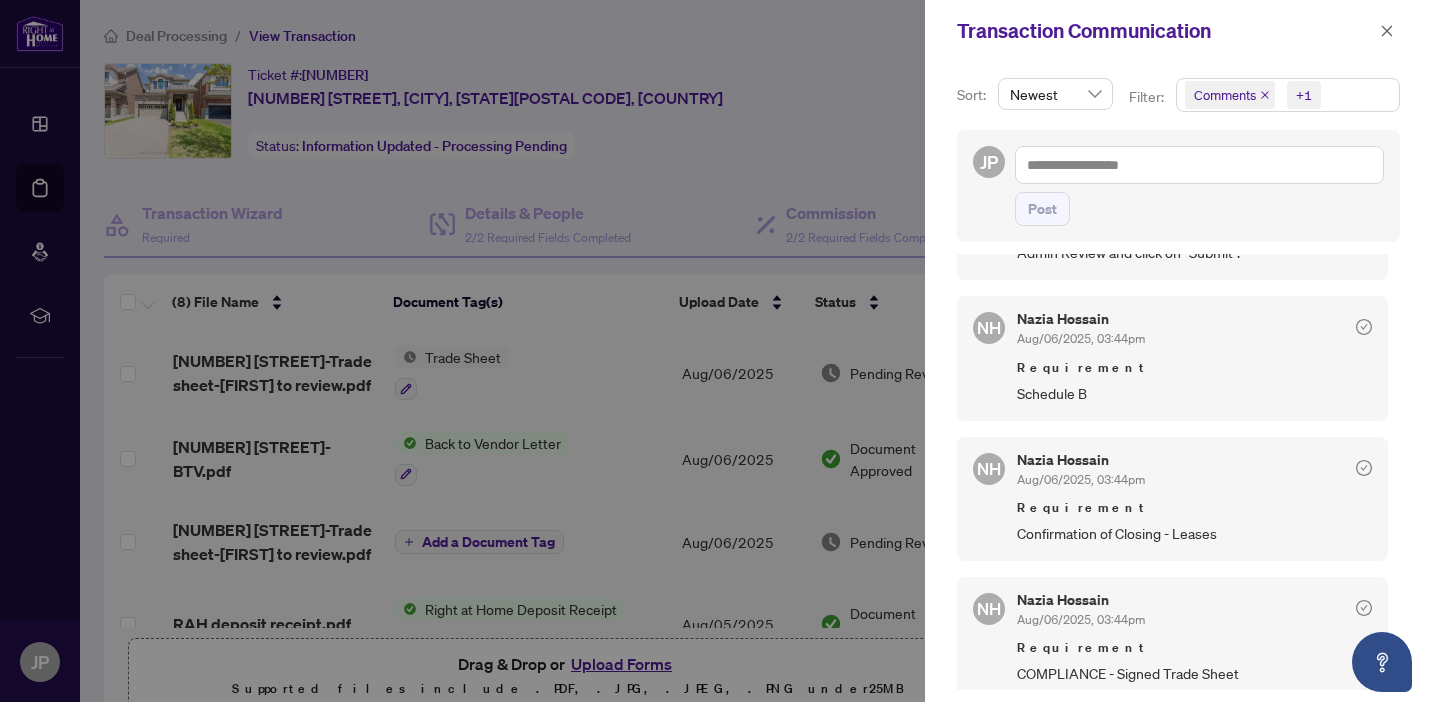 click at bounding box center (716, 351) 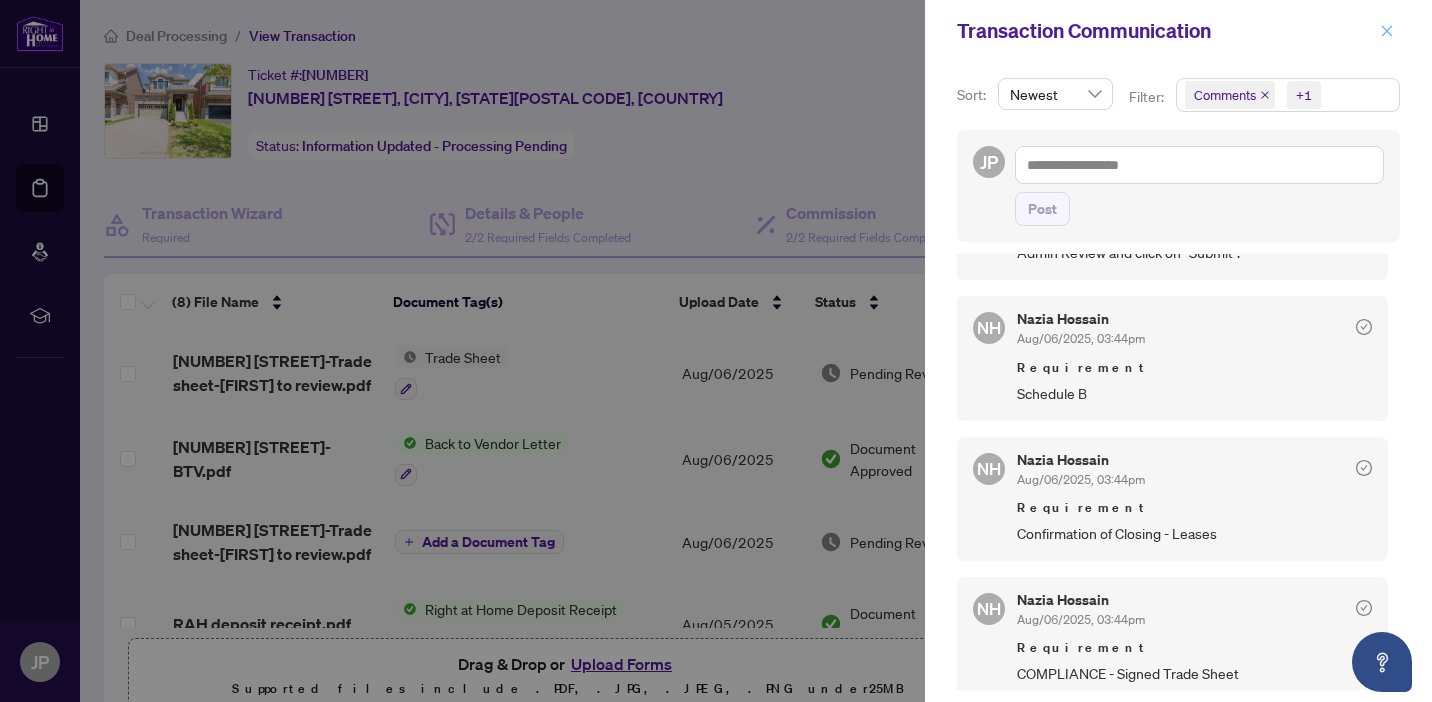 click at bounding box center (1387, 31) 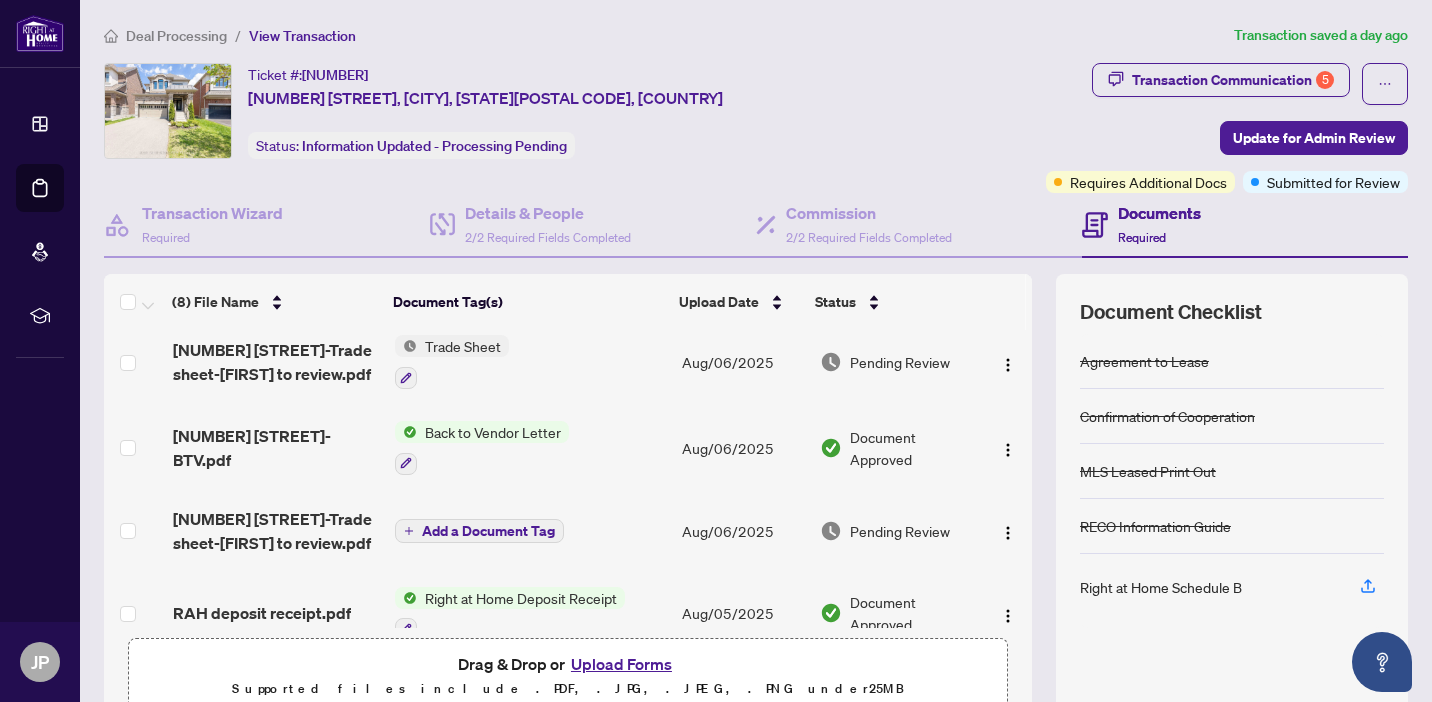 scroll, scrollTop: 0, scrollLeft: 0, axis: both 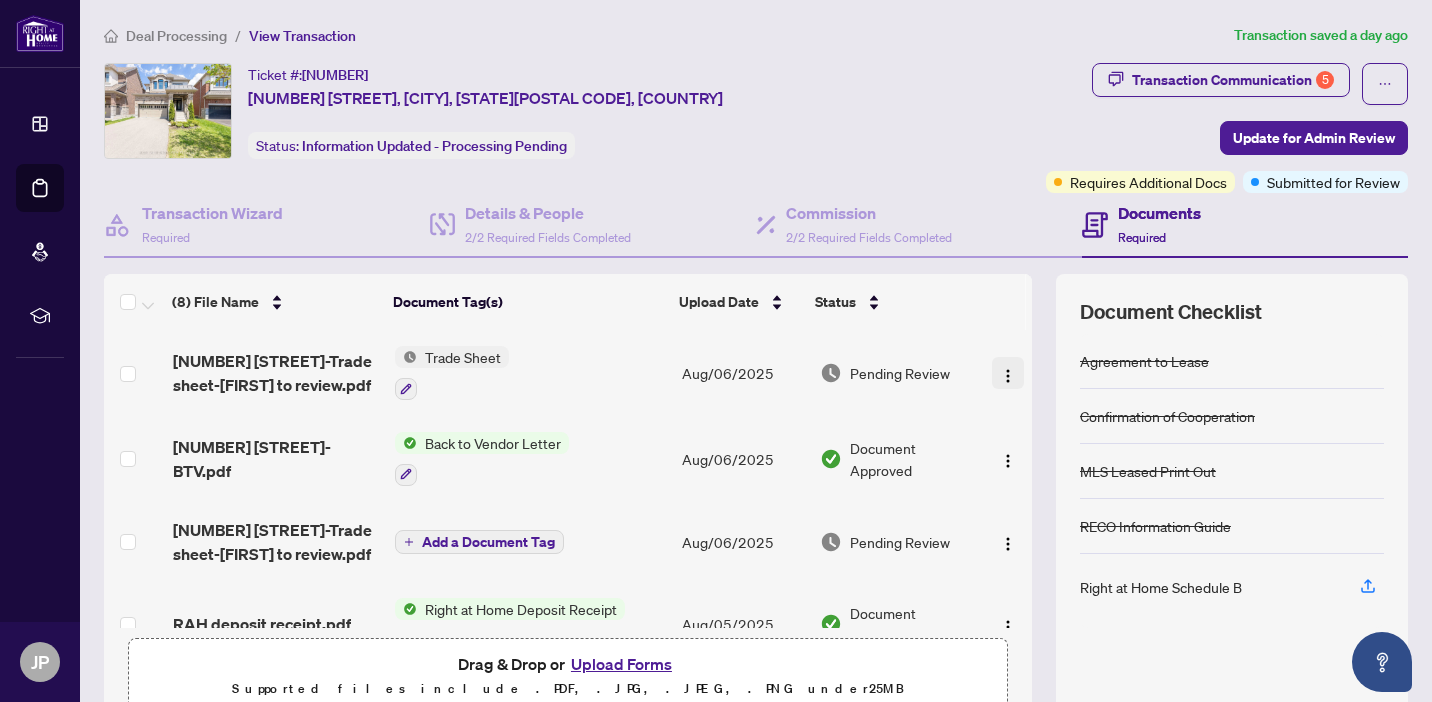 click at bounding box center (1008, 376) 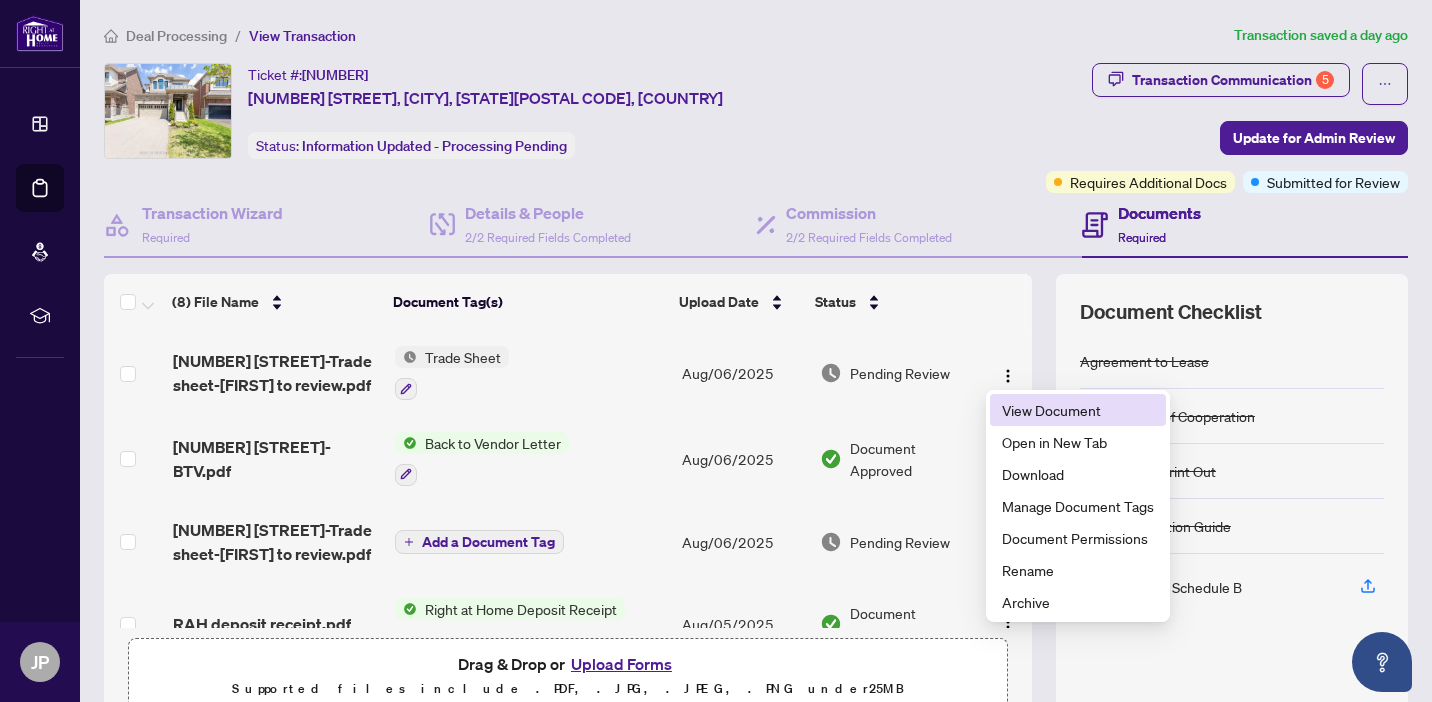 click on "View Document" at bounding box center (1078, 410) 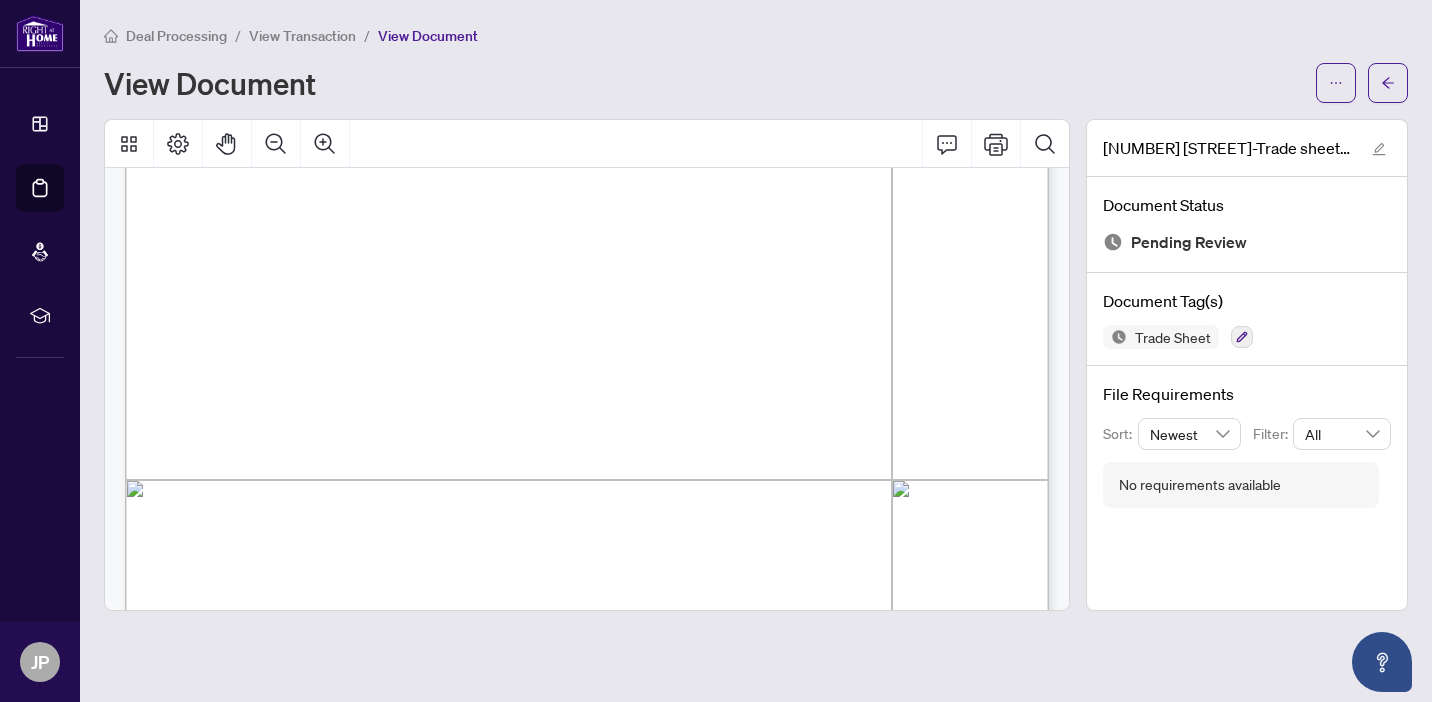 scroll, scrollTop: 381, scrollLeft: 0, axis: vertical 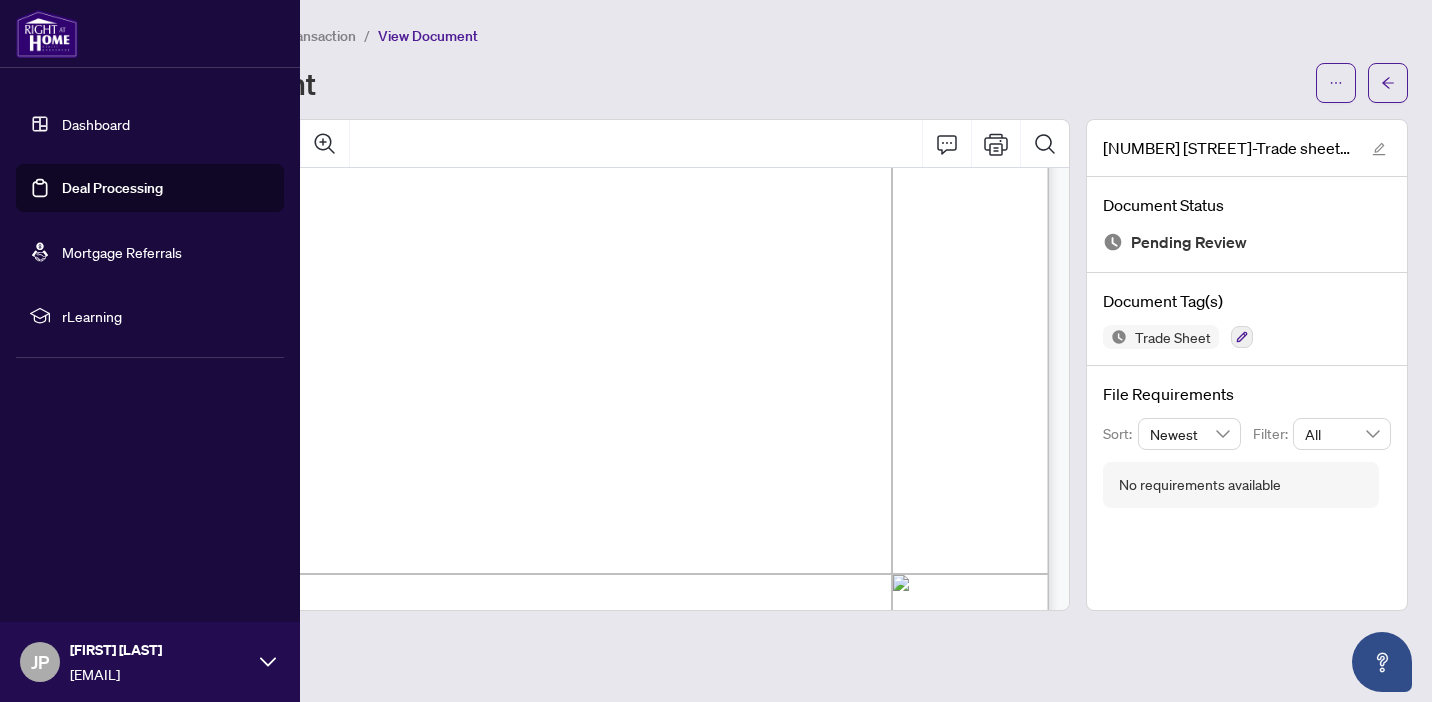 click on "Deal Processing" at bounding box center [112, 188] 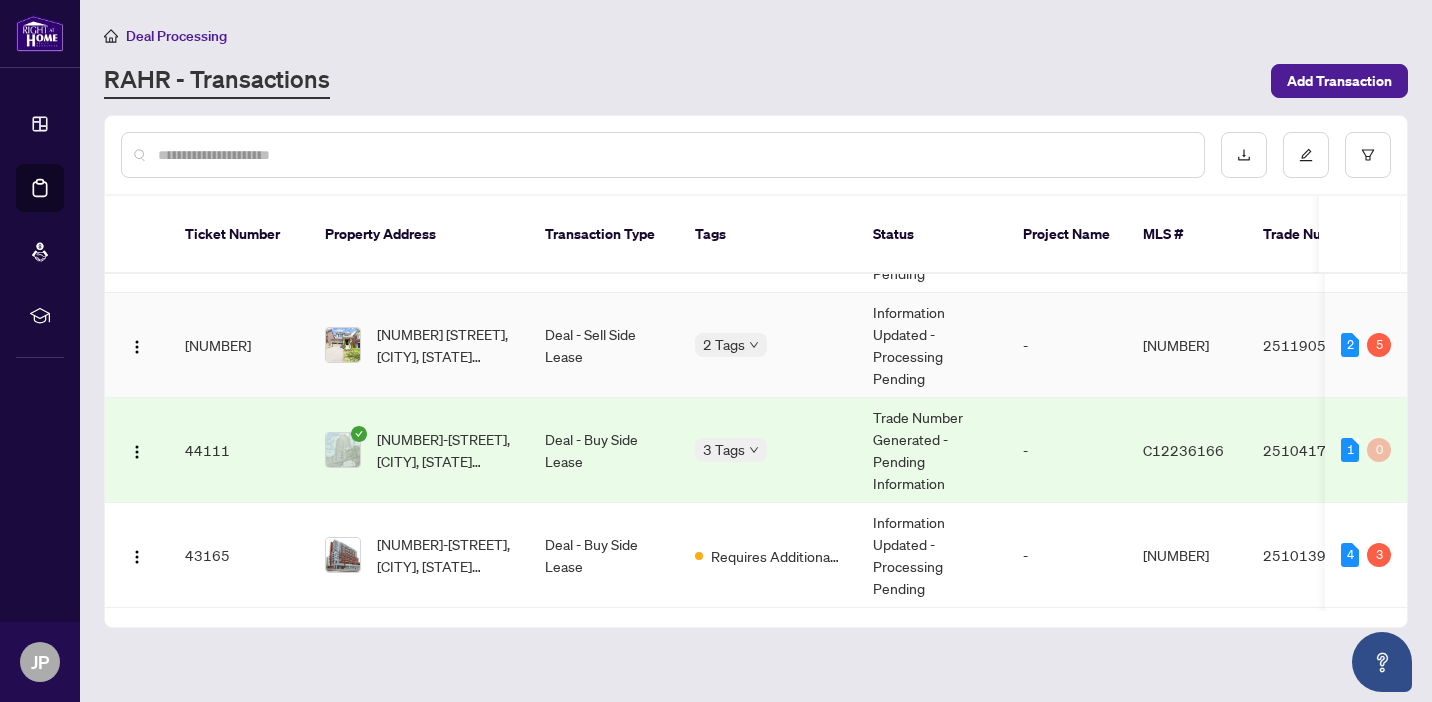 scroll, scrollTop: 59, scrollLeft: 0, axis: vertical 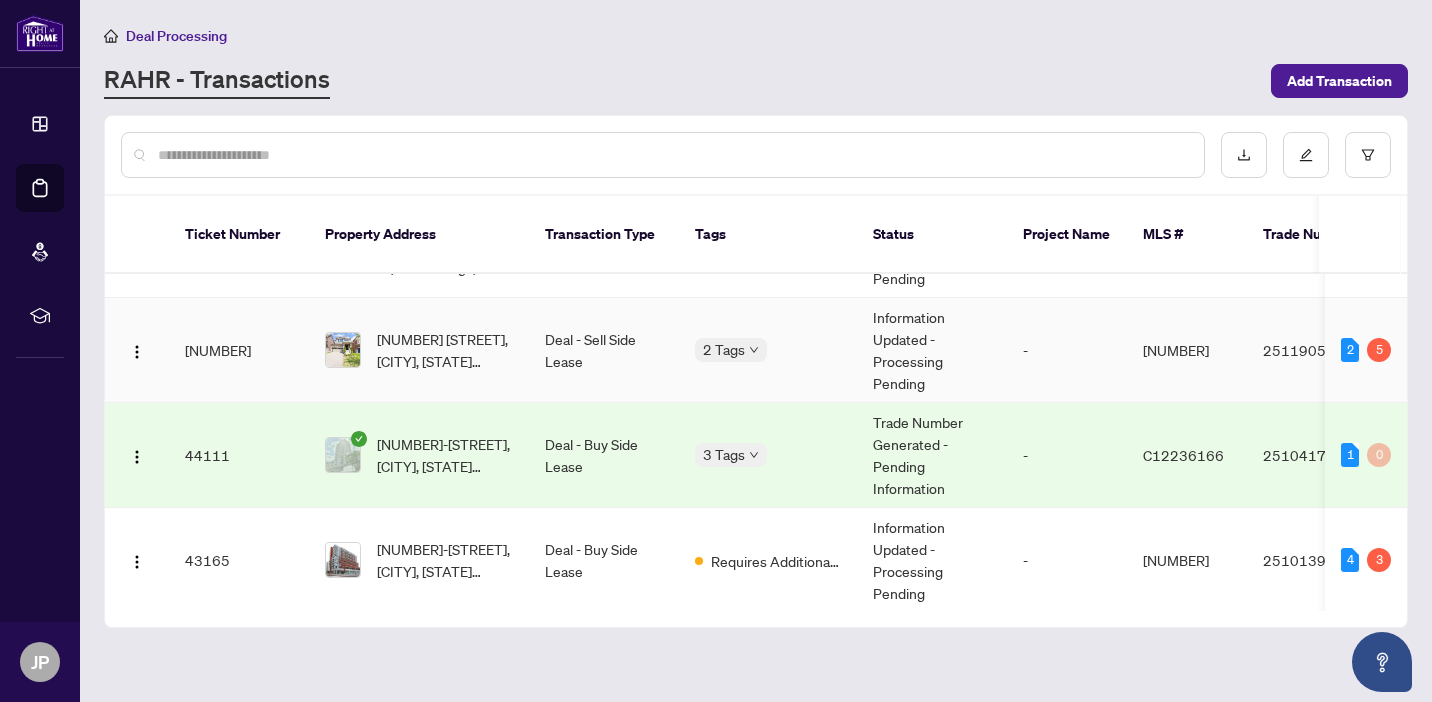 click on "[NUMBER]" at bounding box center [1176, 350] 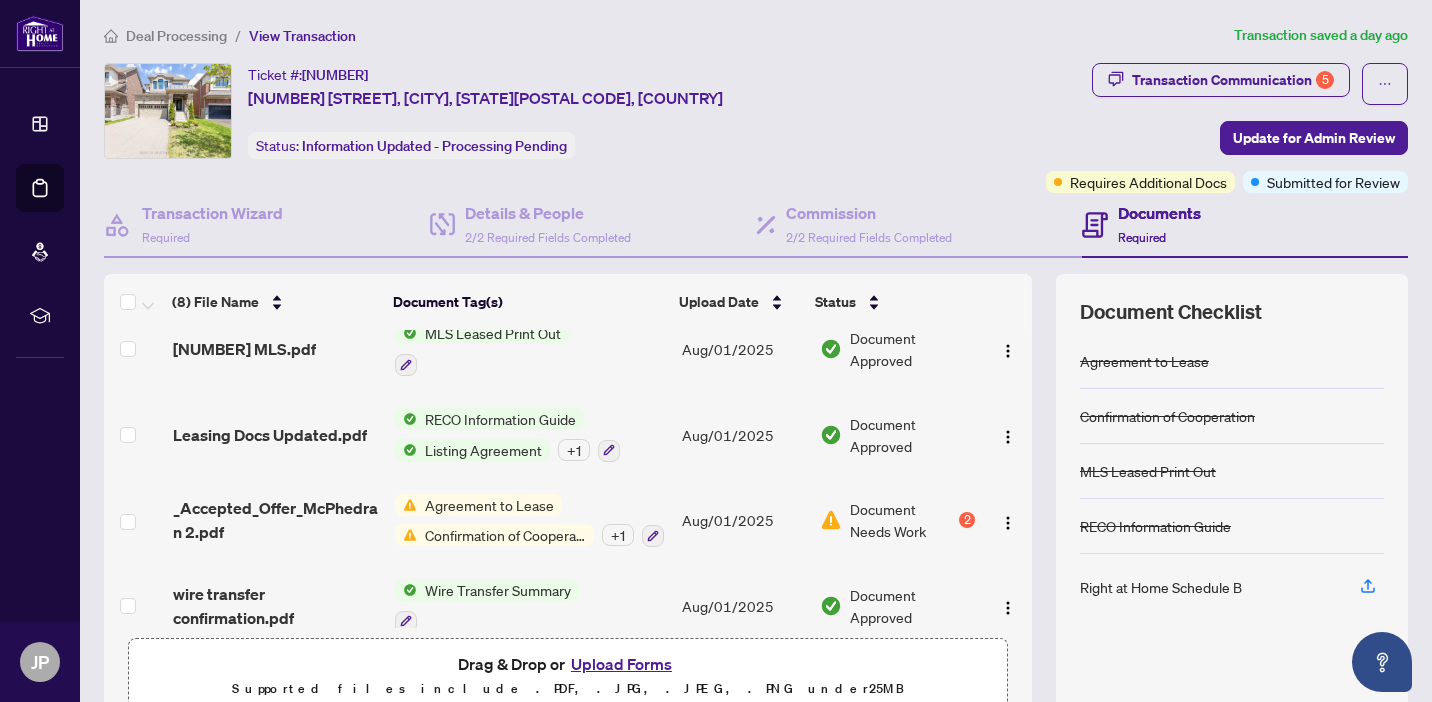 scroll, scrollTop: 367, scrollLeft: 0, axis: vertical 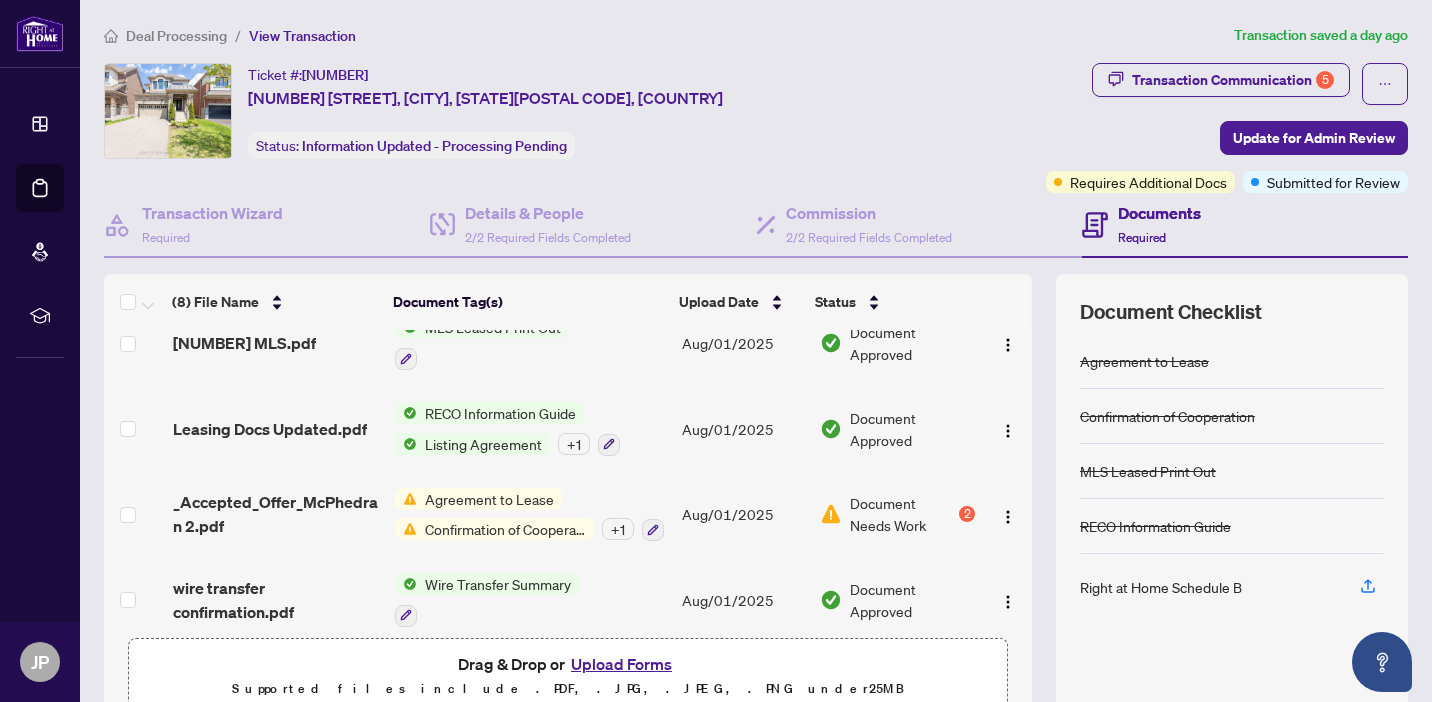 click on "Listing Agreement" at bounding box center [483, 444] 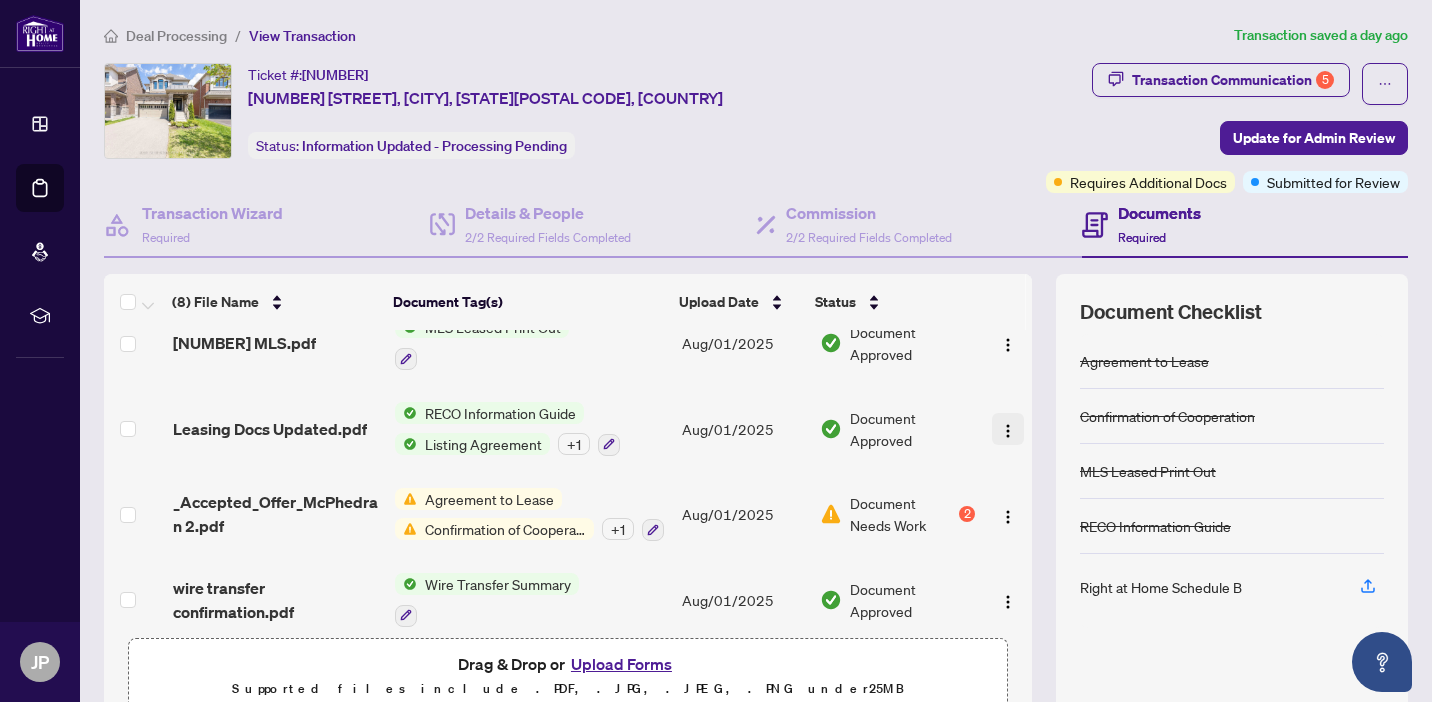 click at bounding box center (1008, 431) 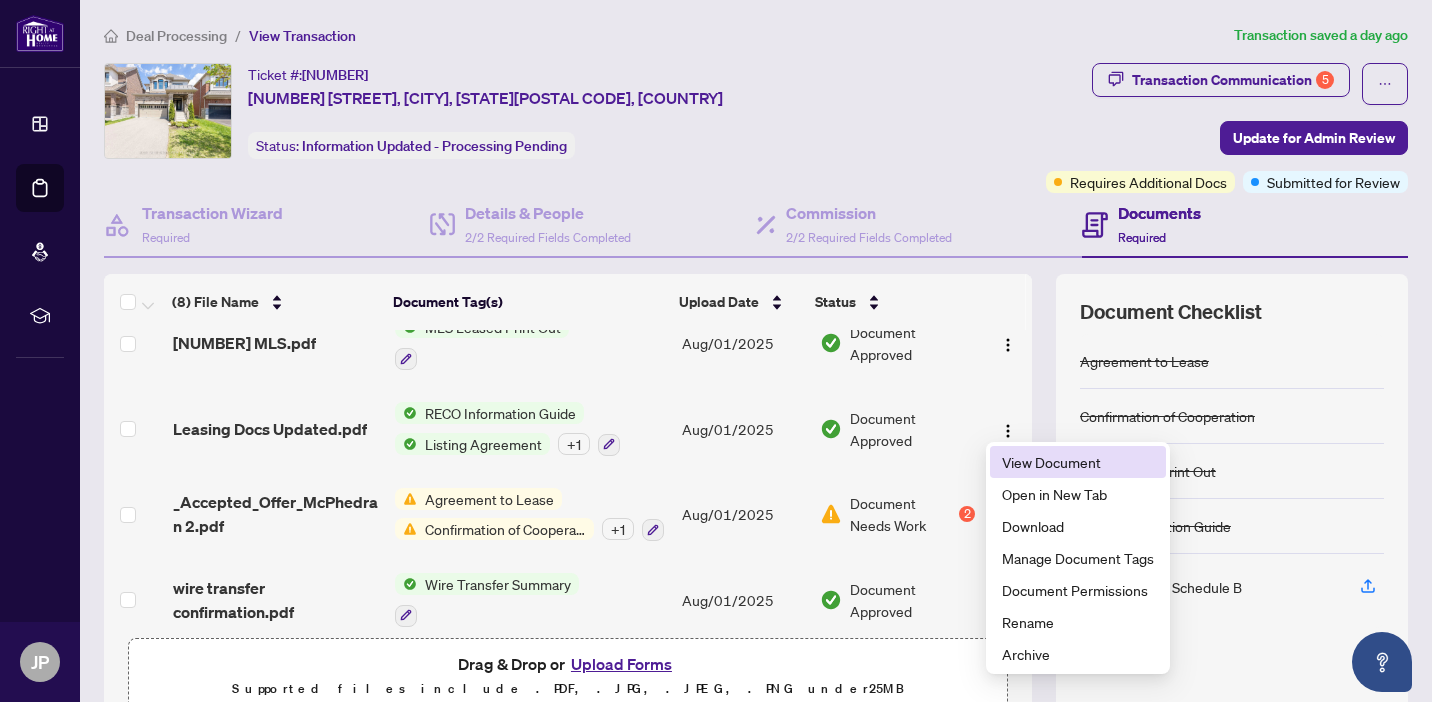 click on "View Document" at bounding box center [1078, 462] 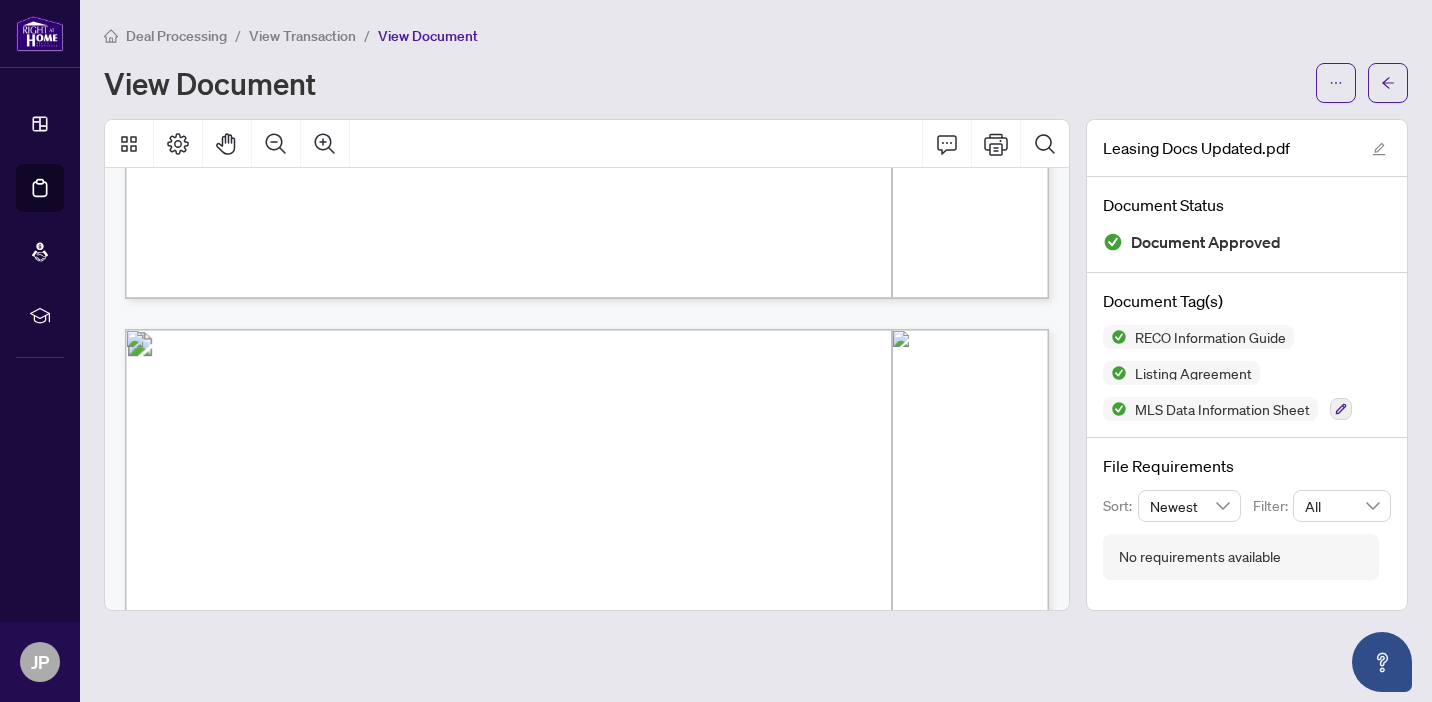 scroll, scrollTop: 21918, scrollLeft: 0, axis: vertical 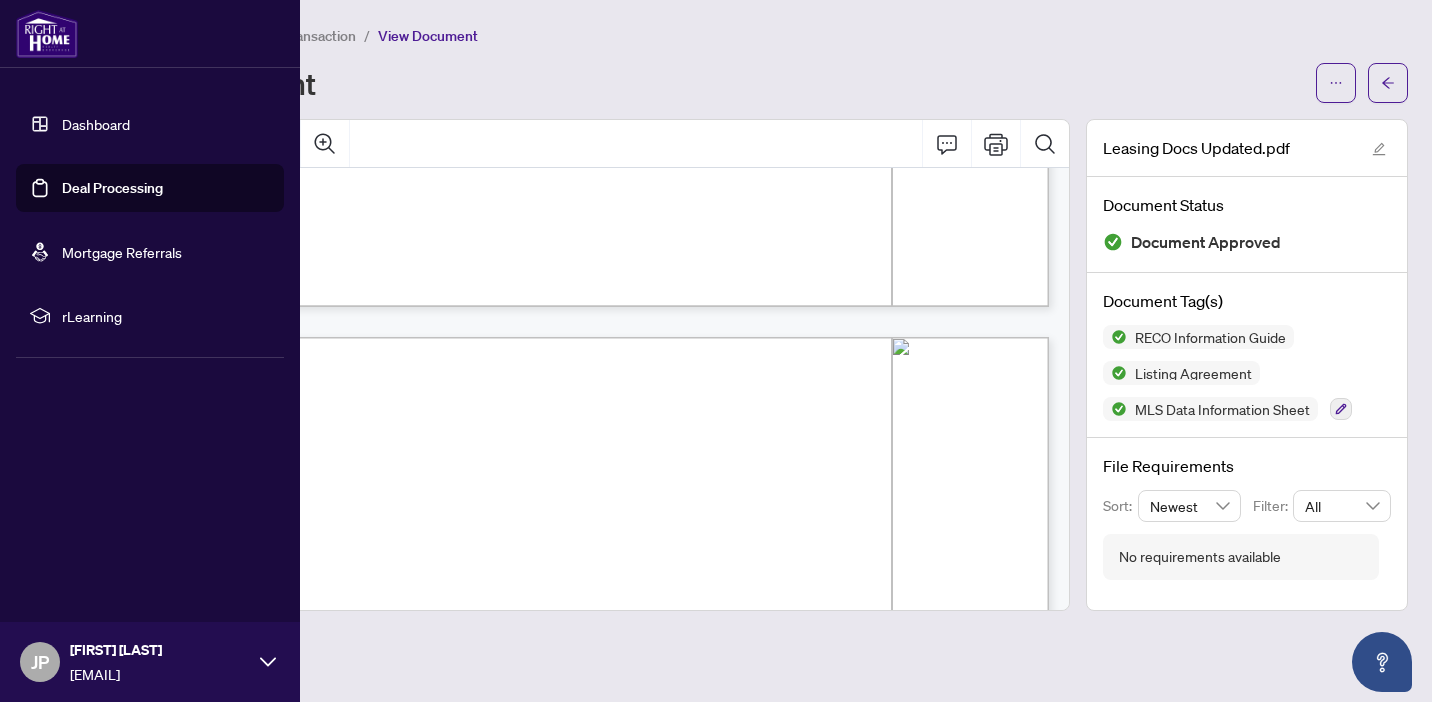 click on "Deal Processing" at bounding box center (112, 188) 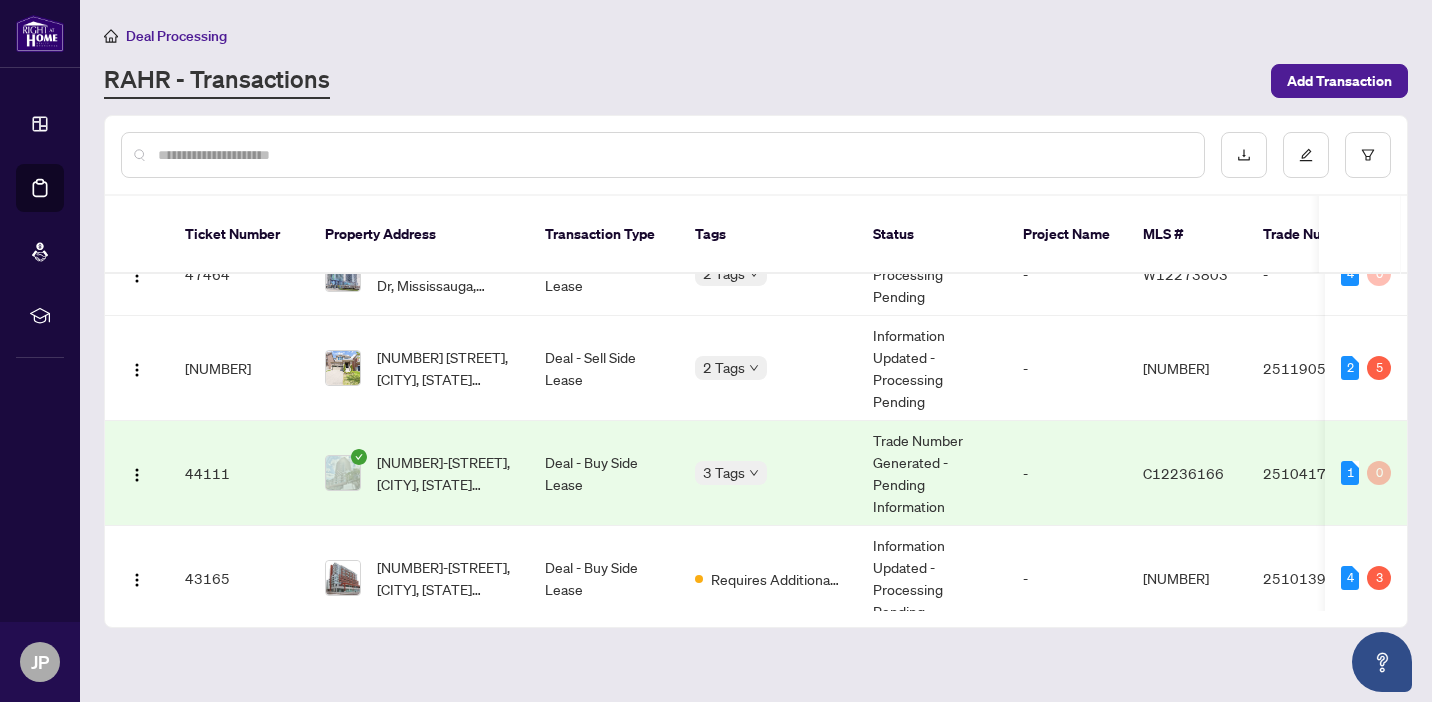 scroll, scrollTop: 38, scrollLeft: 0, axis: vertical 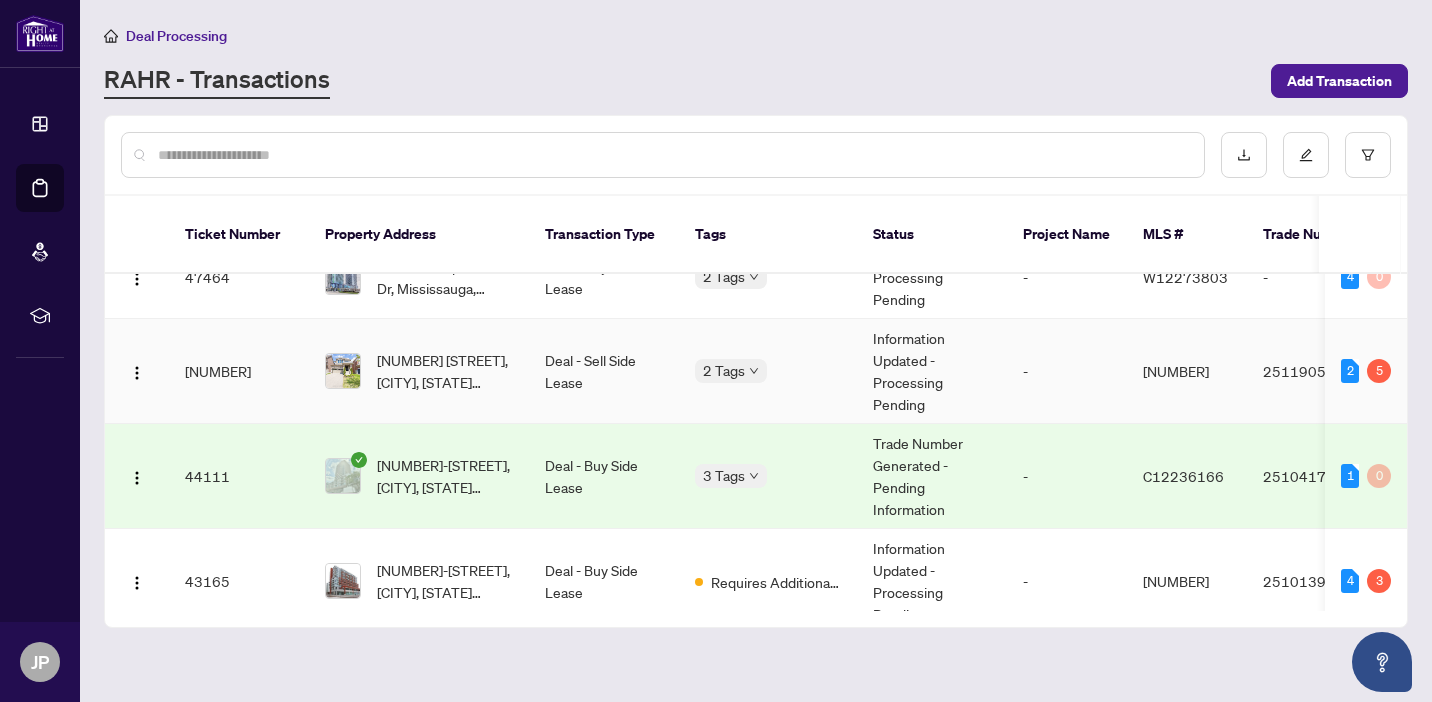 click on "-" at bounding box center [1067, 371] 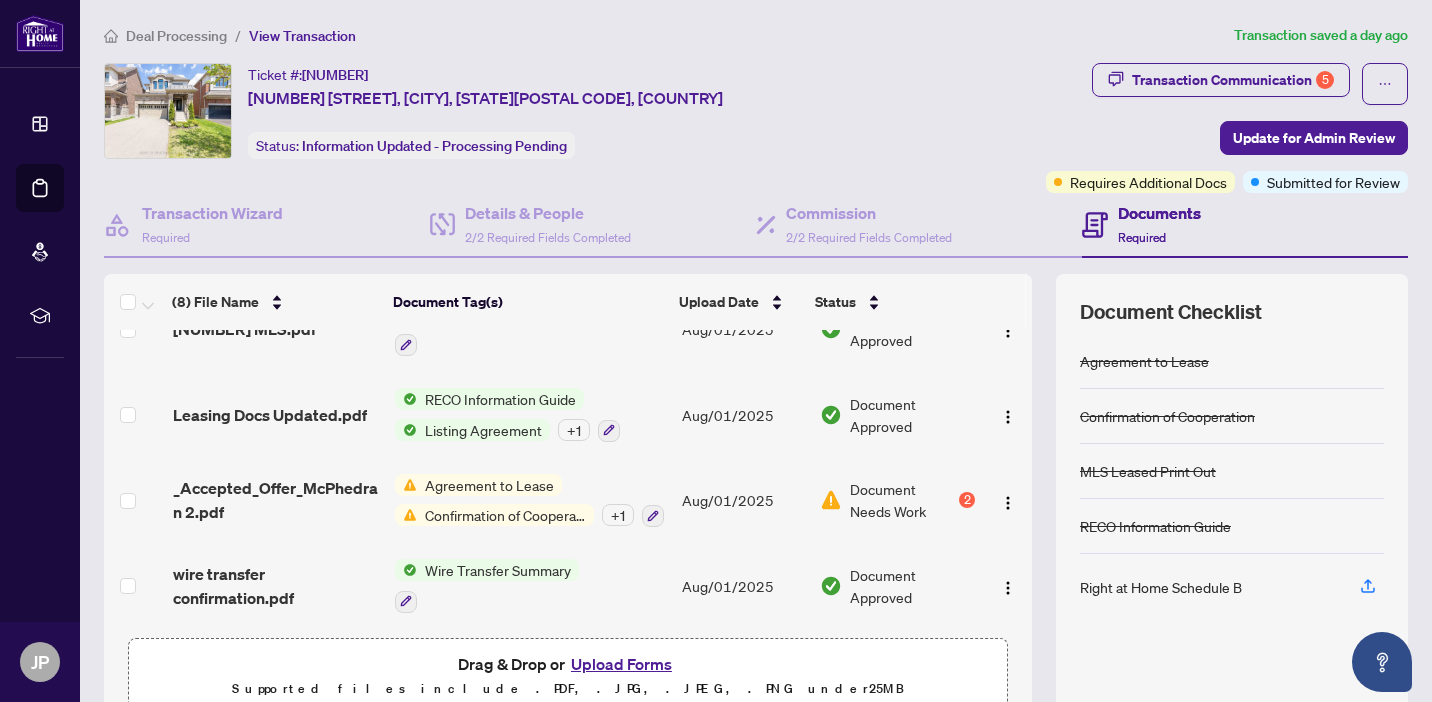scroll, scrollTop: 382, scrollLeft: 0, axis: vertical 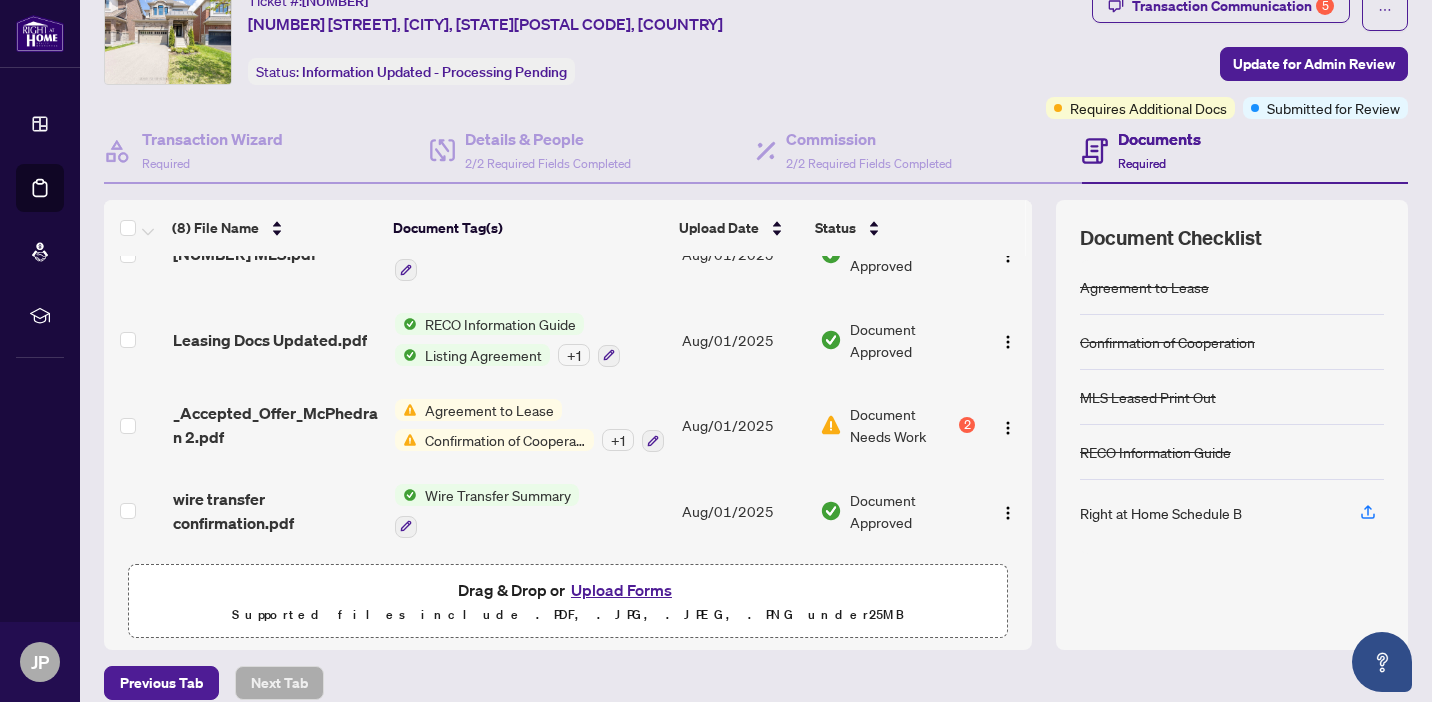 click on "2" at bounding box center (967, 425) 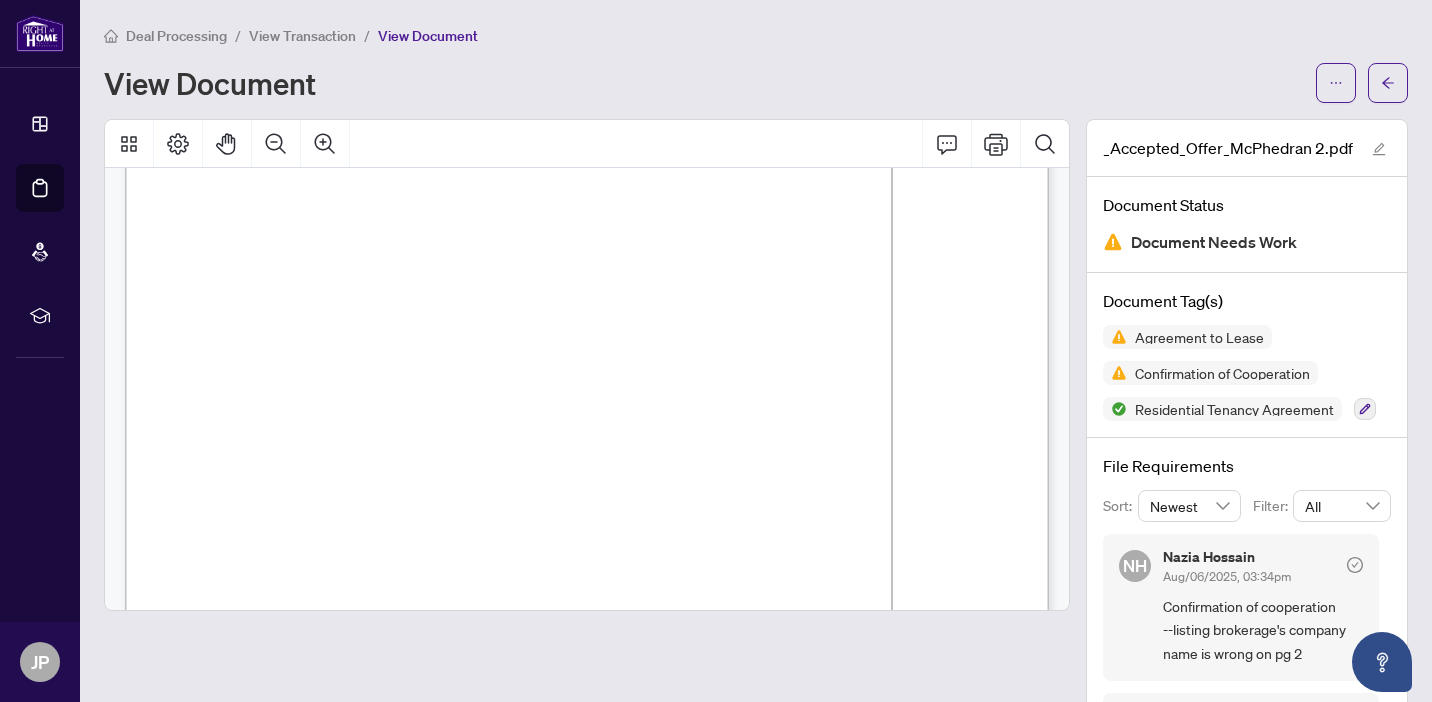 scroll, scrollTop: 129, scrollLeft: 0, axis: vertical 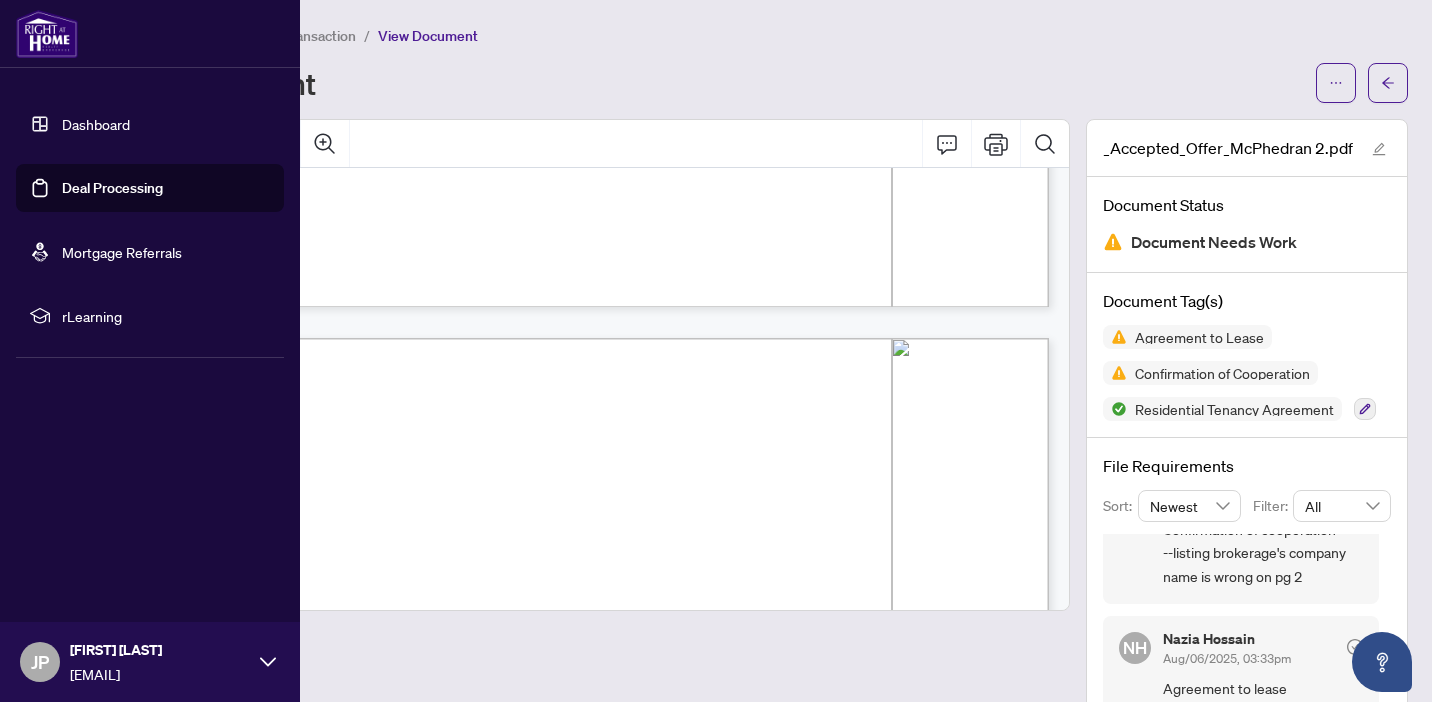click on "Deal Processing" at bounding box center (112, 188) 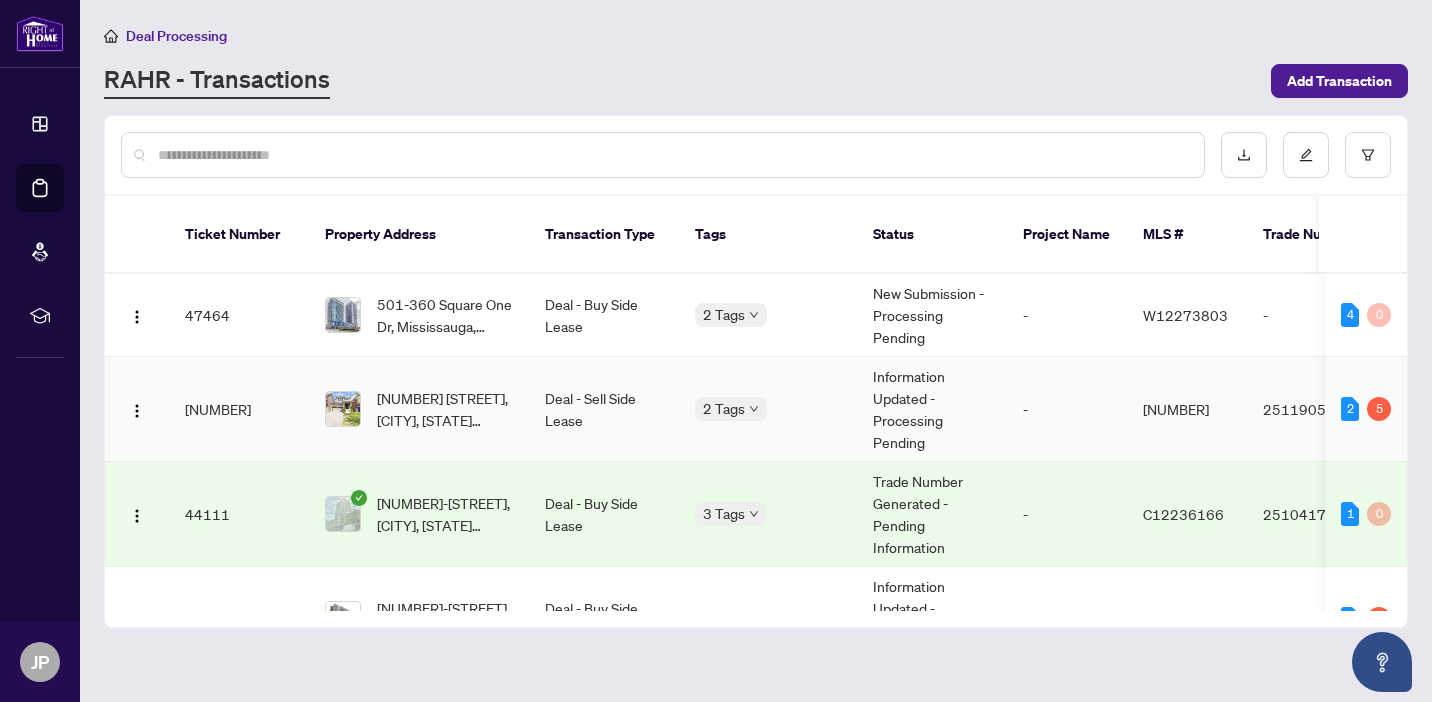 click on "-" at bounding box center [1067, 409] 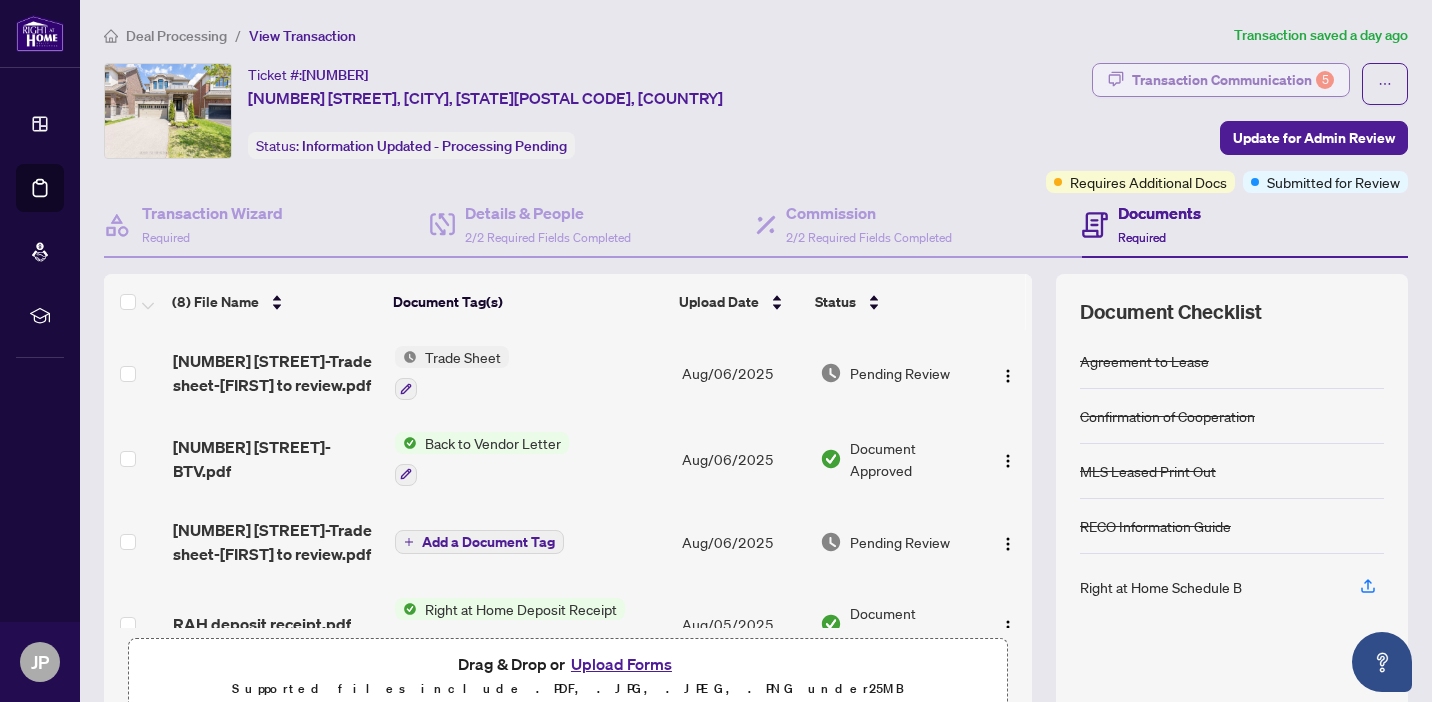 click on "Transaction Communication 5" at bounding box center (1233, 80) 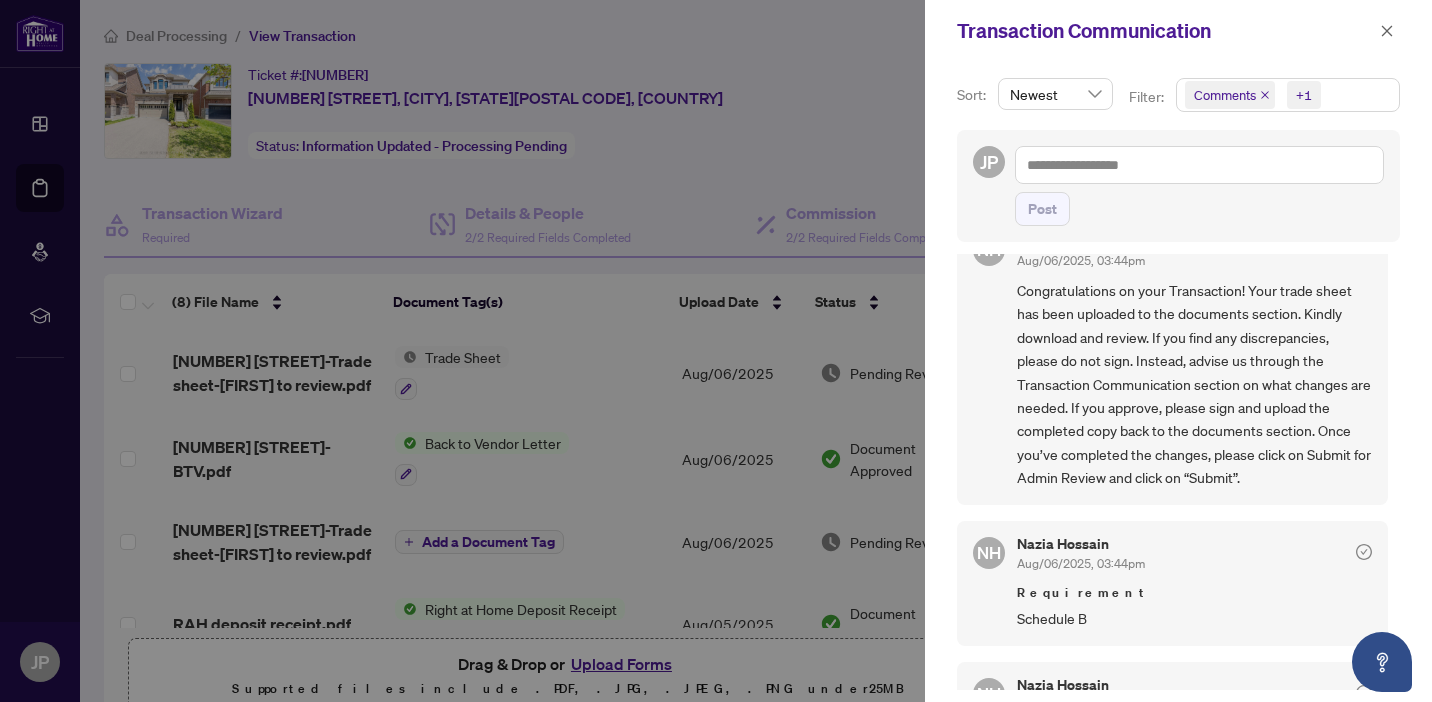 scroll, scrollTop: 322, scrollLeft: 0, axis: vertical 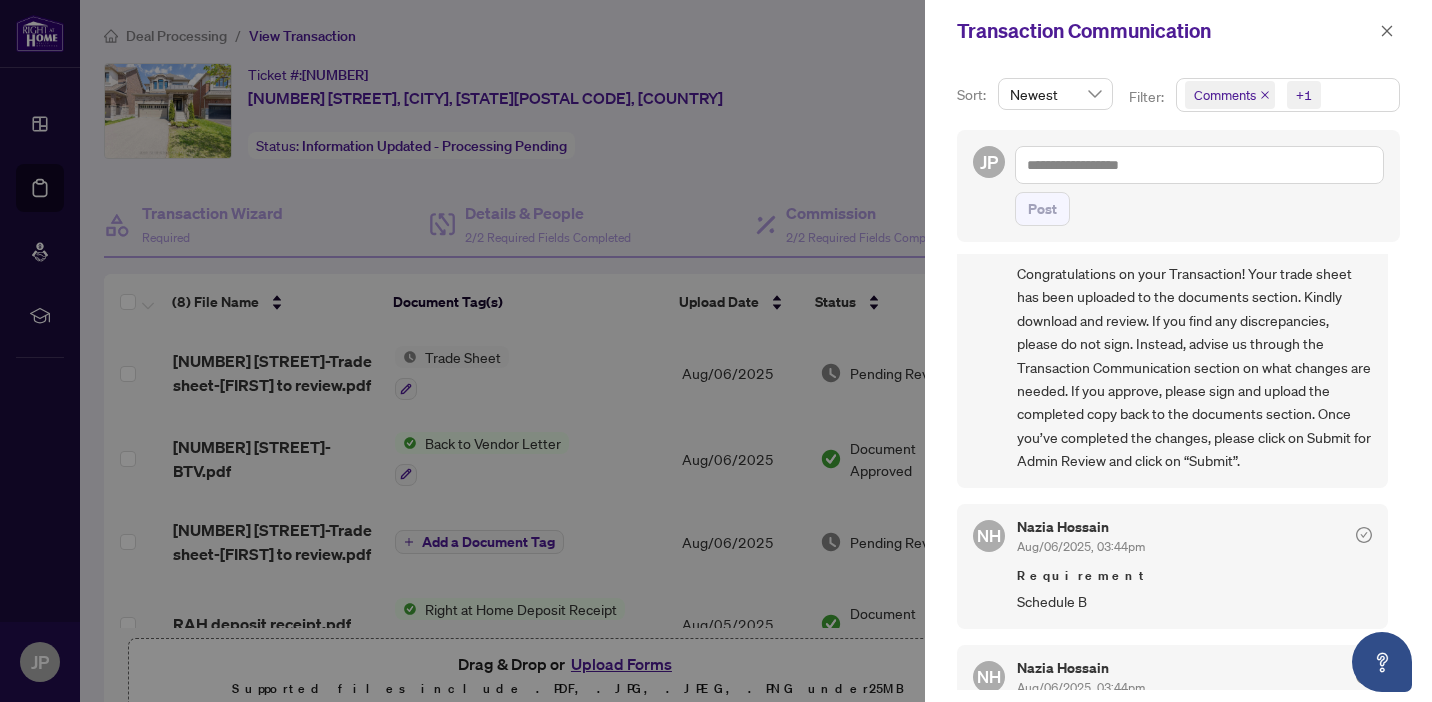 click at bounding box center (716, 351) 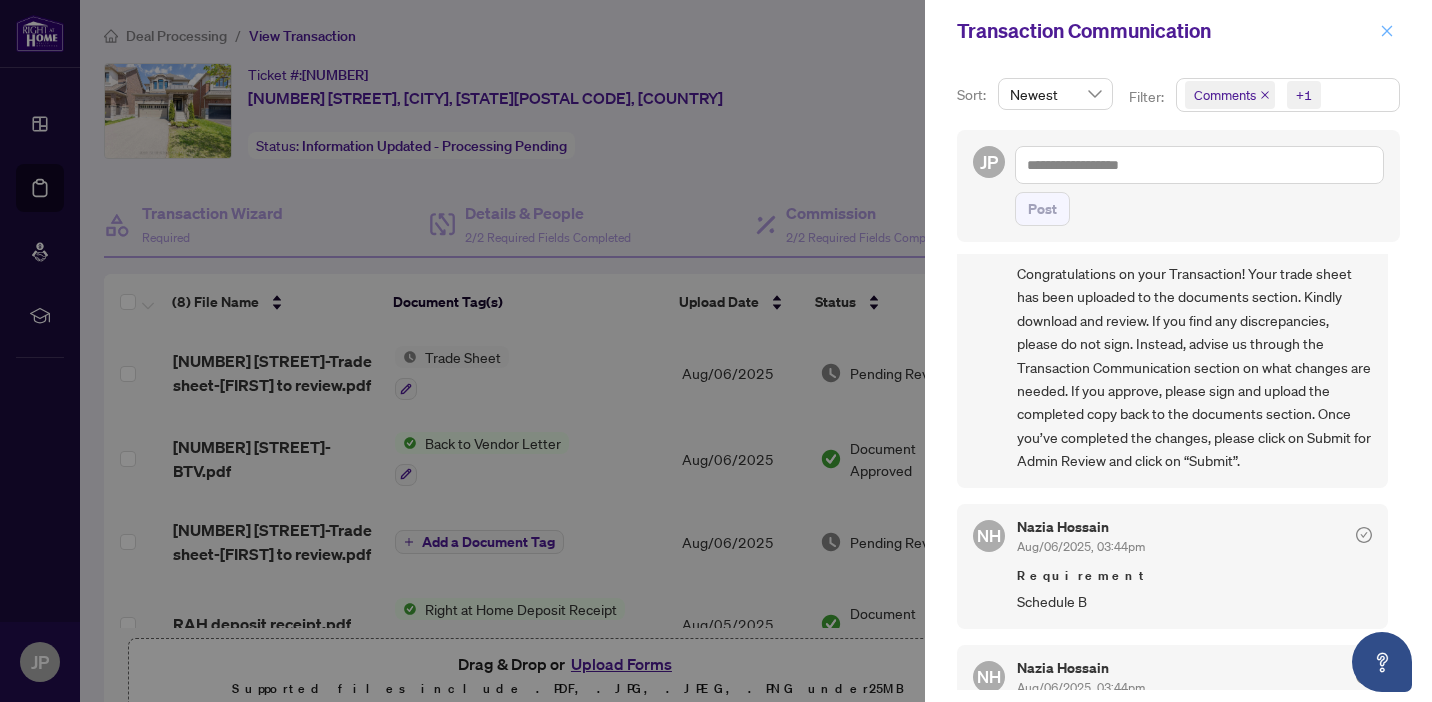 click 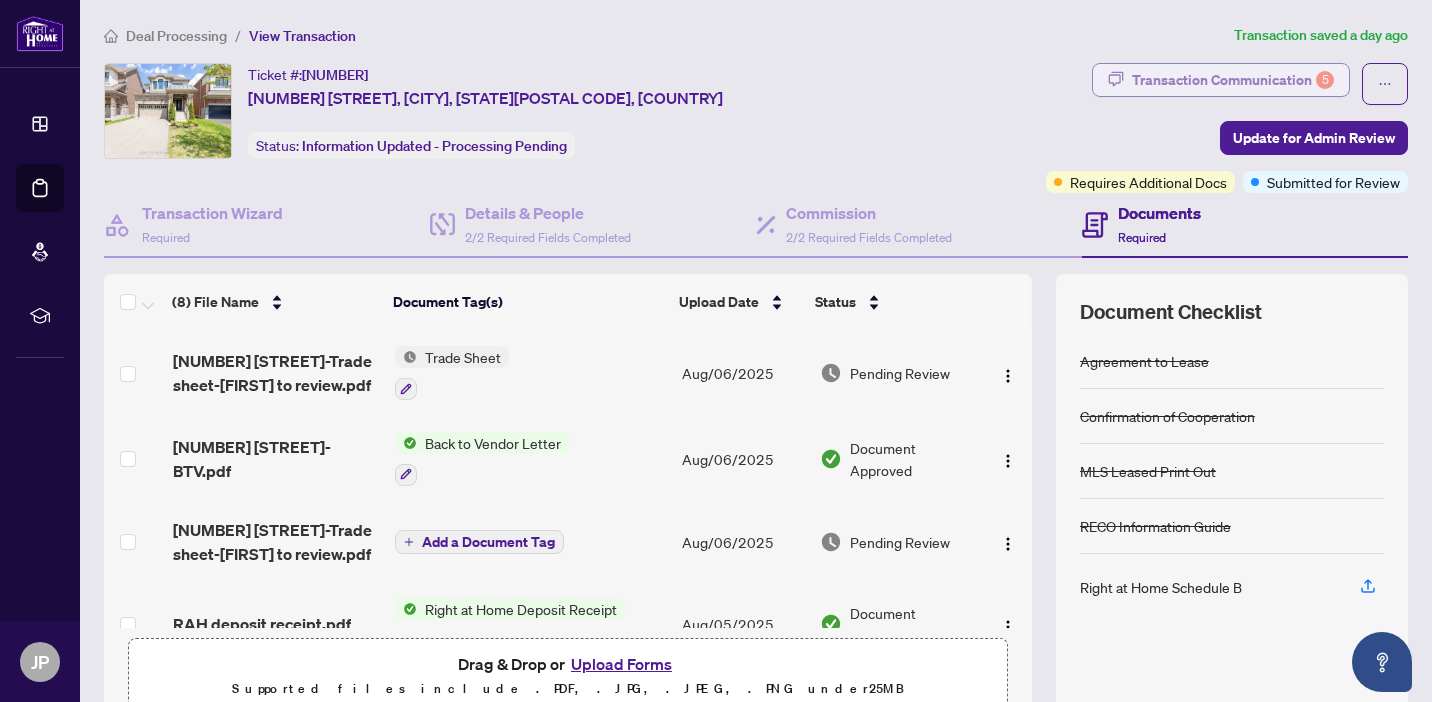 click on "Transaction Communication 5" at bounding box center (1233, 80) 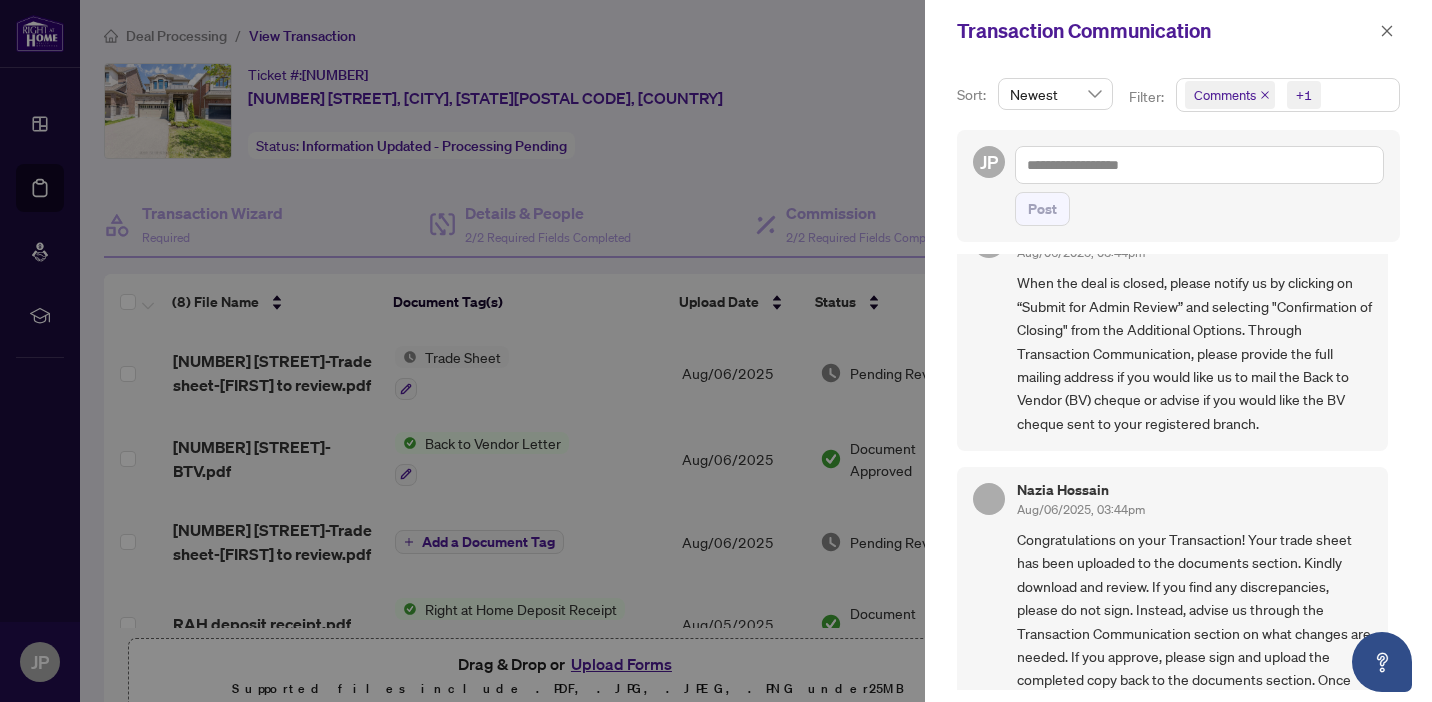 scroll, scrollTop: 0, scrollLeft: 0, axis: both 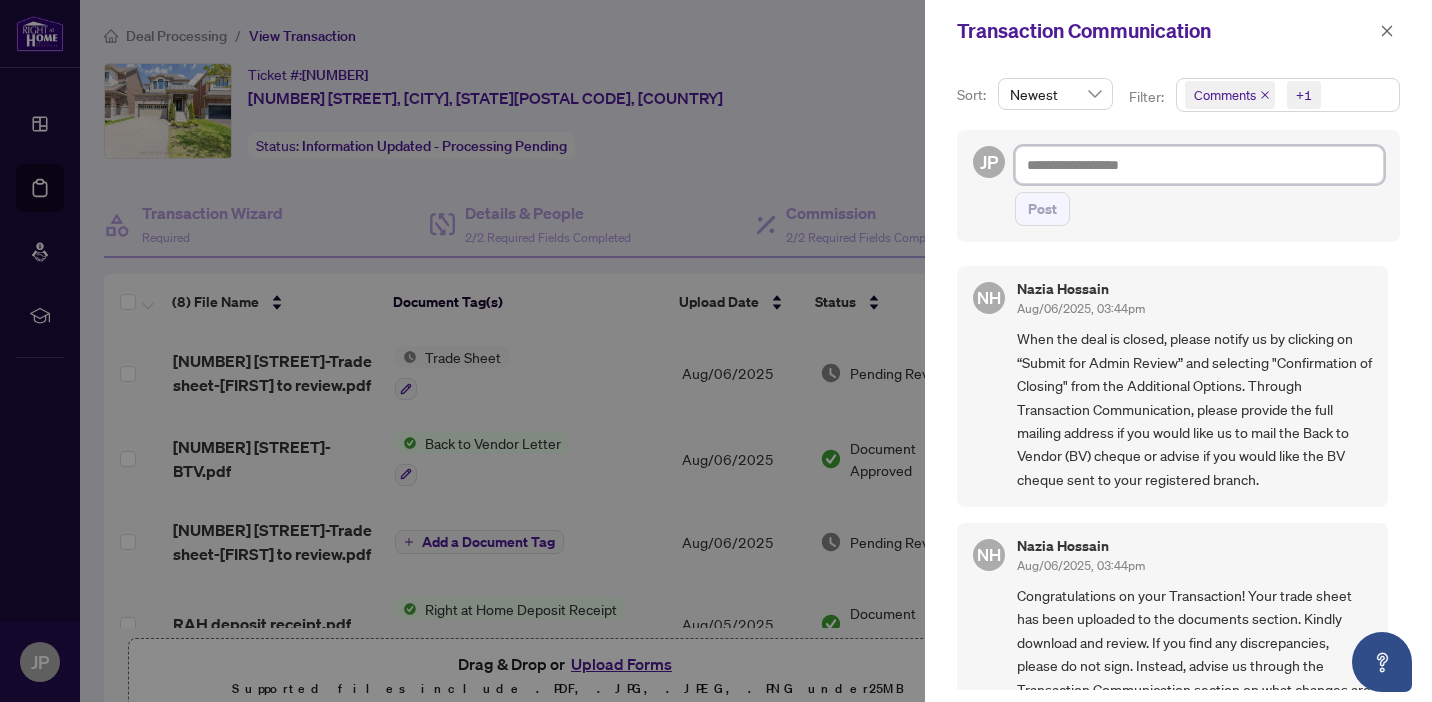 click at bounding box center [1199, 165] 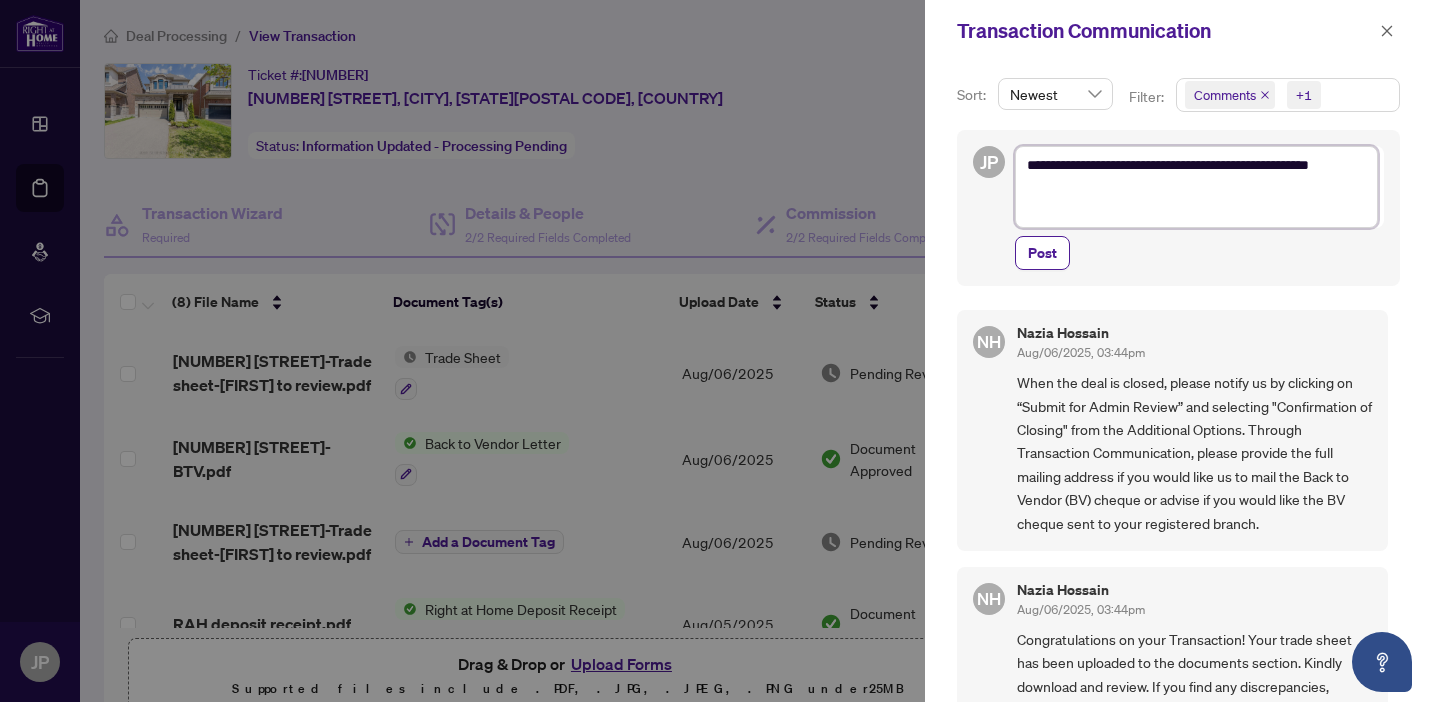 scroll, scrollTop: 0, scrollLeft: 0, axis: both 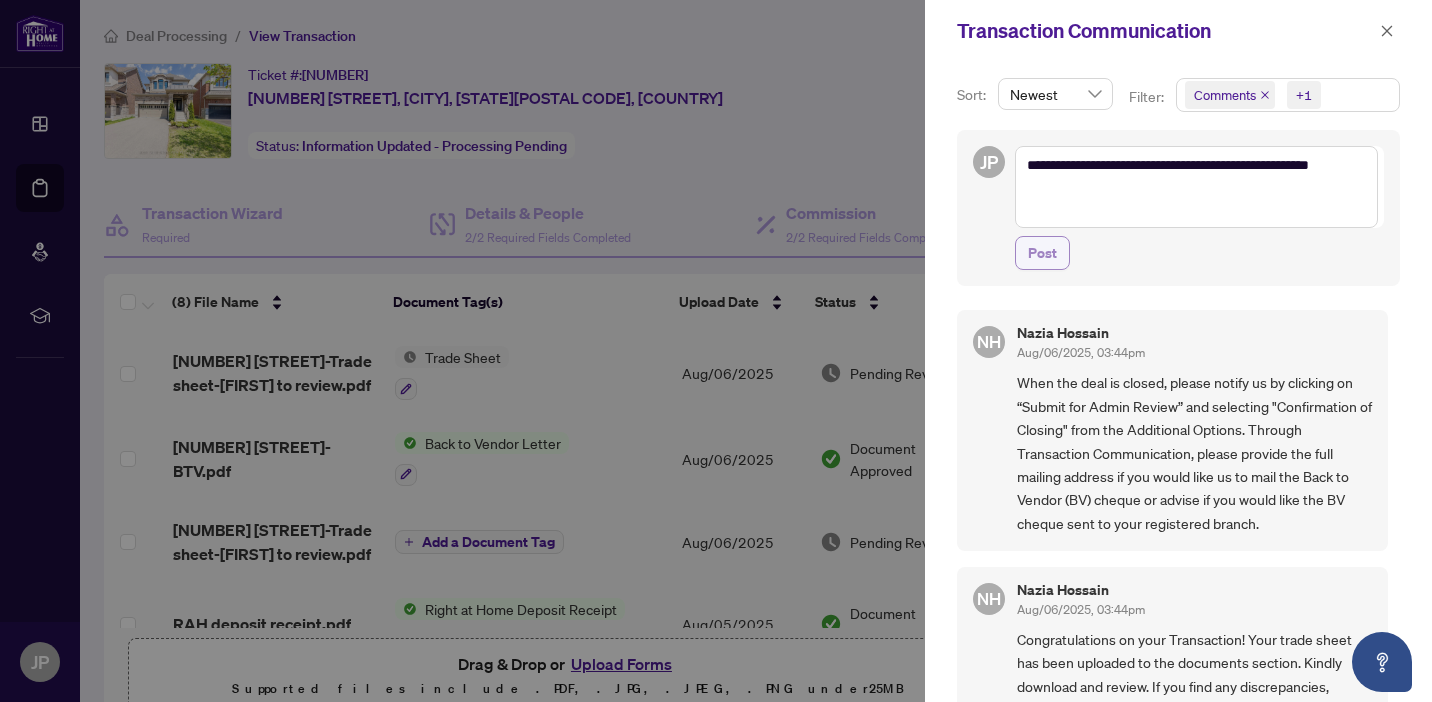 click on "Post" at bounding box center (1042, 253) 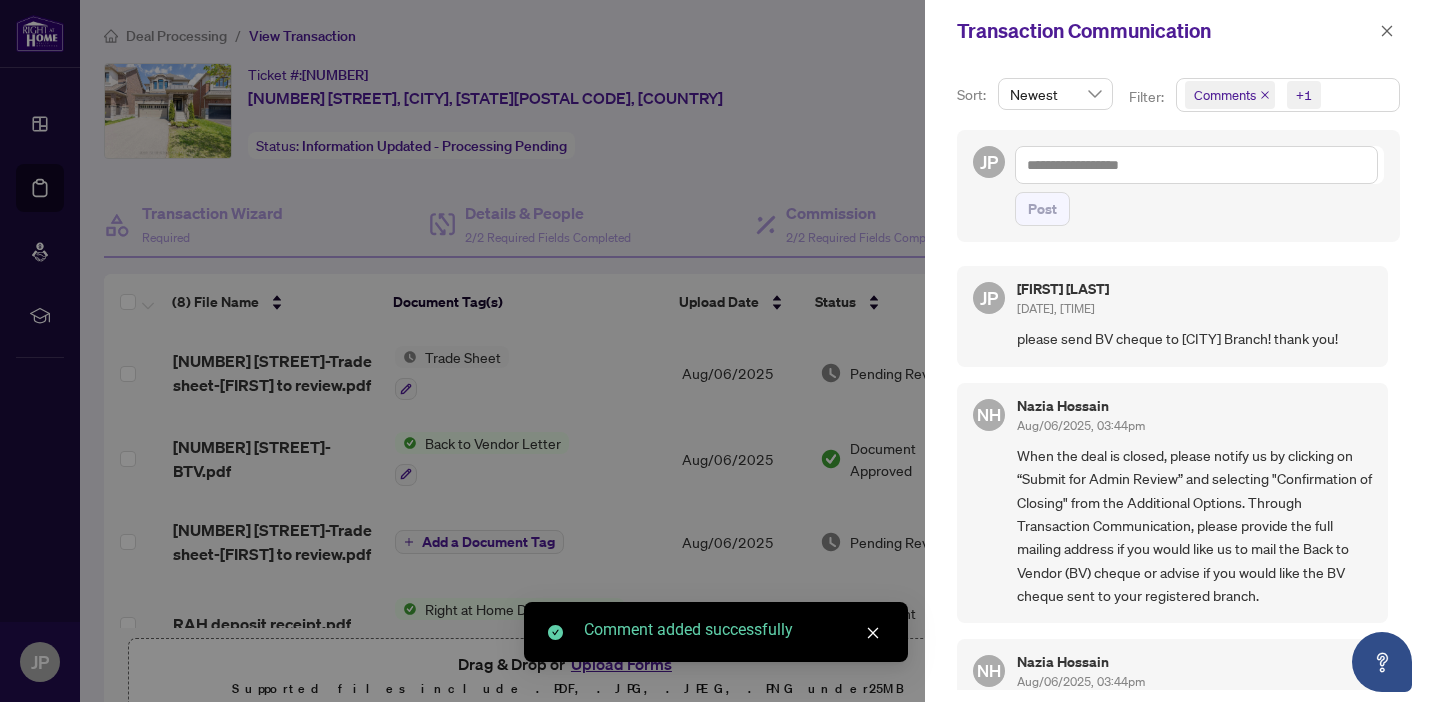 click at bounding box center [716, 351] 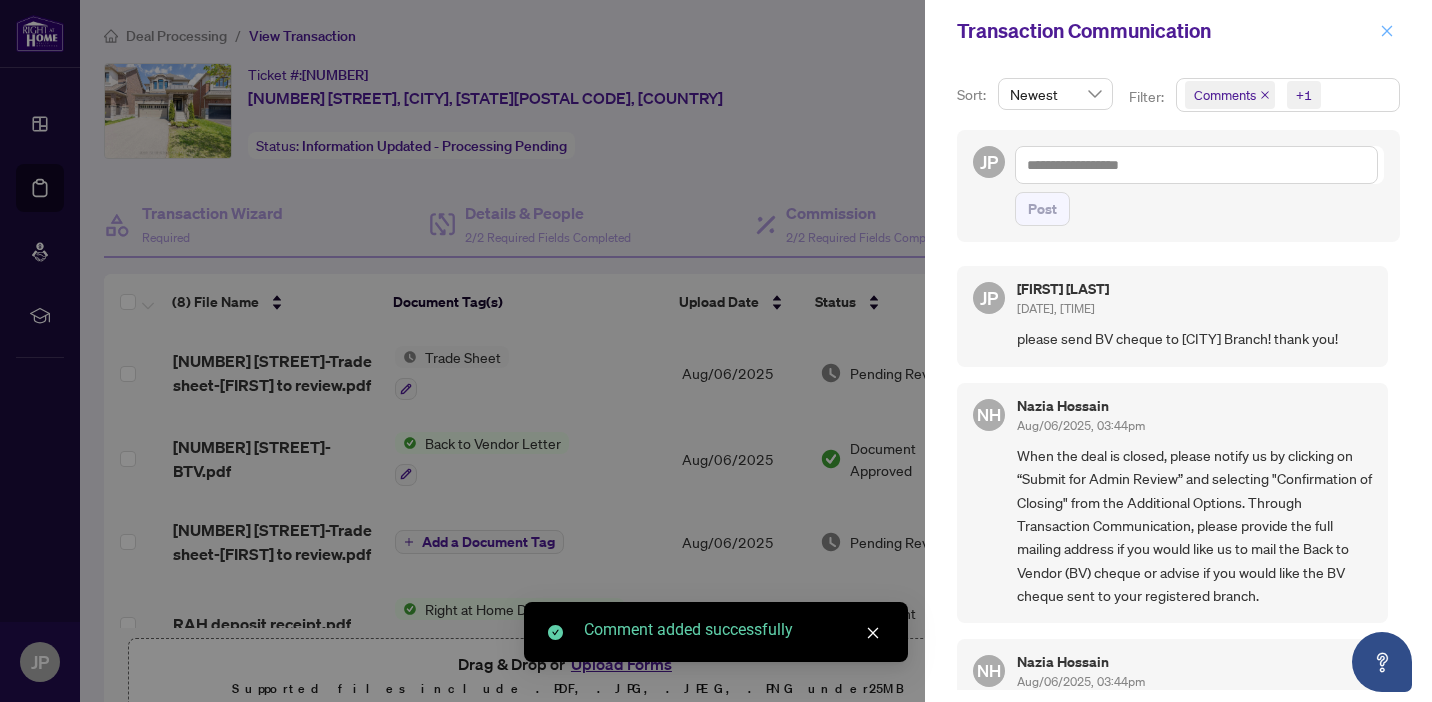 click 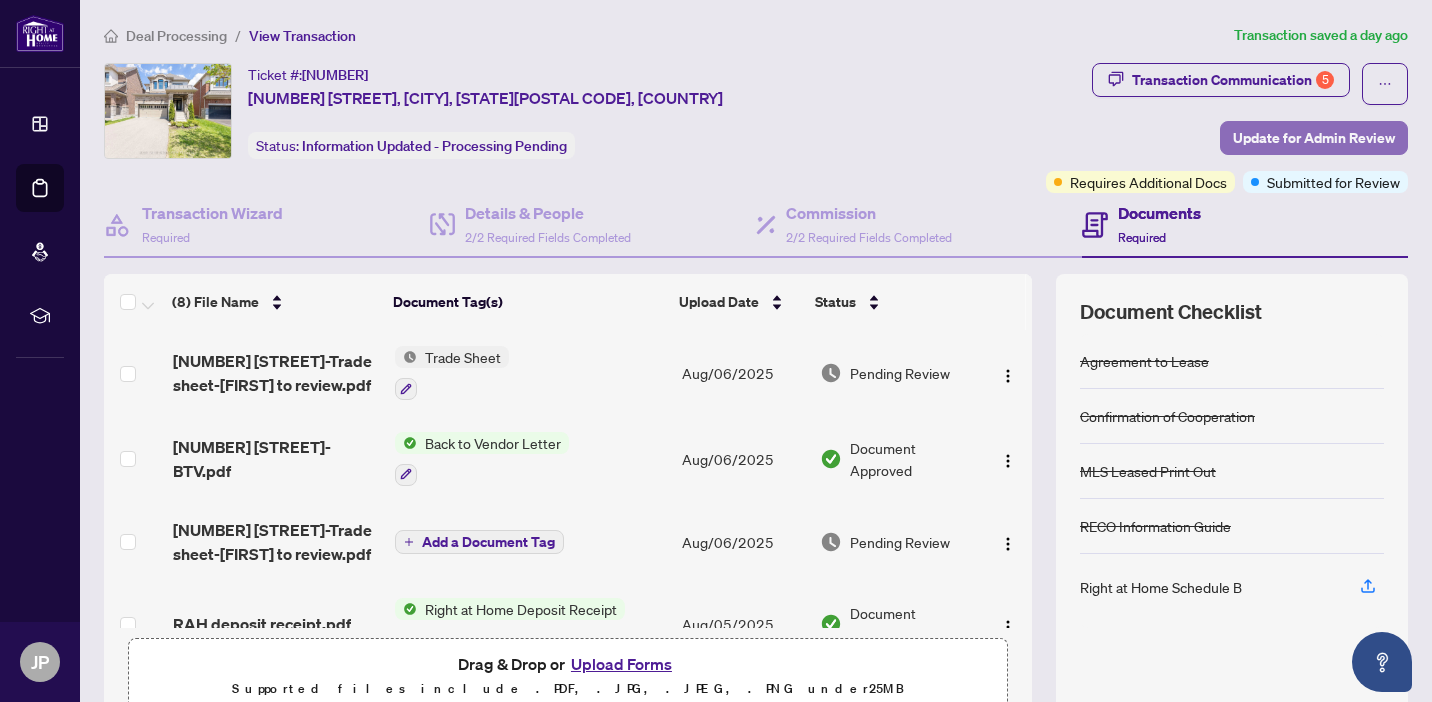 click on "Update for Admin Review" at bounding box center (1314, 138) 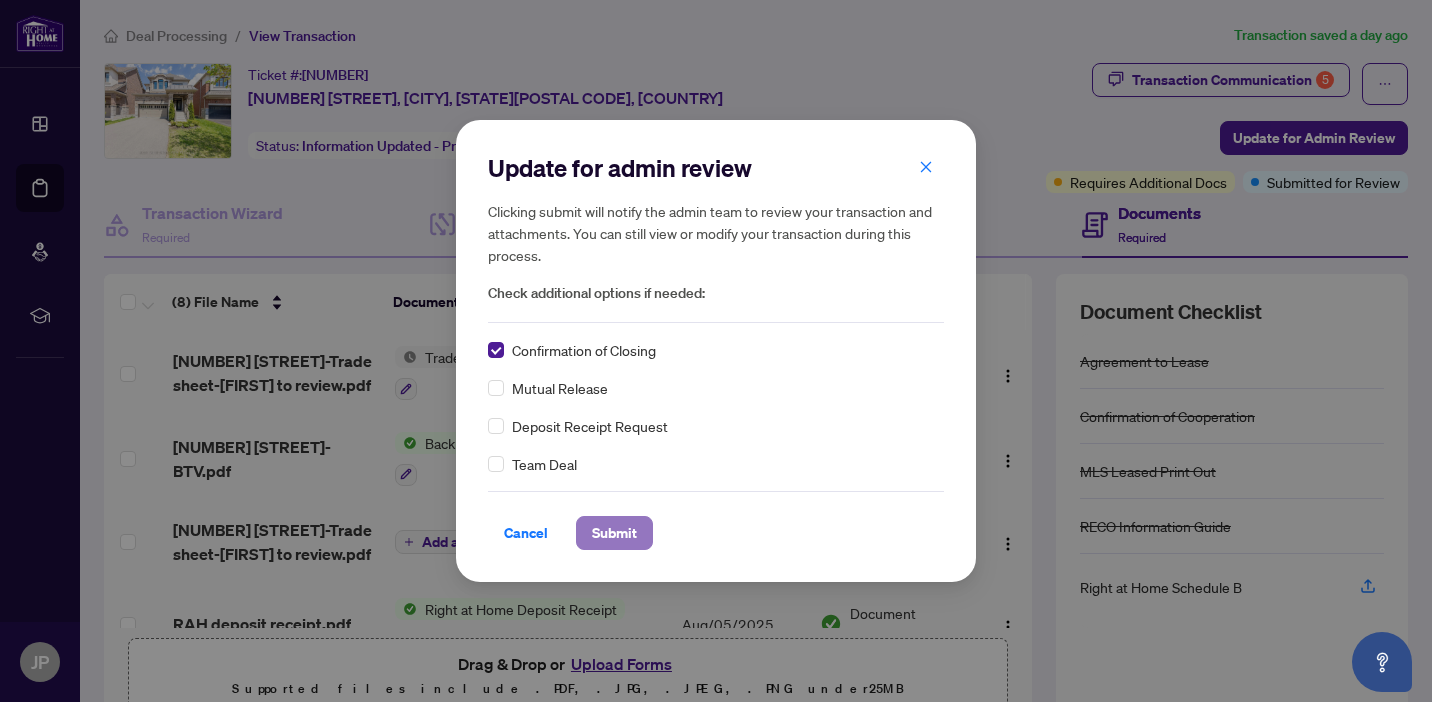 click on "Submit" at bounding box center [614, 533] 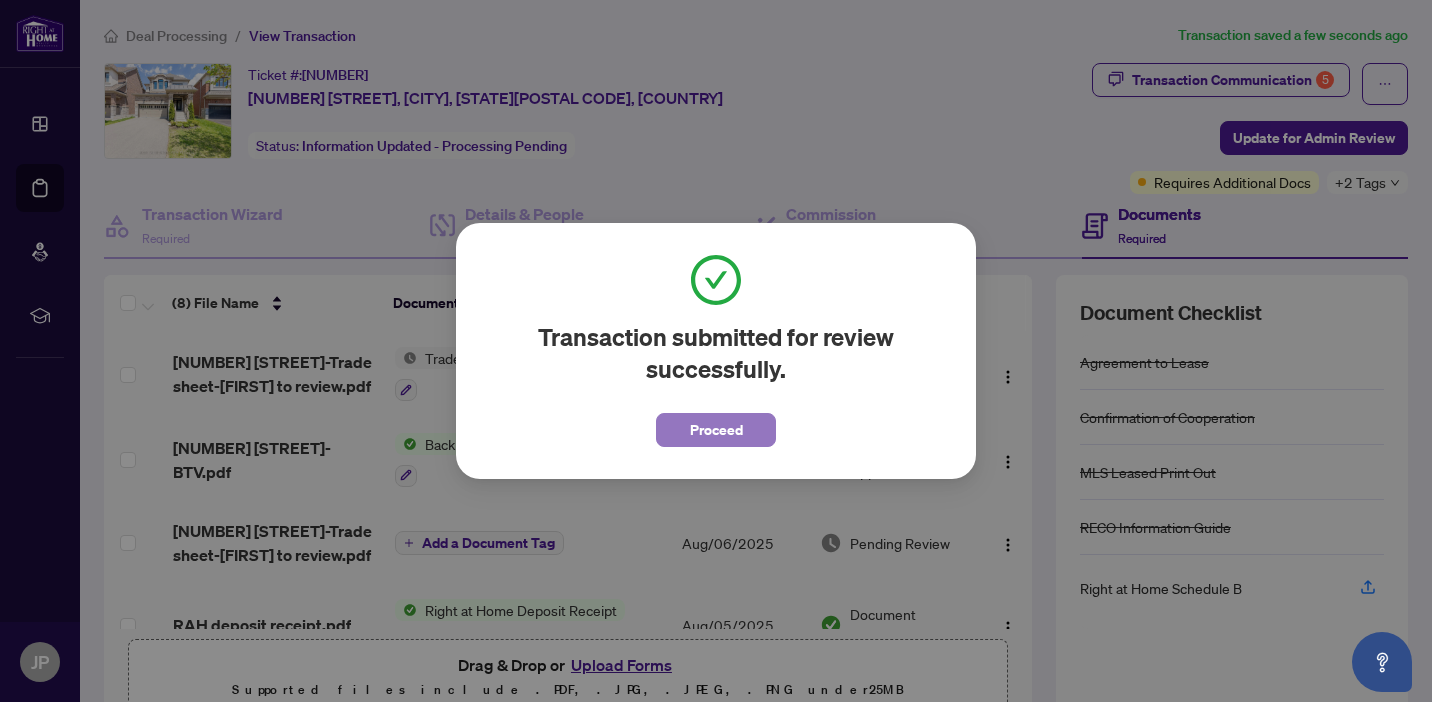 click on "Proceed" at bounding box center [716, 430] 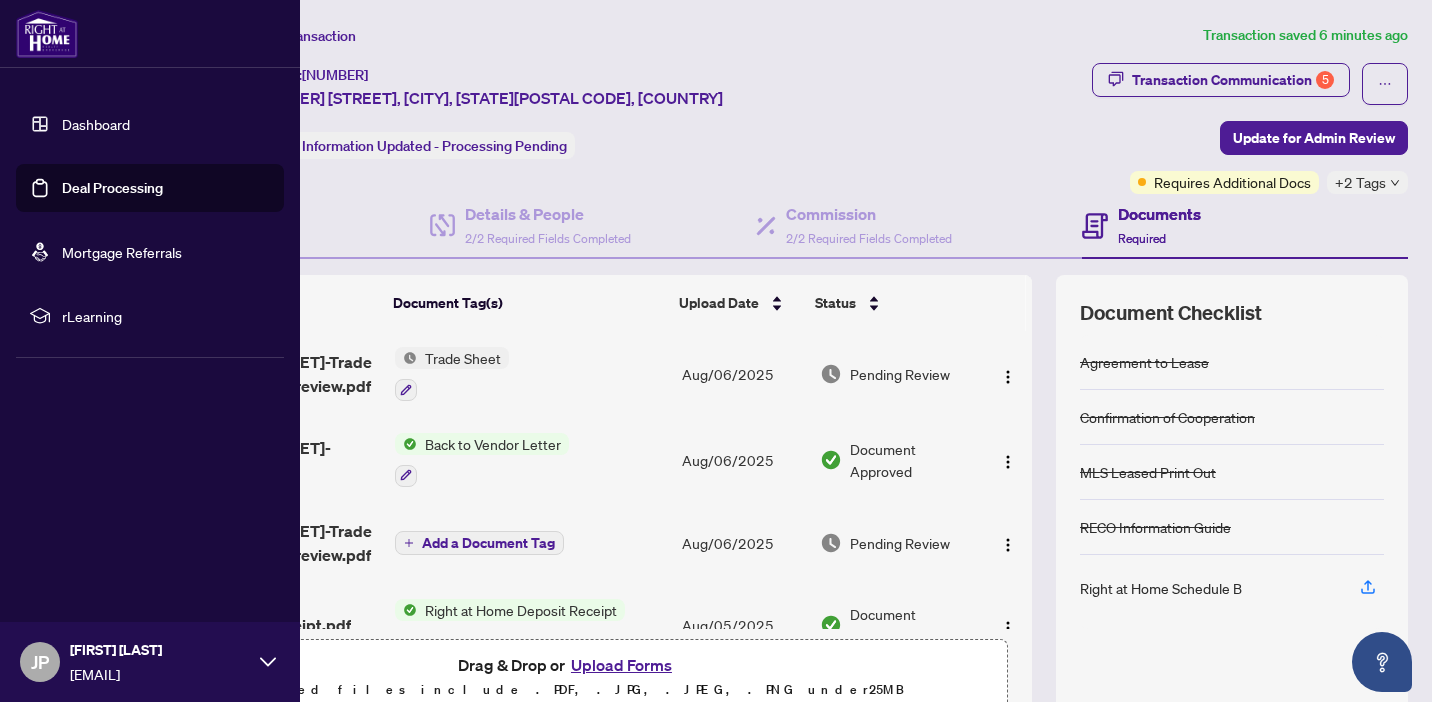 click on "Deal Processing" at bounding box center (112, 188) 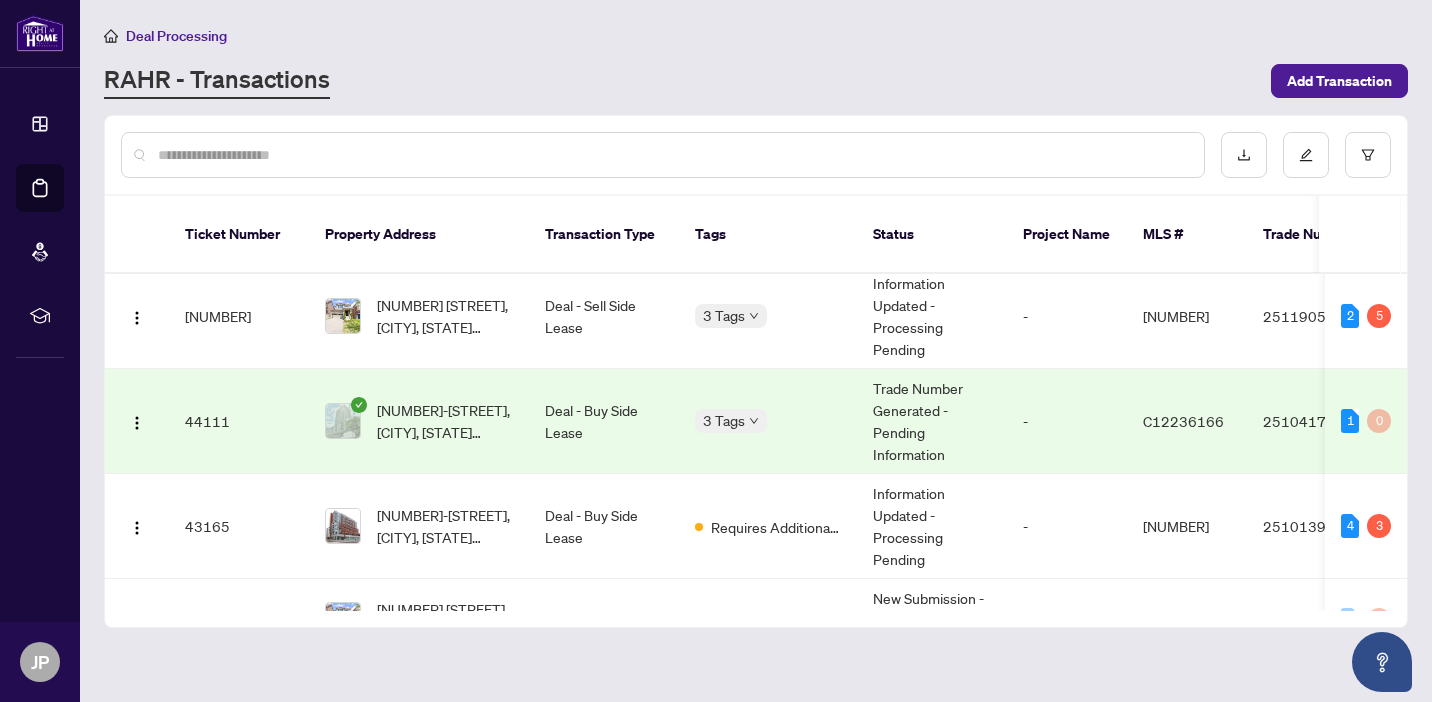 scroll, scrollTop: 96, scrollLeft: 0, axis: vertical 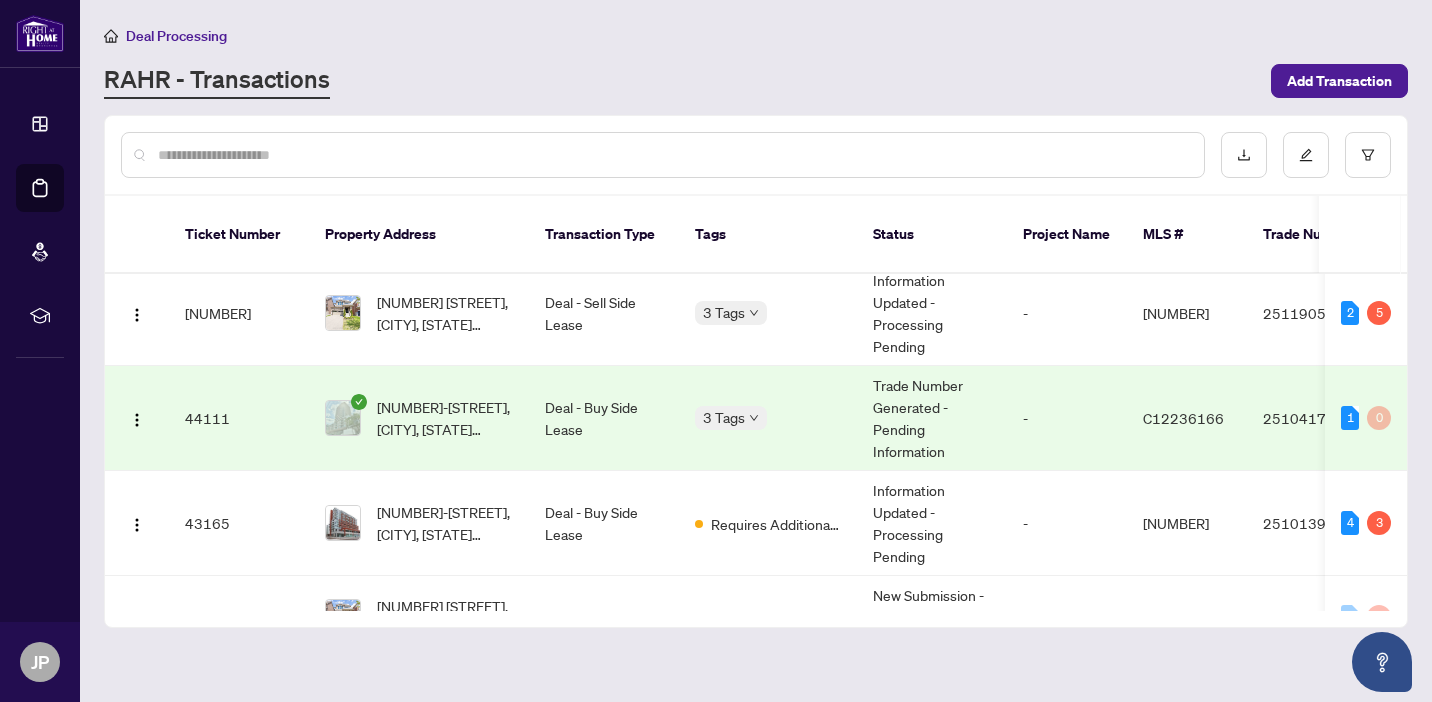 click on "Deal - Buy Side Lease" at bounding box center [604, 418] 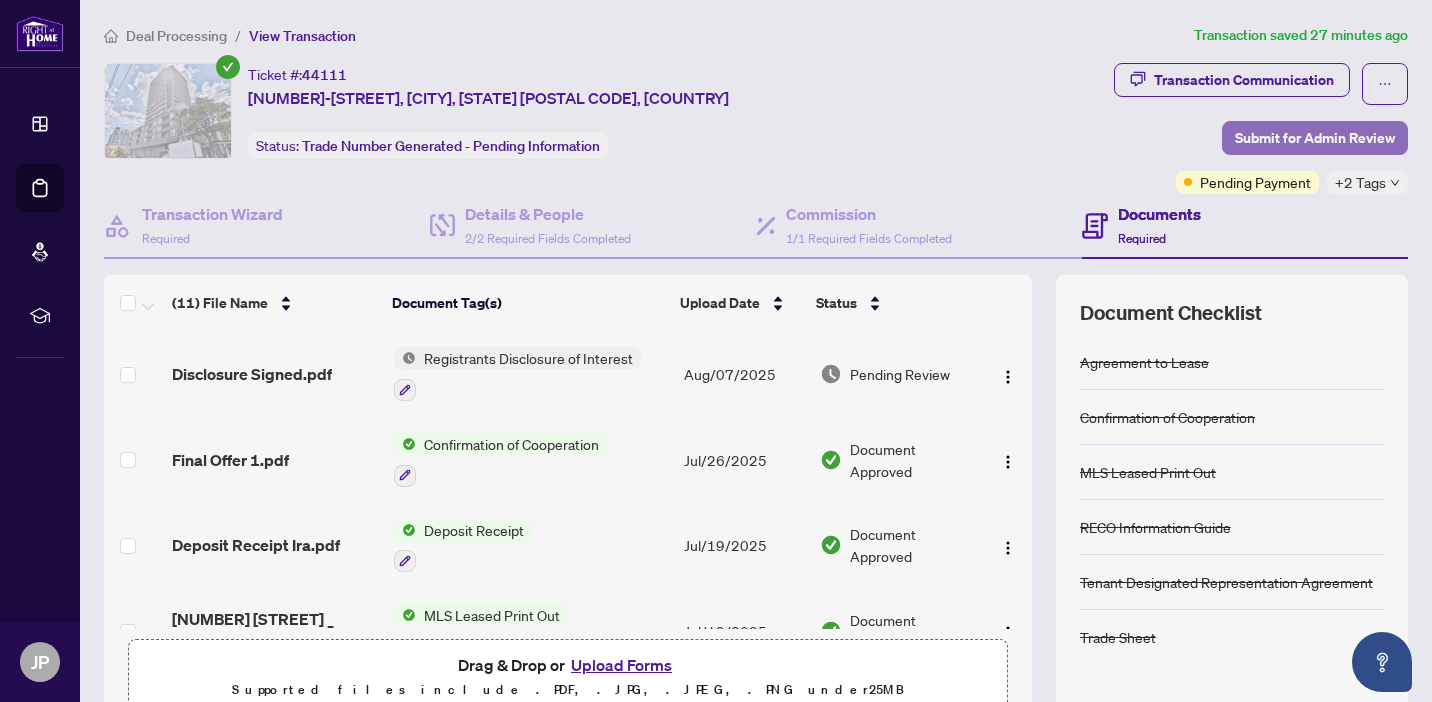 click on "Submit for Admin Review" at bounding box center (1315, 138) 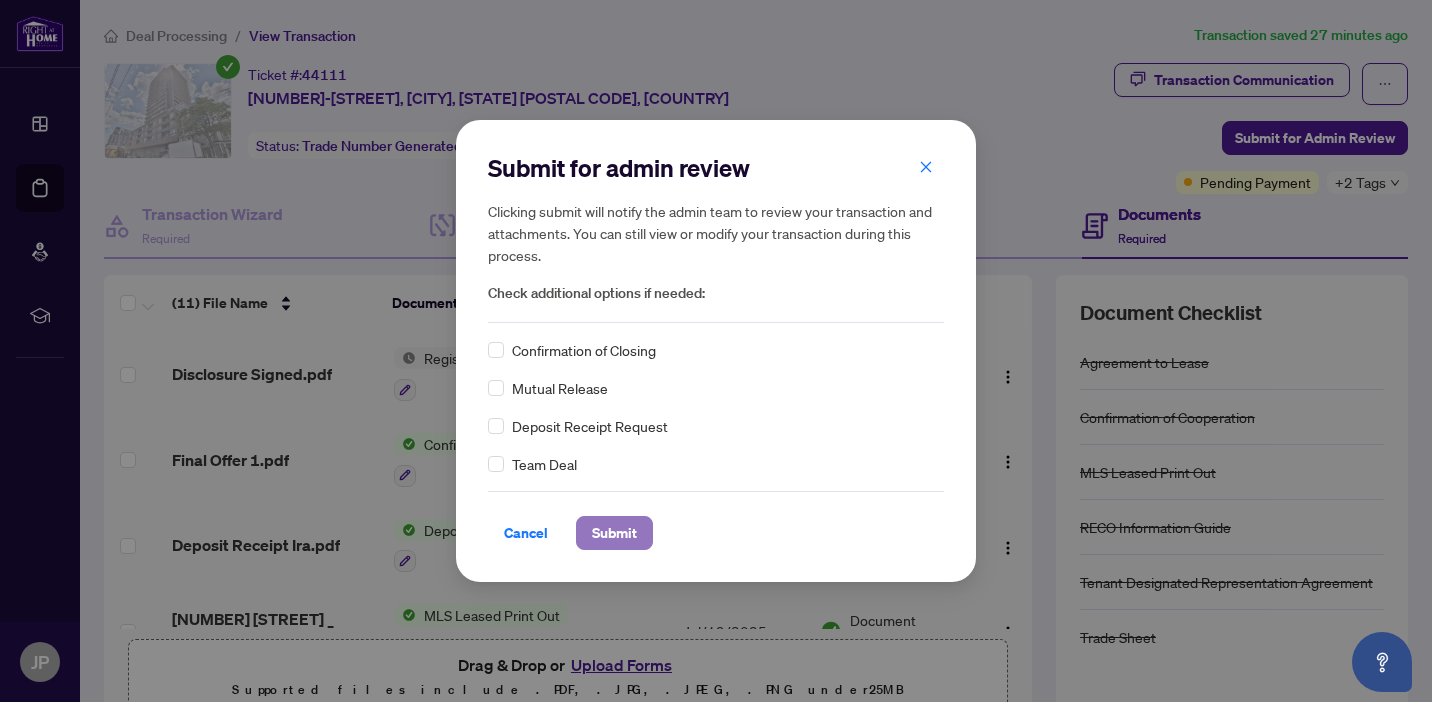 click on "Submit" at bounding box center [614, 533] 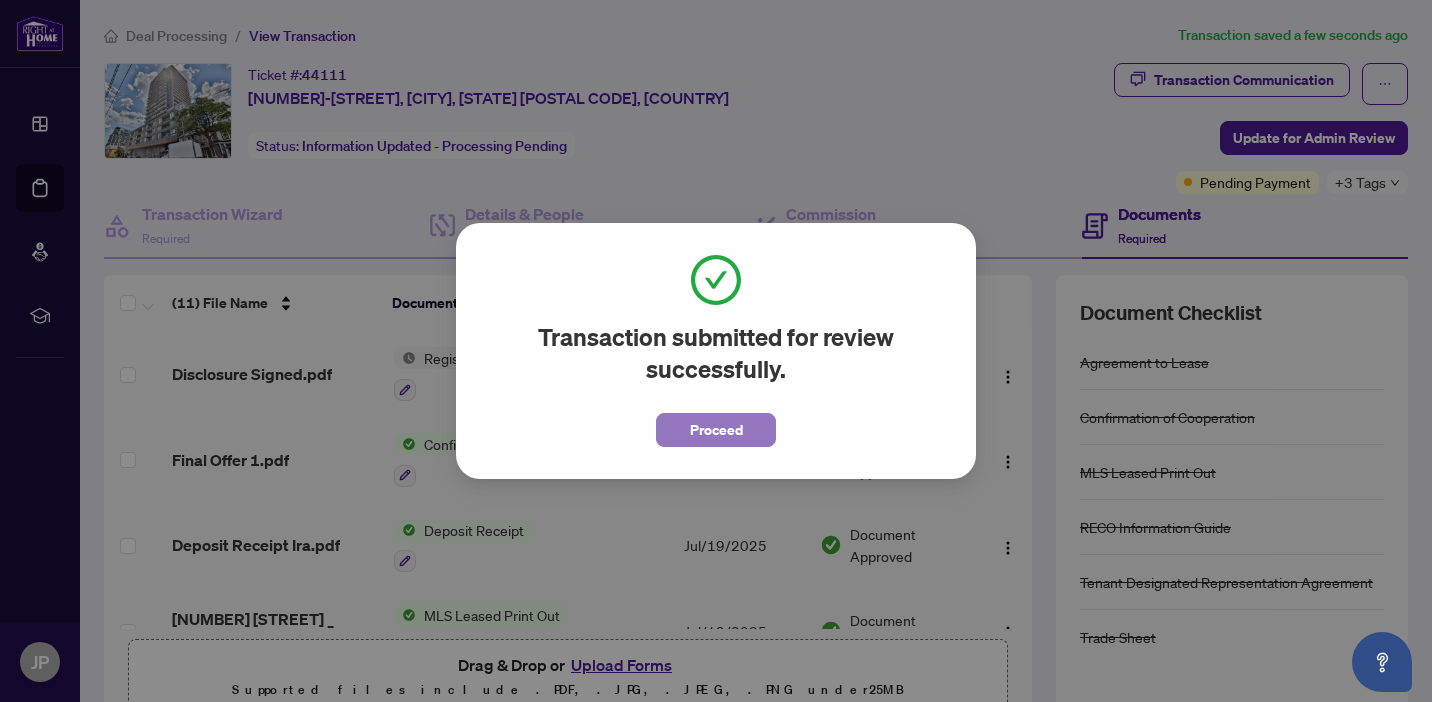 click on "Proceed" at bounding box center (716, 430) 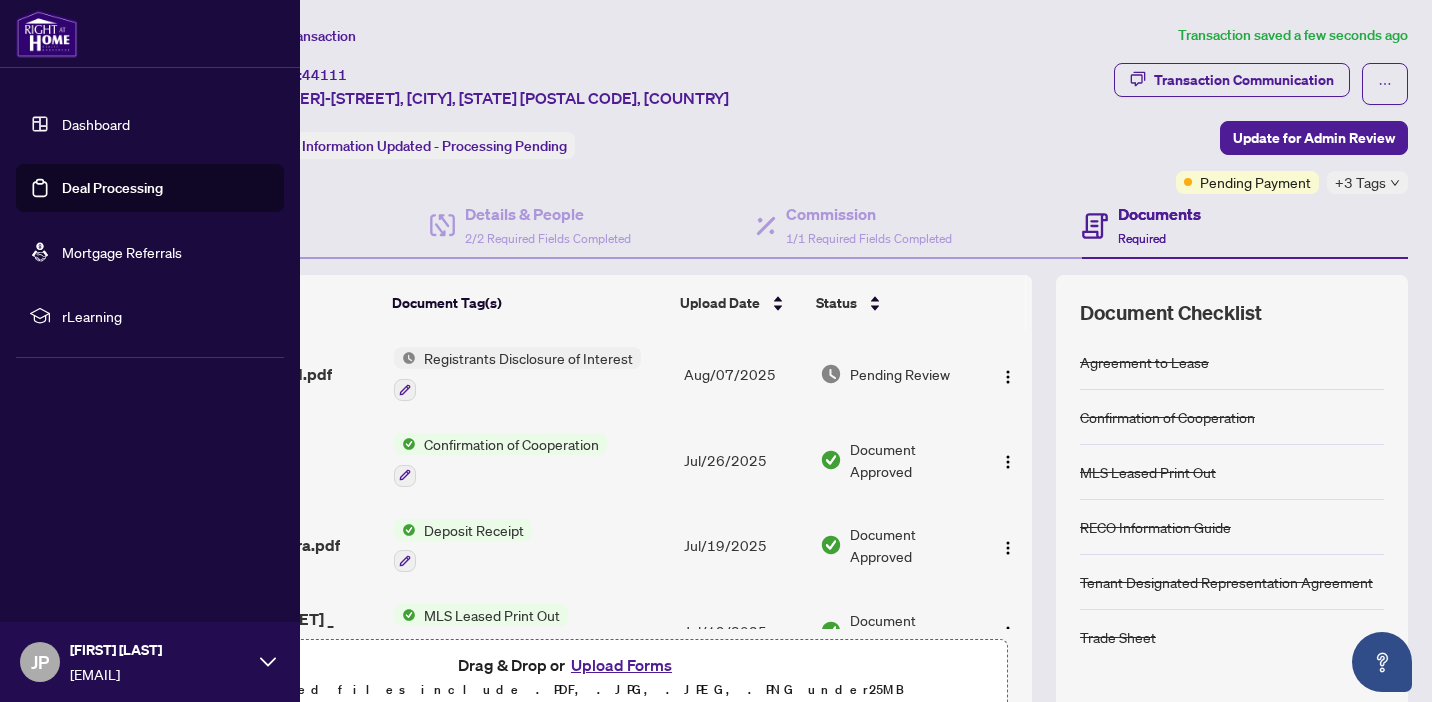 click on "Deal Processing" at bounding box center (112, 188) 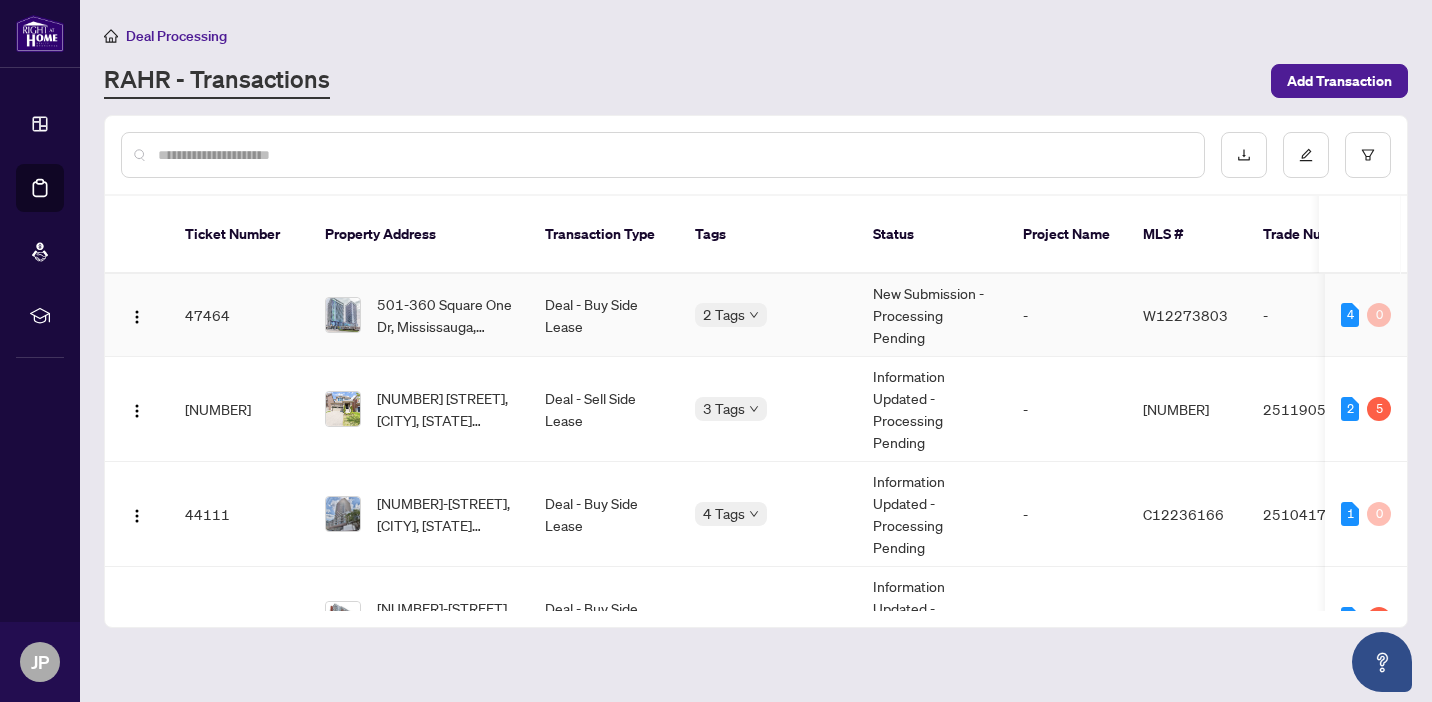click on "Deal - Buy Side Lease" at bounding box center [604, 315] 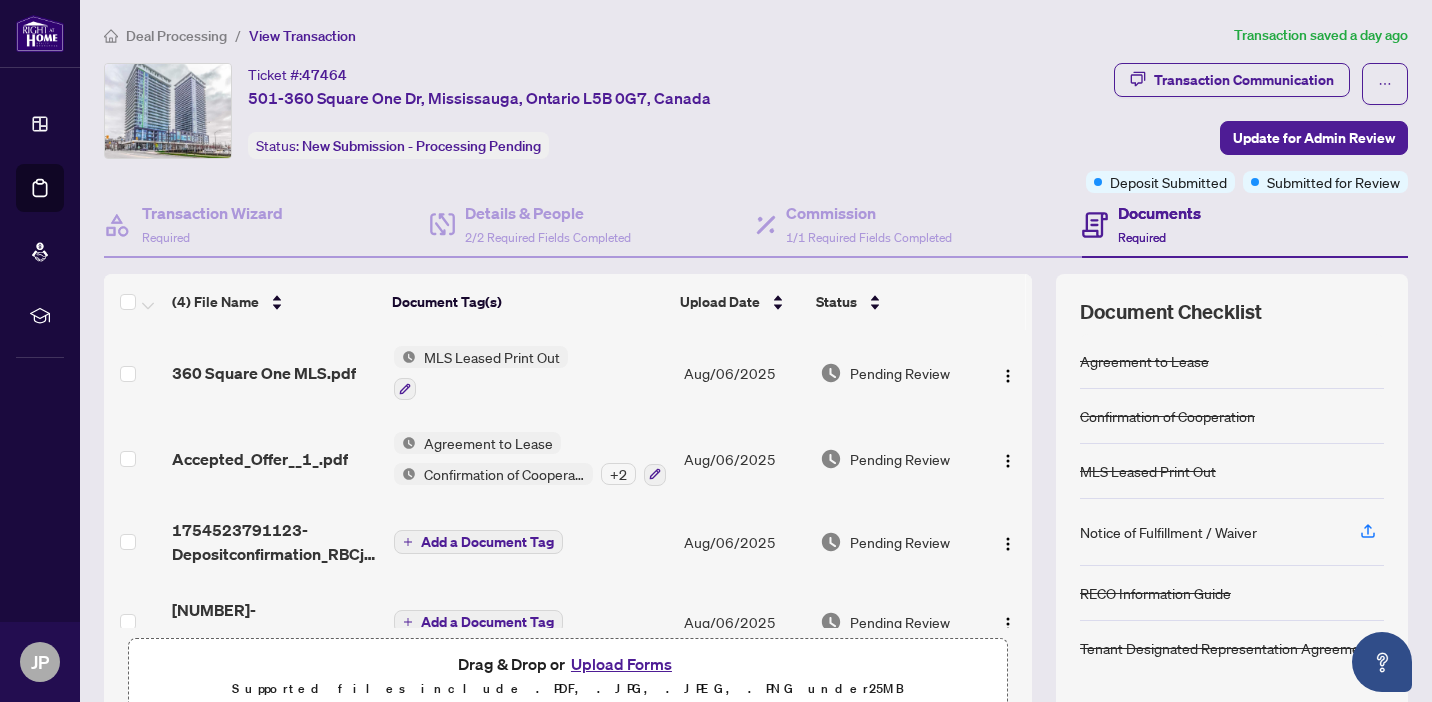 scroll, scrollTop: 38, scrollLeft: 0, axis: vertical 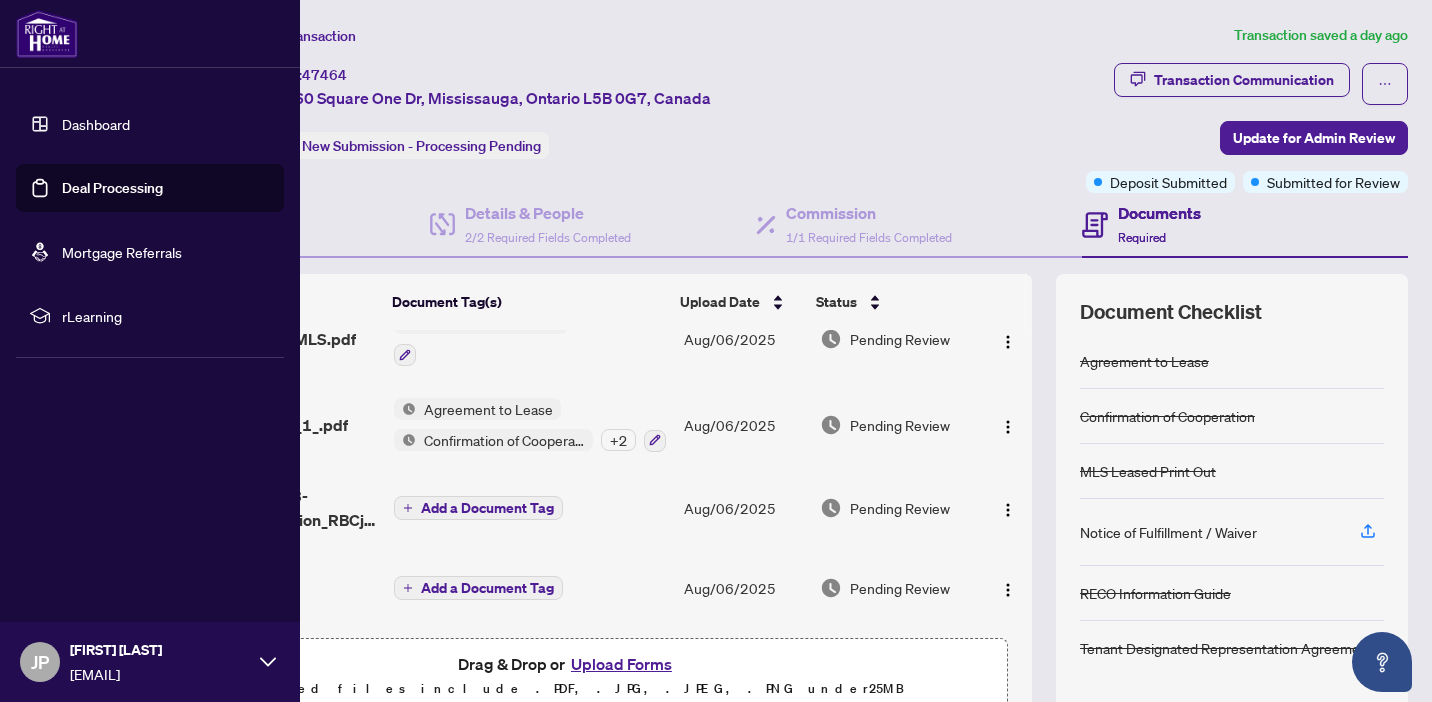 click on "Deal Processing" at bounding box center (112, 188) 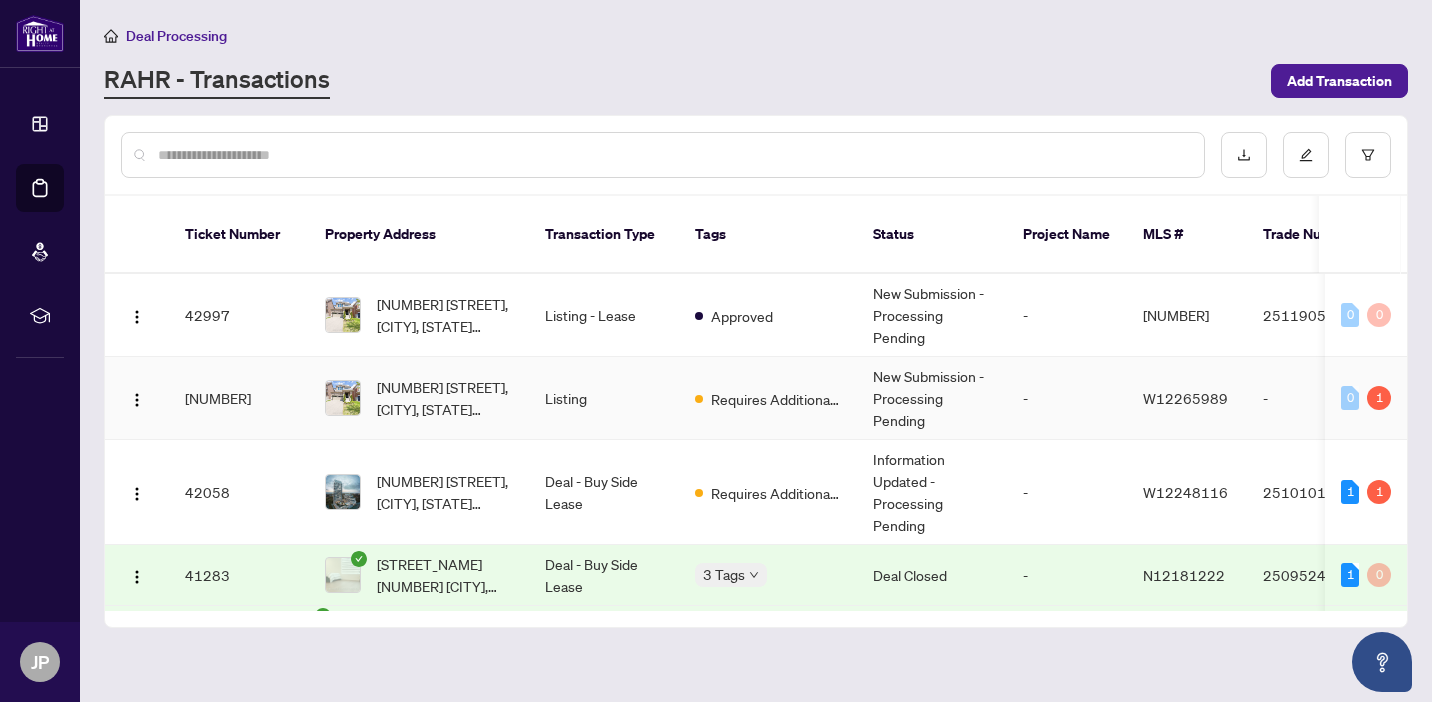 scroll, scrollTop: 400, scrollLeft: 0, axis: vertical 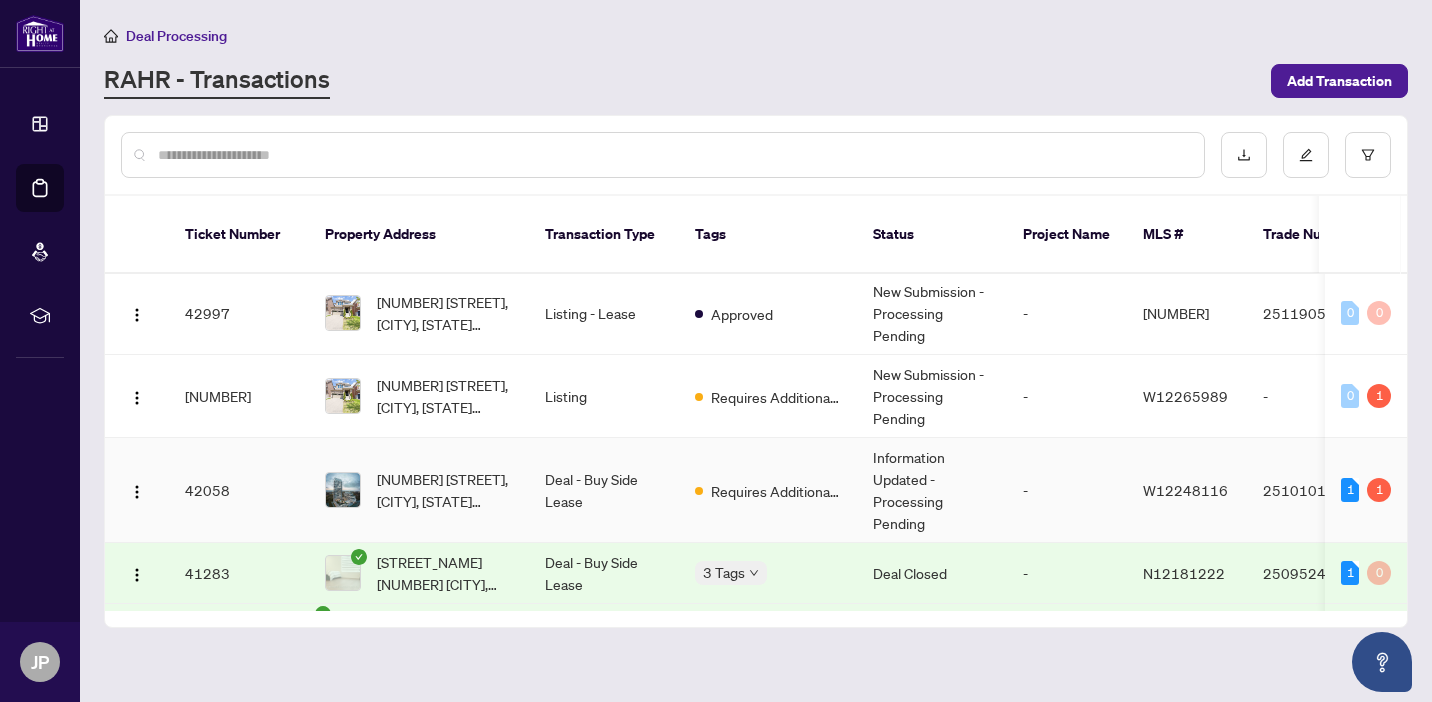 click on "-" at bounding box center (1067, 490) 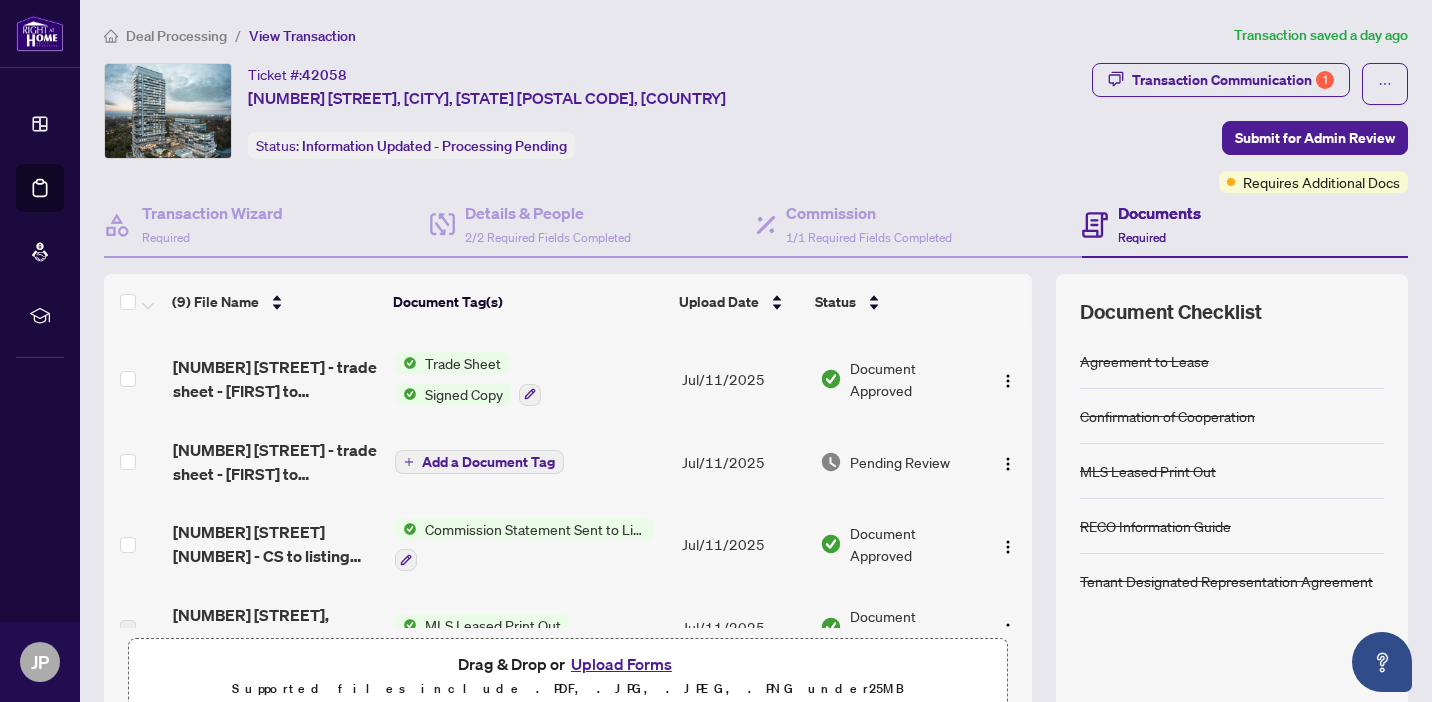 scroll, scrollTop: 78, scrollLeft: 0, axis: vertical 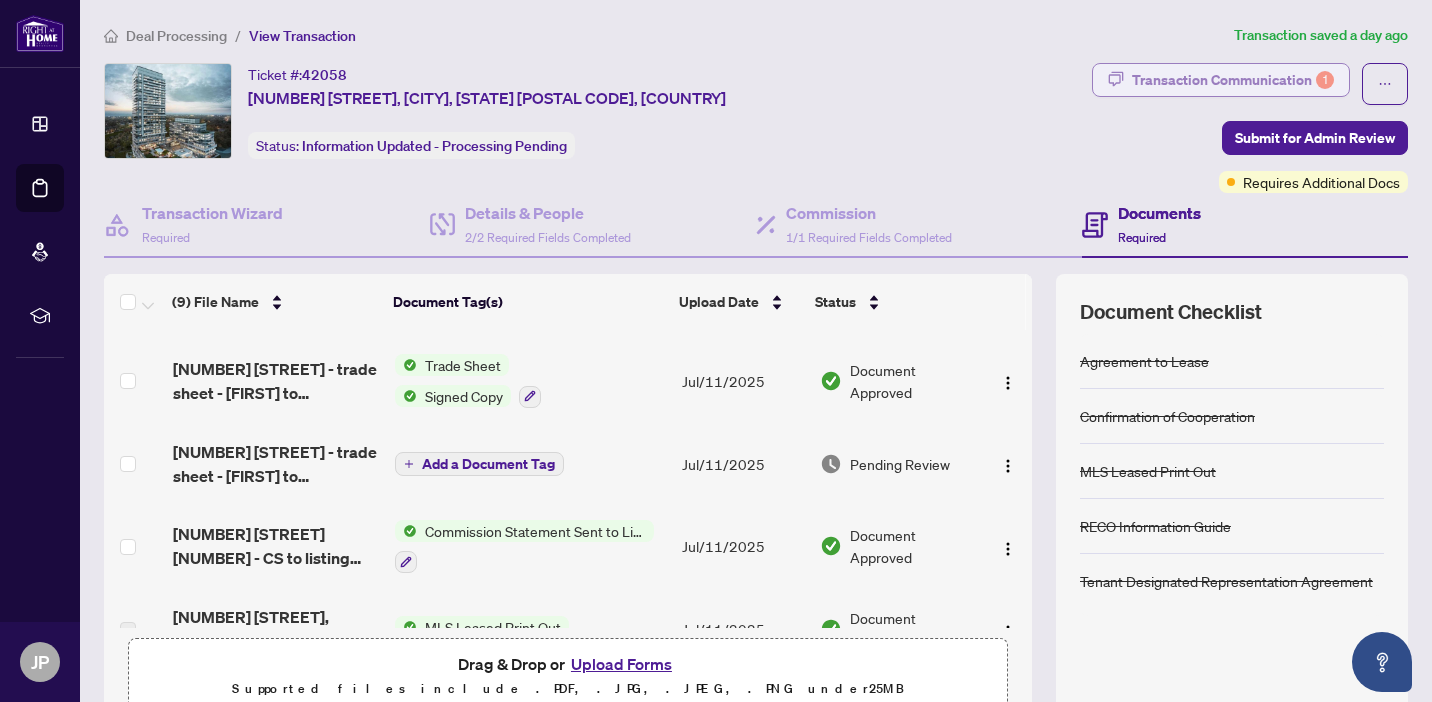 click on "Transaction Communication 1" at bounding box center [1233, 80] 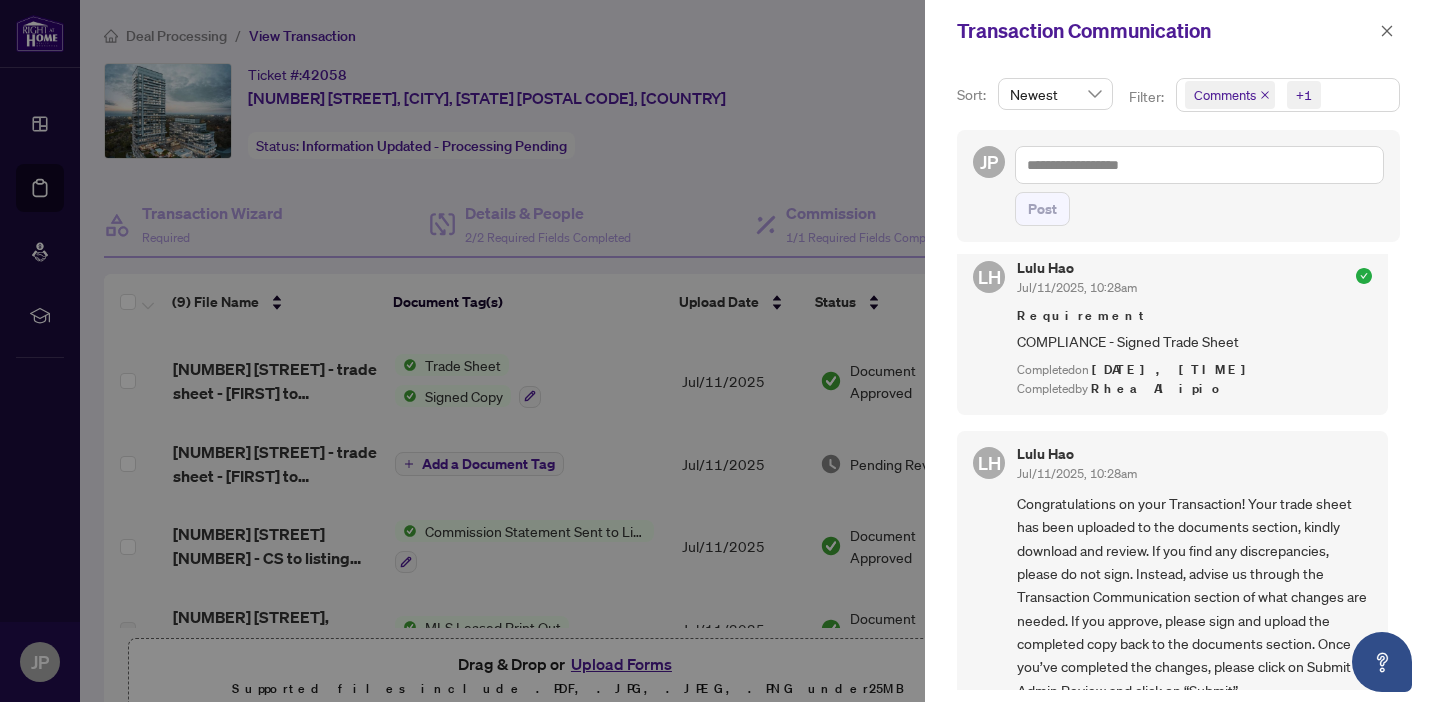 scroll, scrollTop: 1165, scrollLeft: 0, axis: vertical 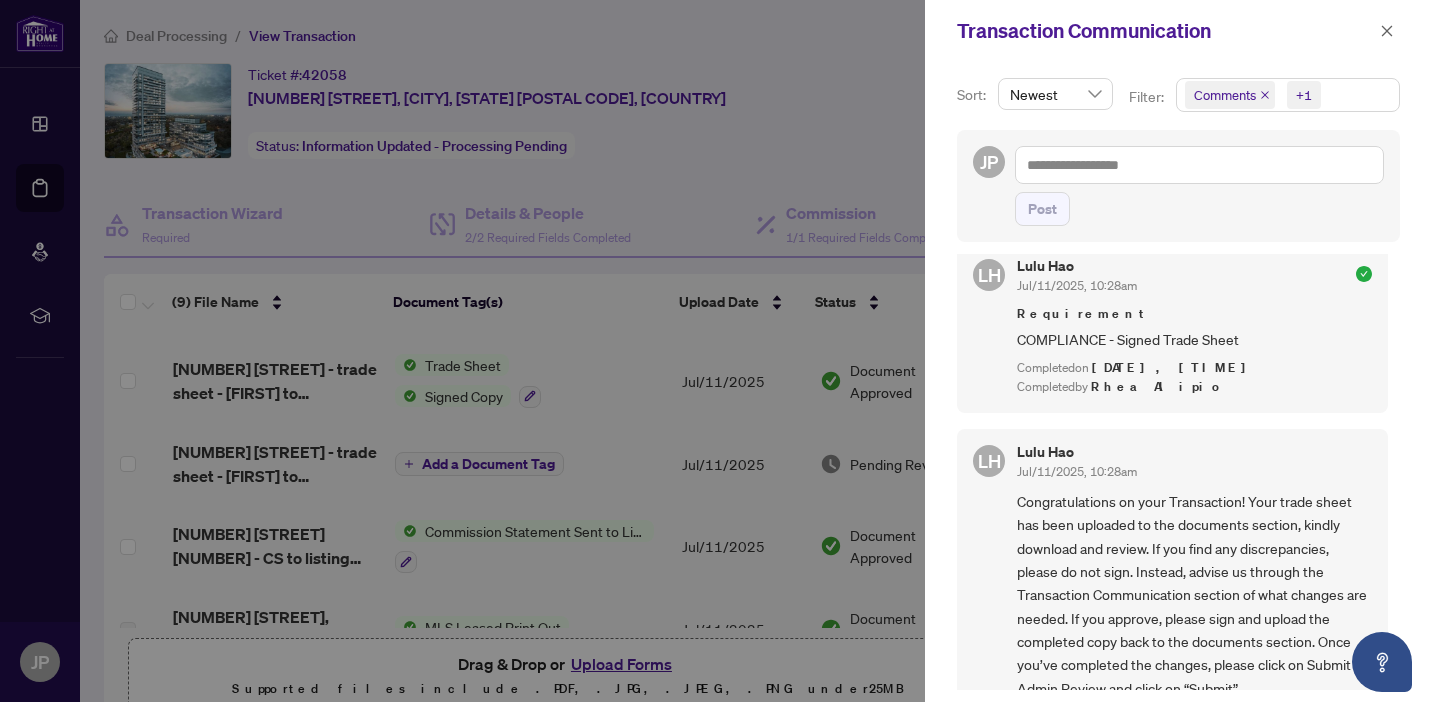 click at bounding box center (716, 351) 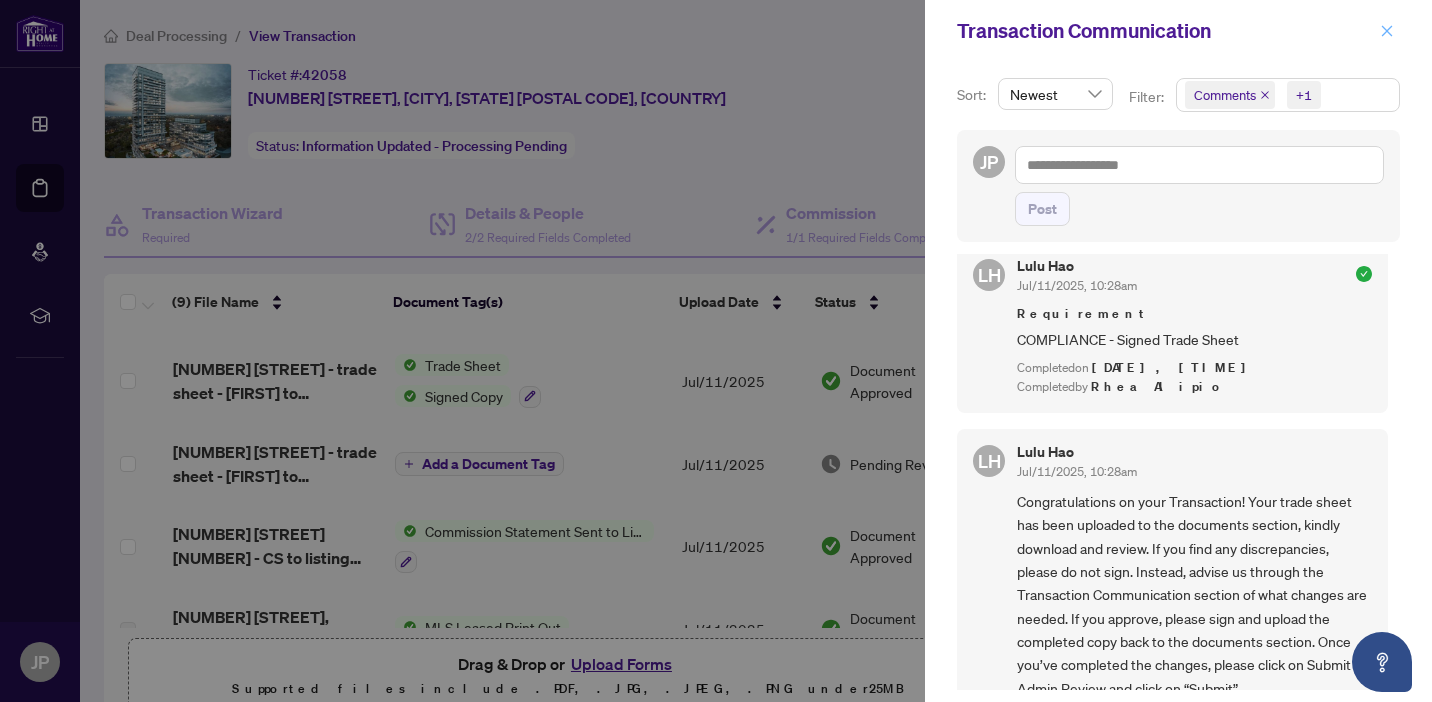 click 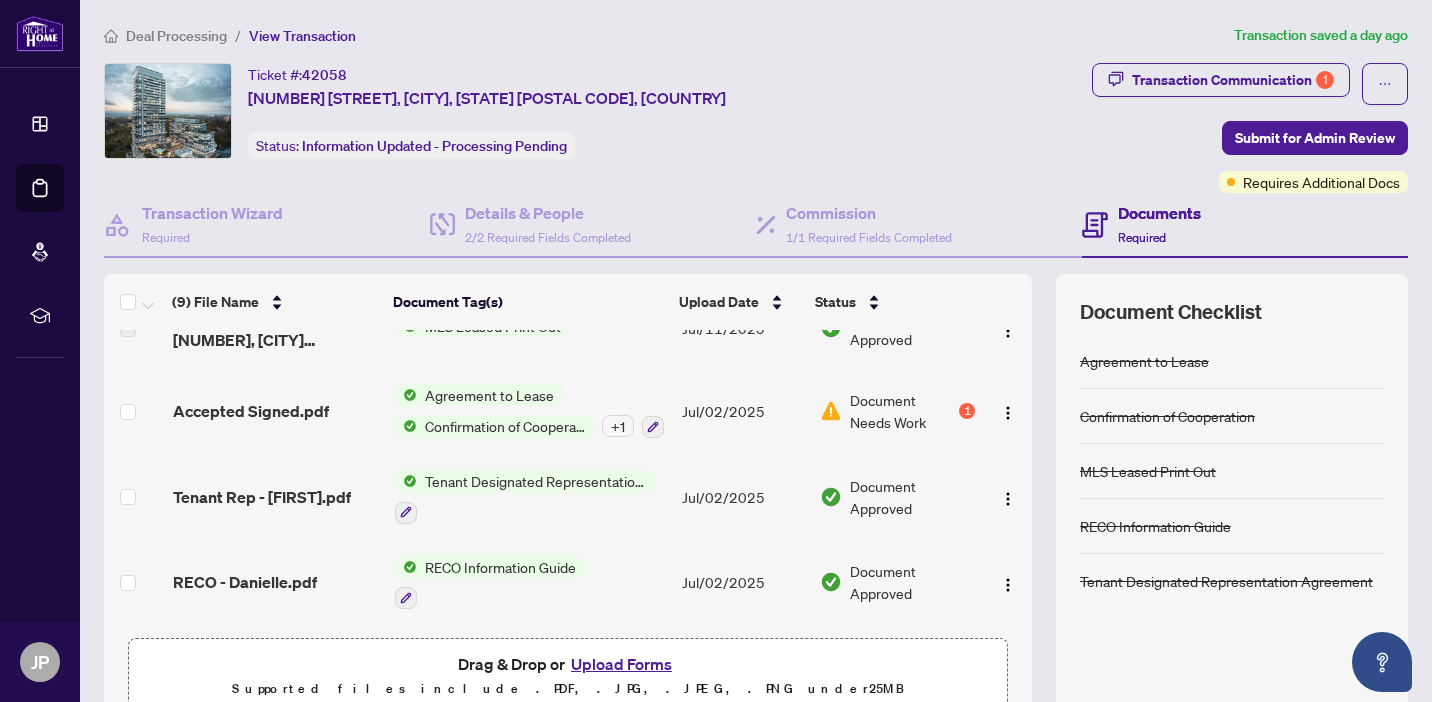 scroll, scrollTop: 376, scrollLeft: 0, axis: vertical 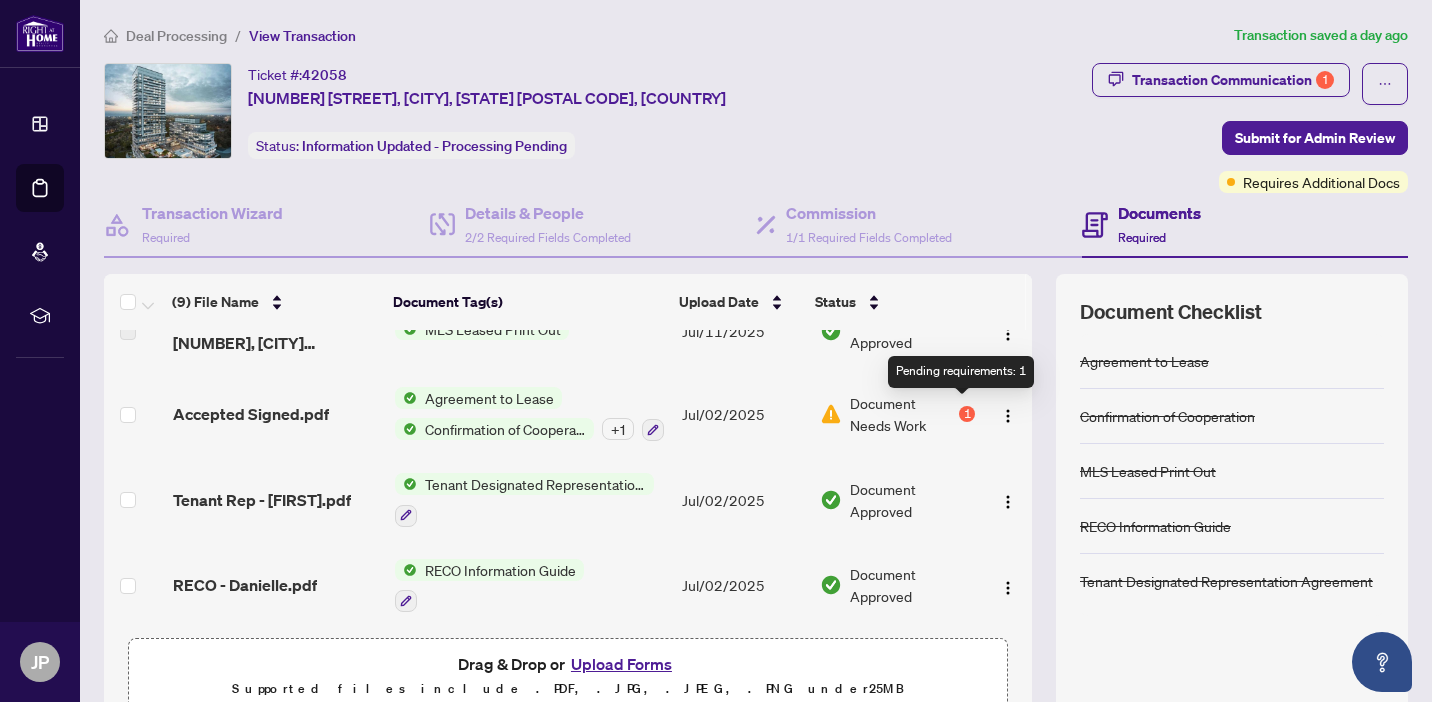 click on "1" at bounding box center [967, 414] 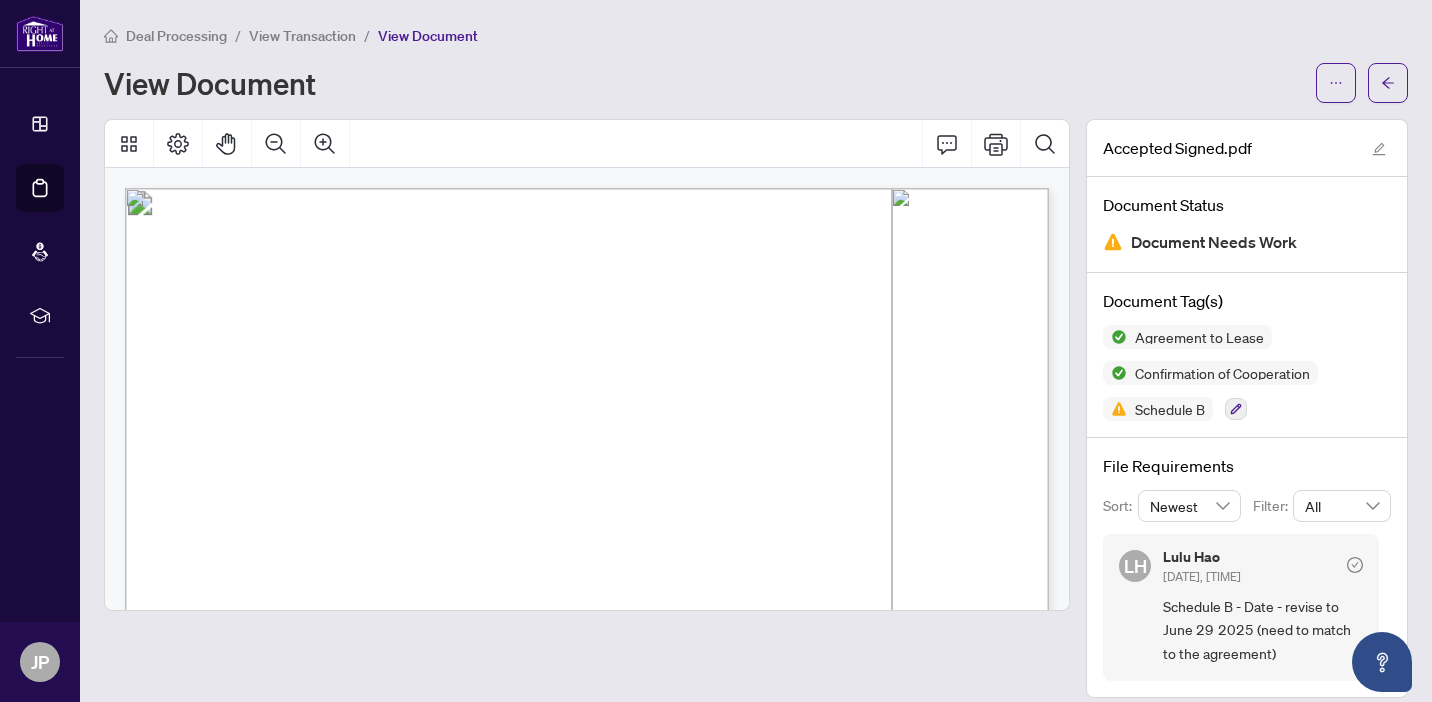 scroll, scrollTop: 18, scrollLeft: 0, axis: vertical 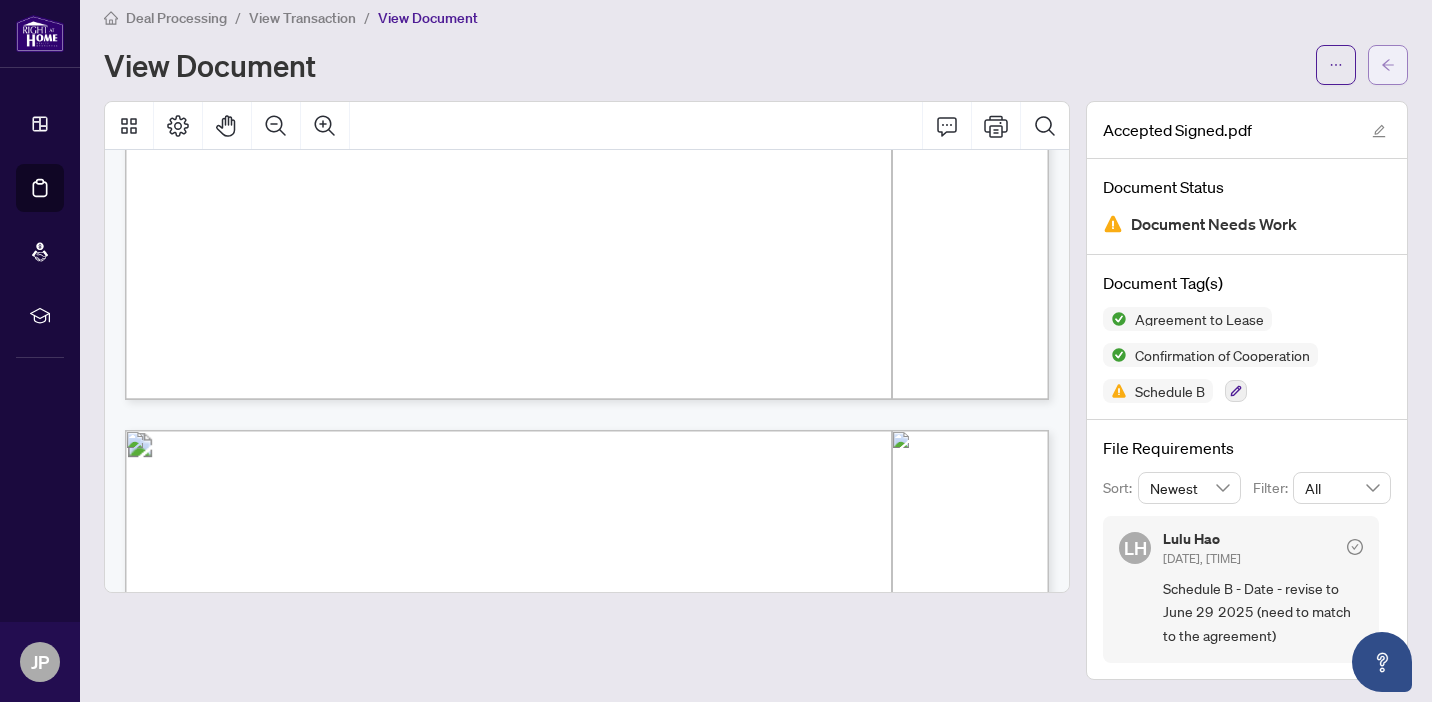 click at bounding box center [1388, 65] 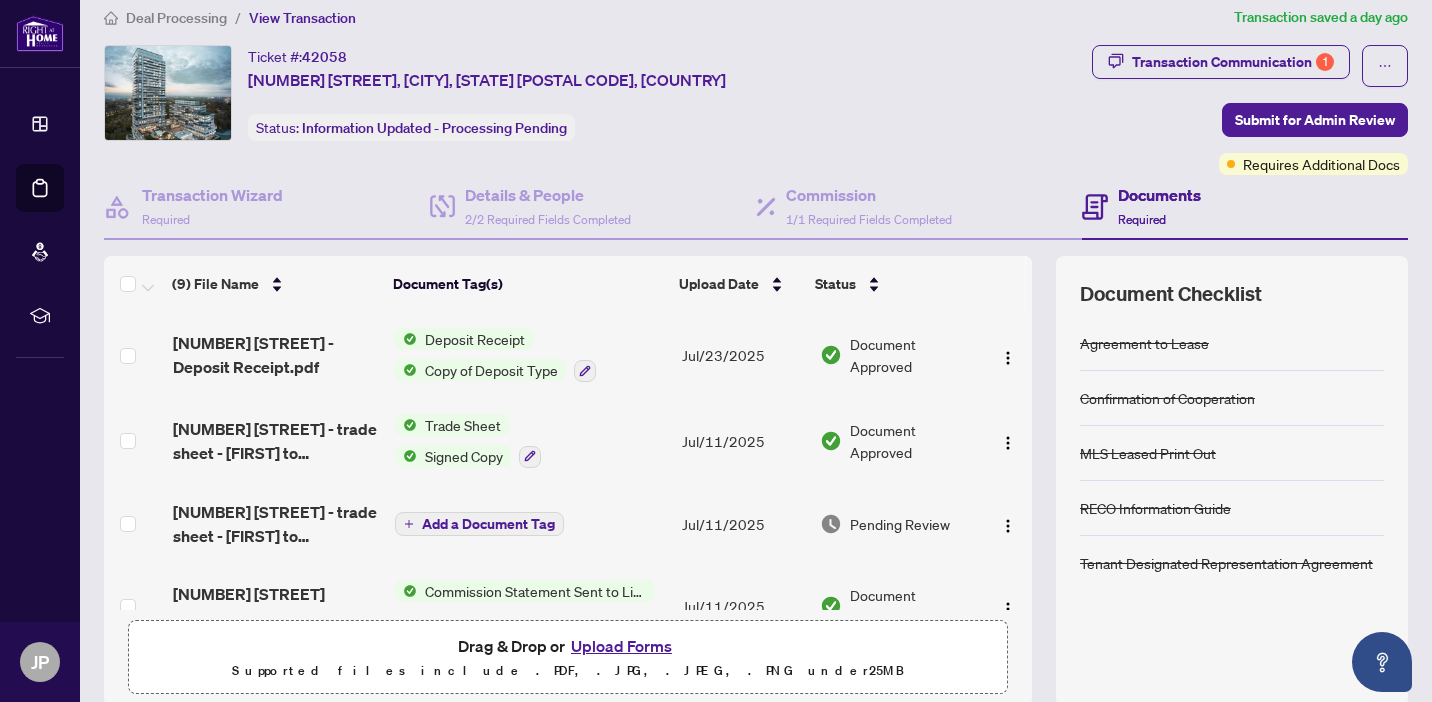 scroll, scrollTop: 0, scrollLeft: 0, axis: both 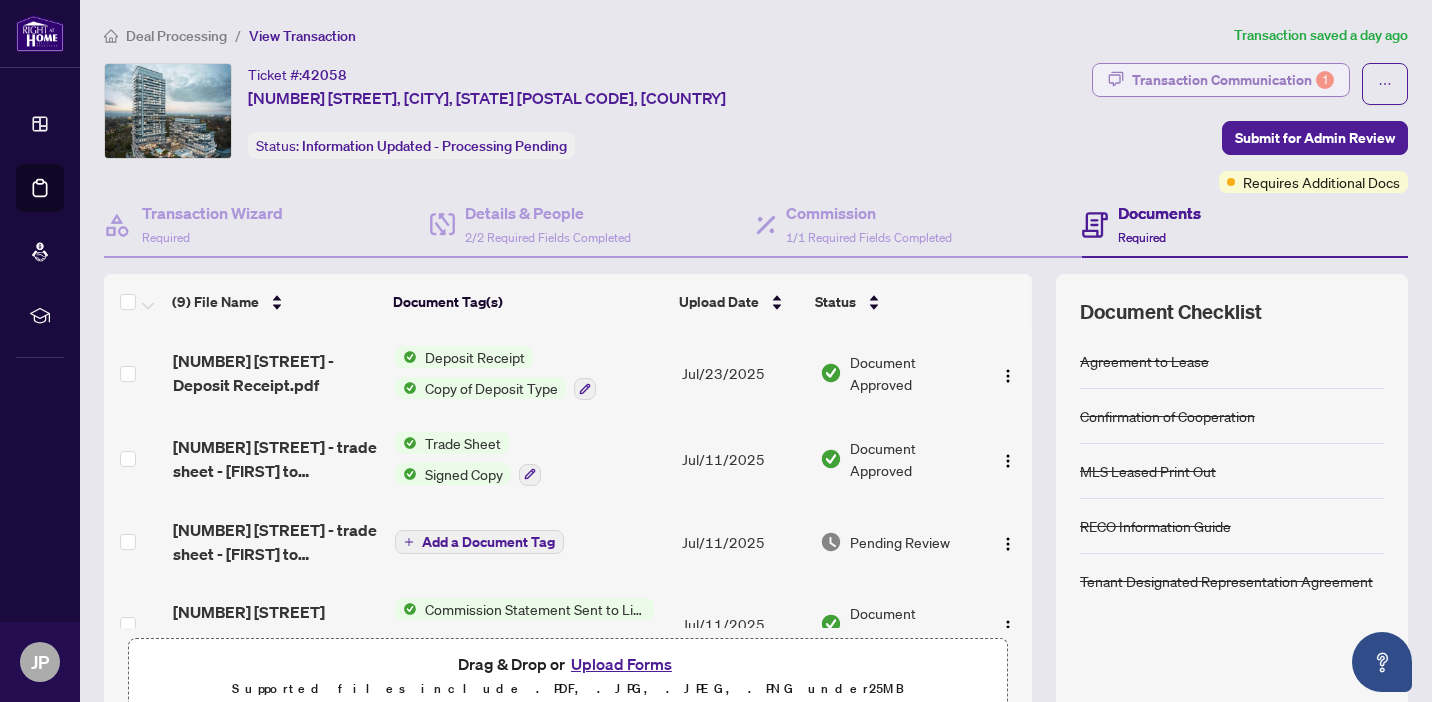 click on "Transaction Communication 1" at bounding box center (1233, 80) 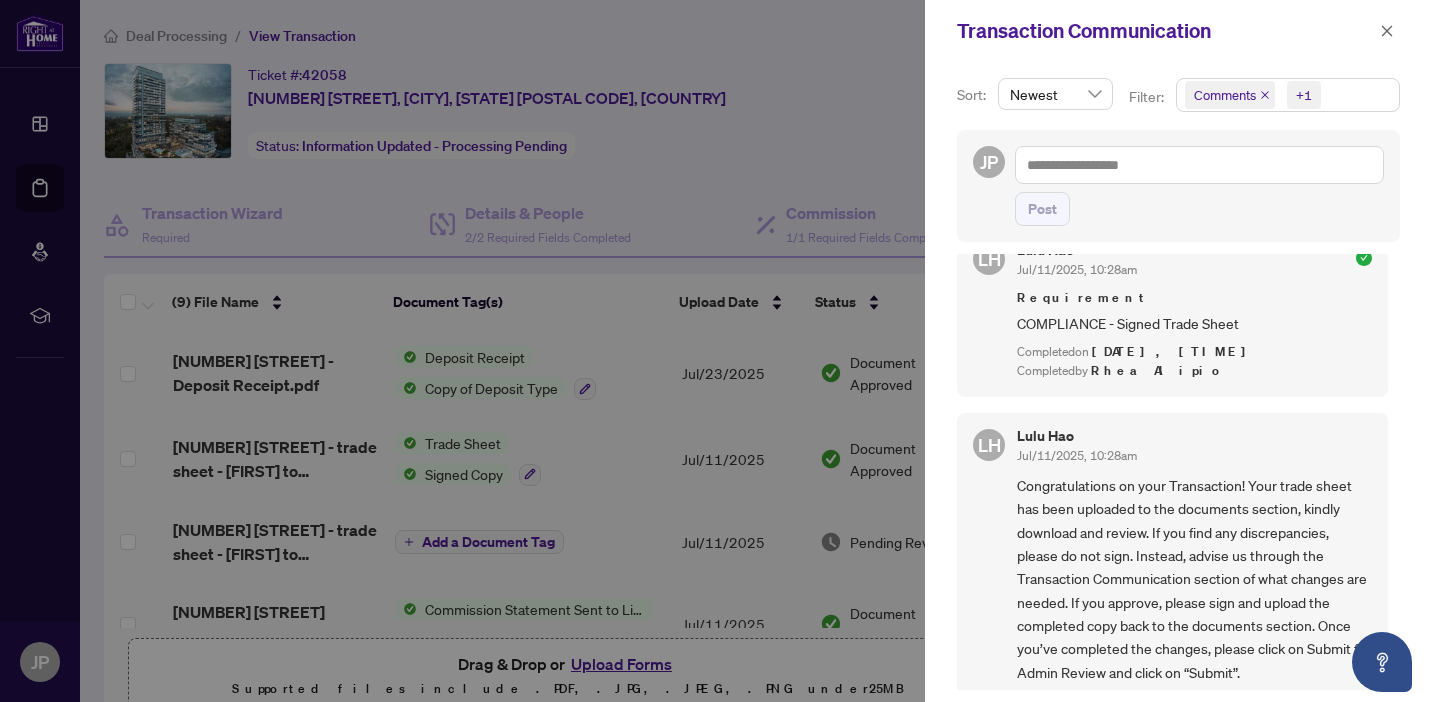 scroll, scrollTop: 1345, scrollLeft: 0, axis: vertical 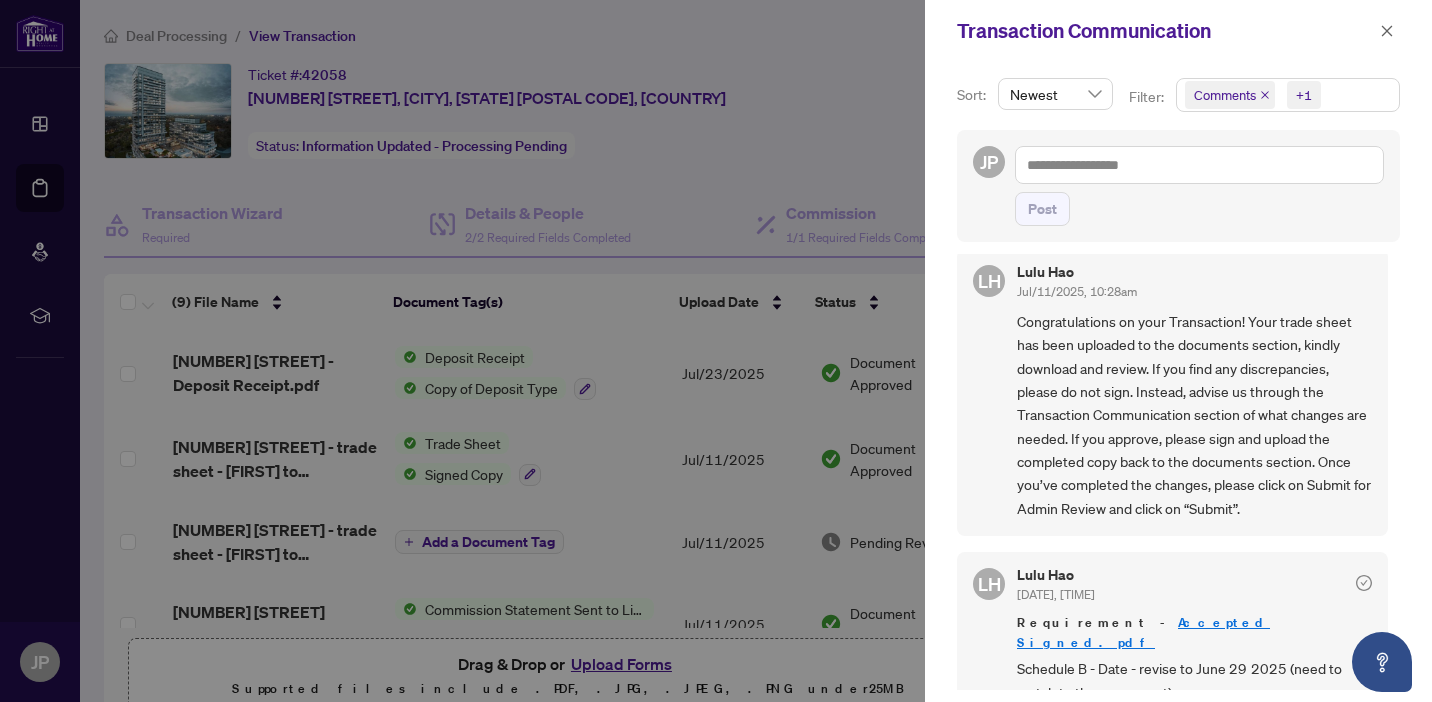 click at bounding box center (716, 351) 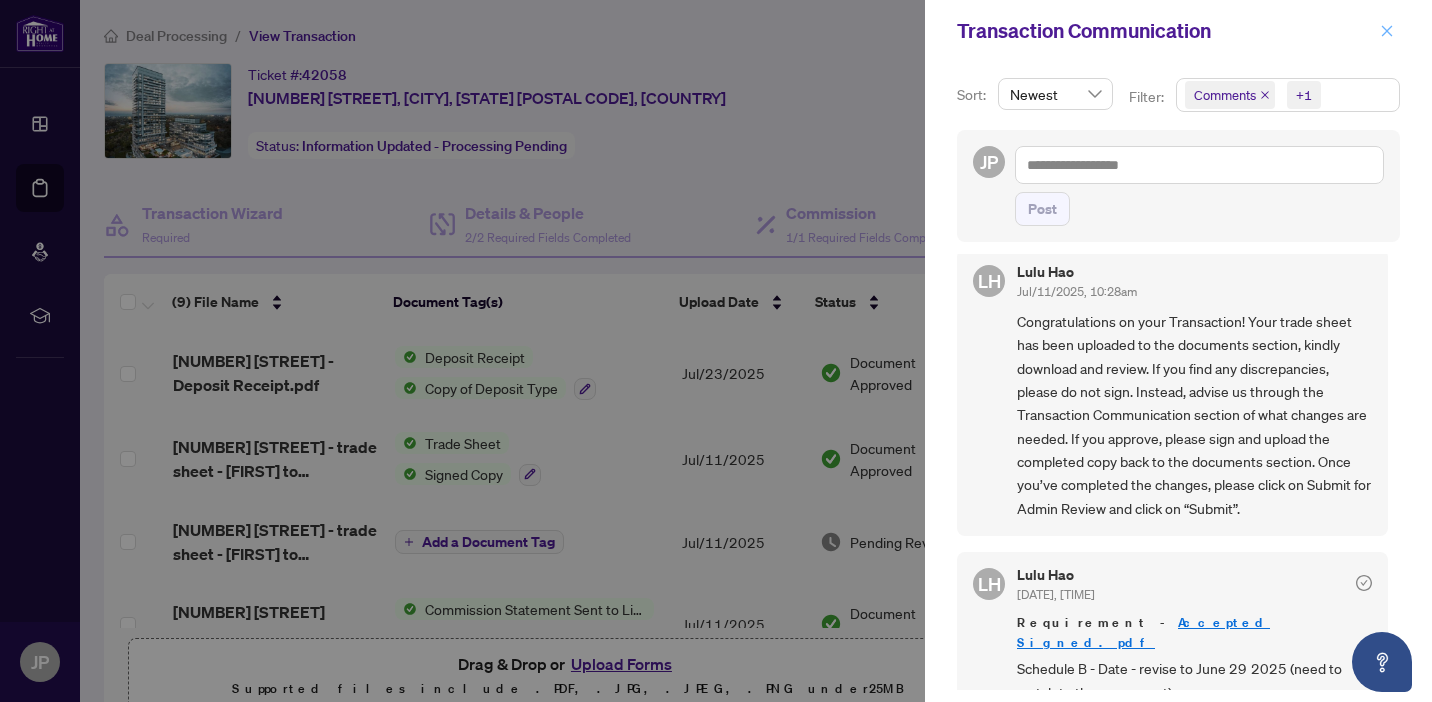 click 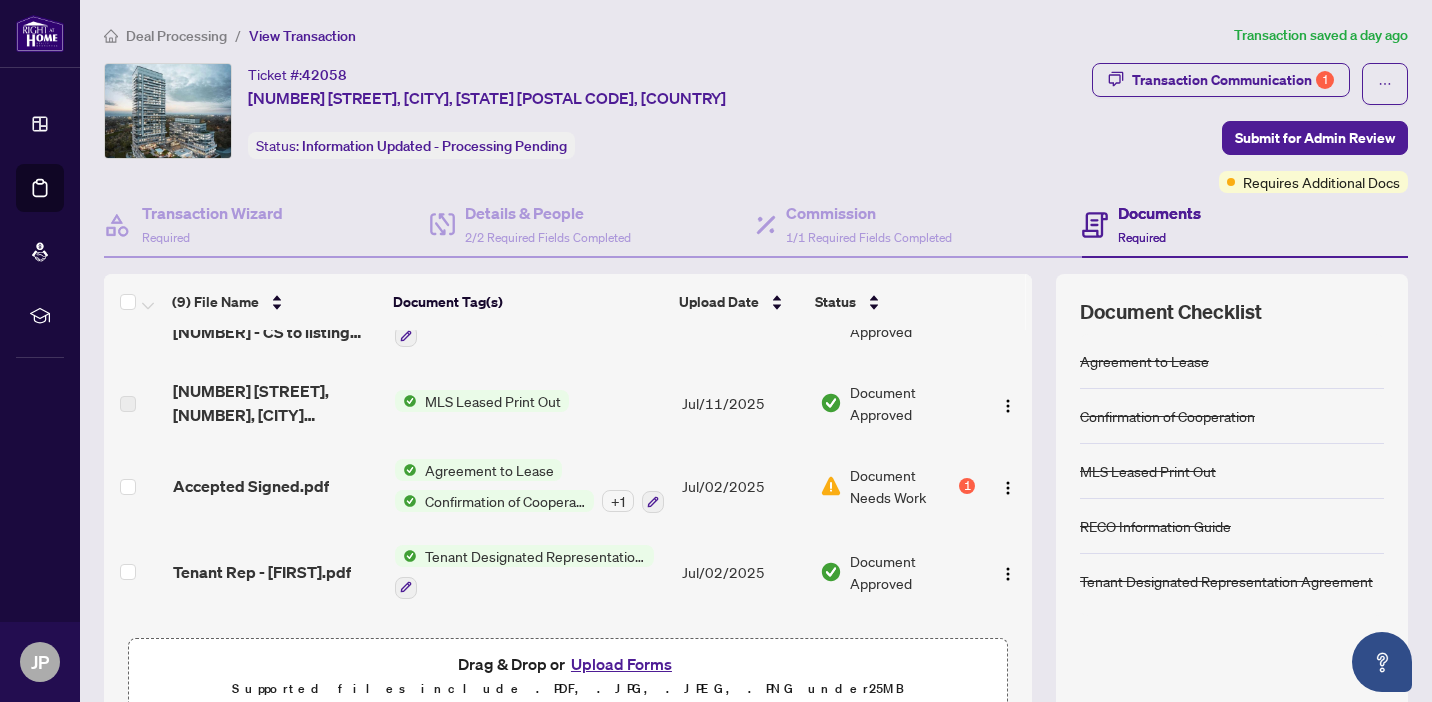 scroll, scrollTop: 305, scrollLeft: 0, axis: vertical 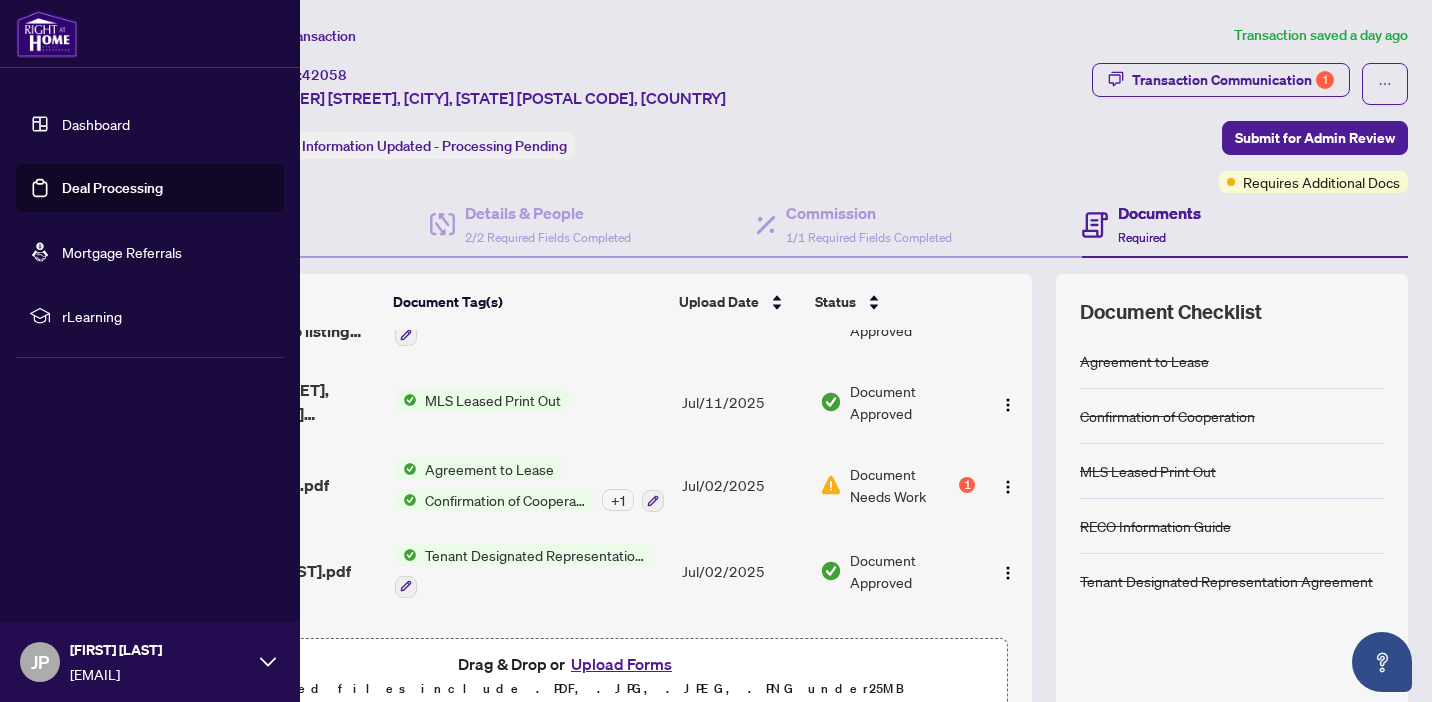 click on "Deal Processing" at bounding box center (112, 188) 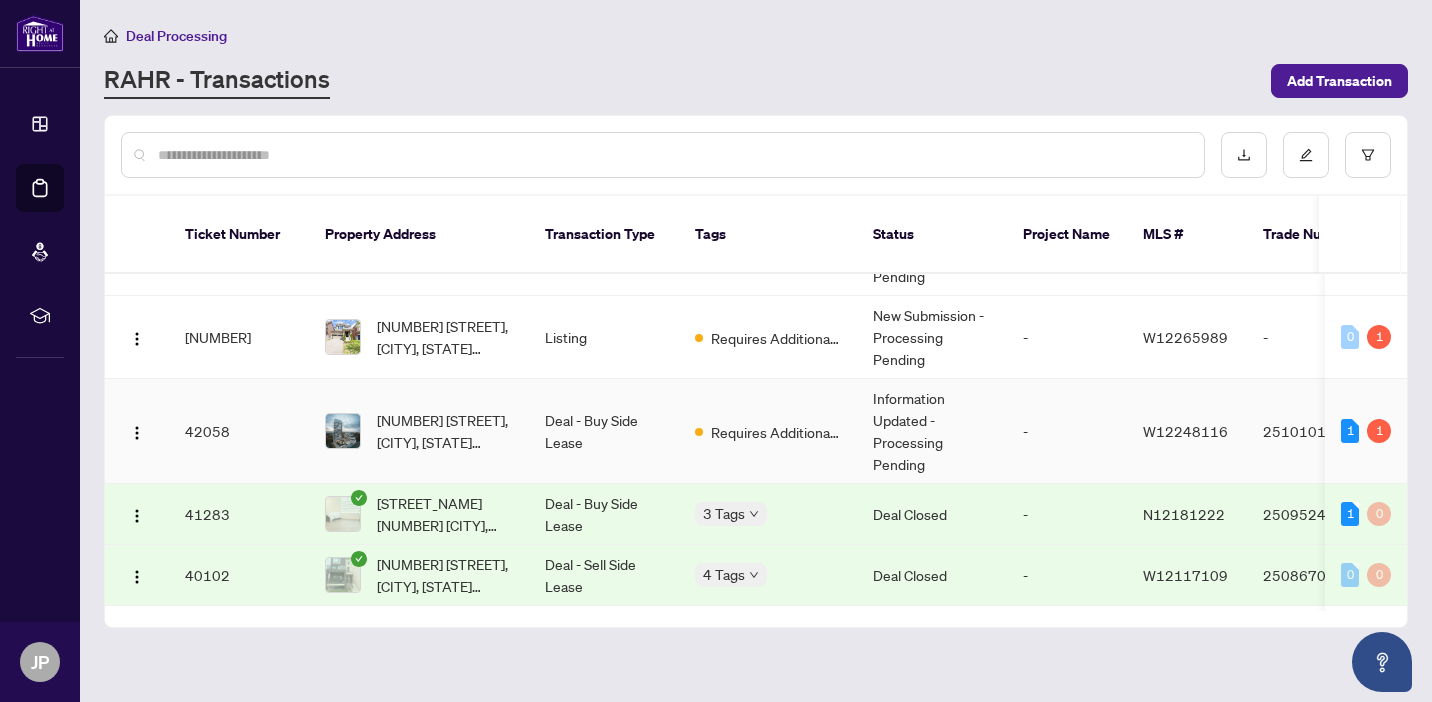 scroll, scrollTop: 466, scrollLeft: 0, axis: vertical 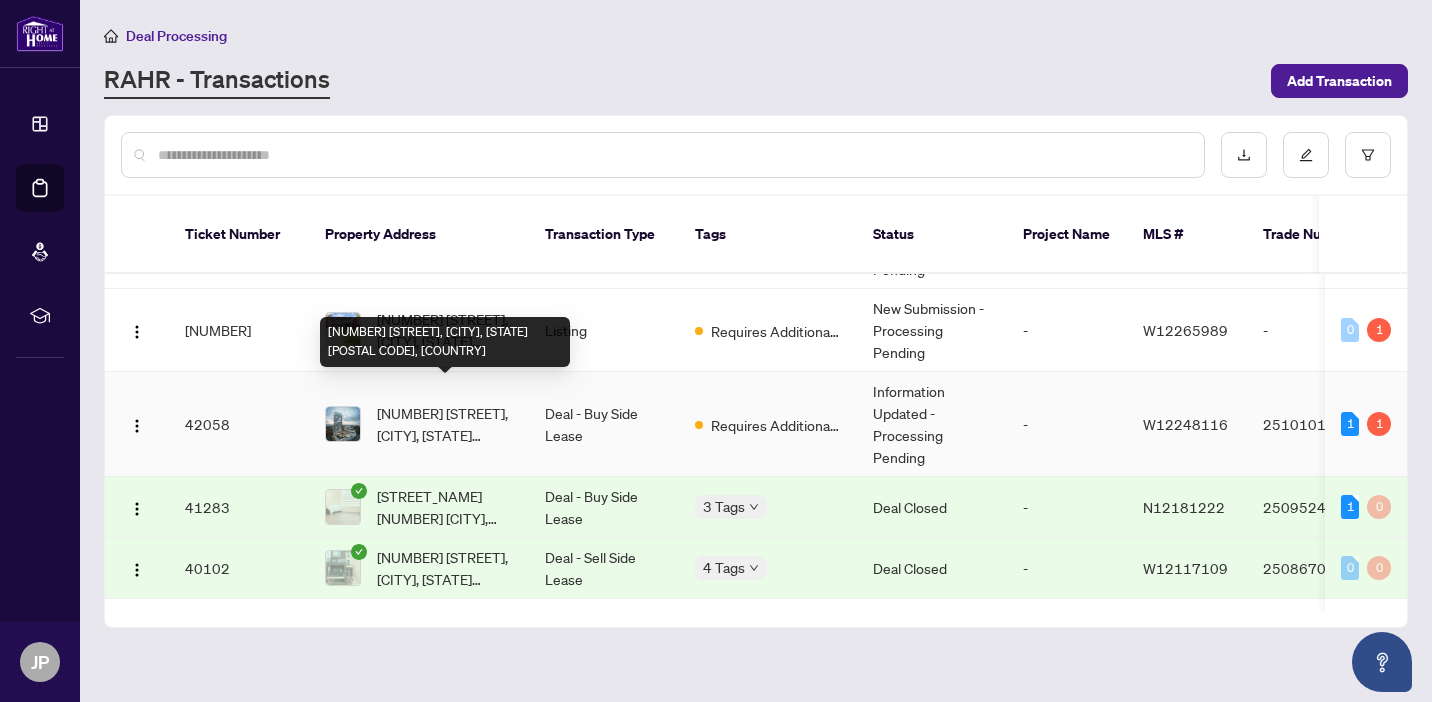click on "[NUMBER] [STREET], [CITY], [STATE] [POSTAL CODE], [COUNTRY]" at bounding box center (445, 424) 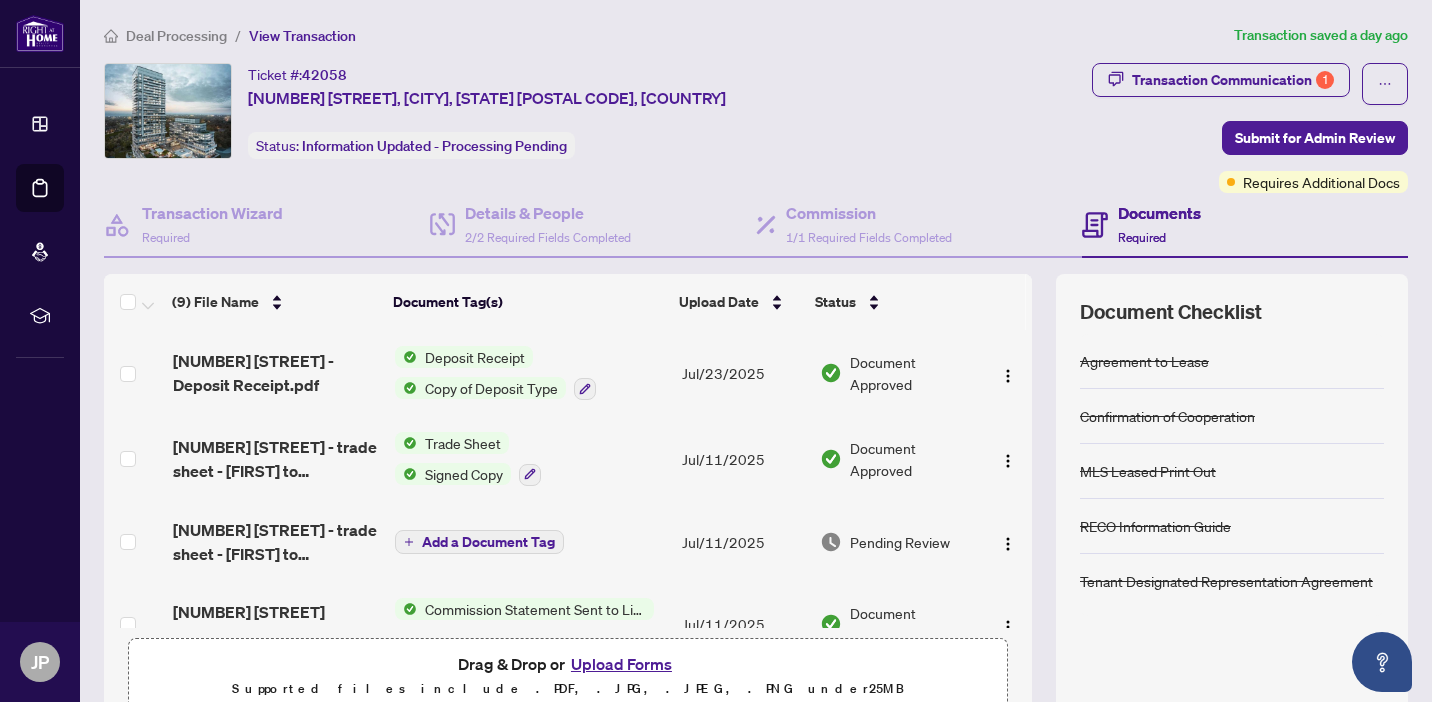 click on "Upload Forms" at bounding box center (621, 664) 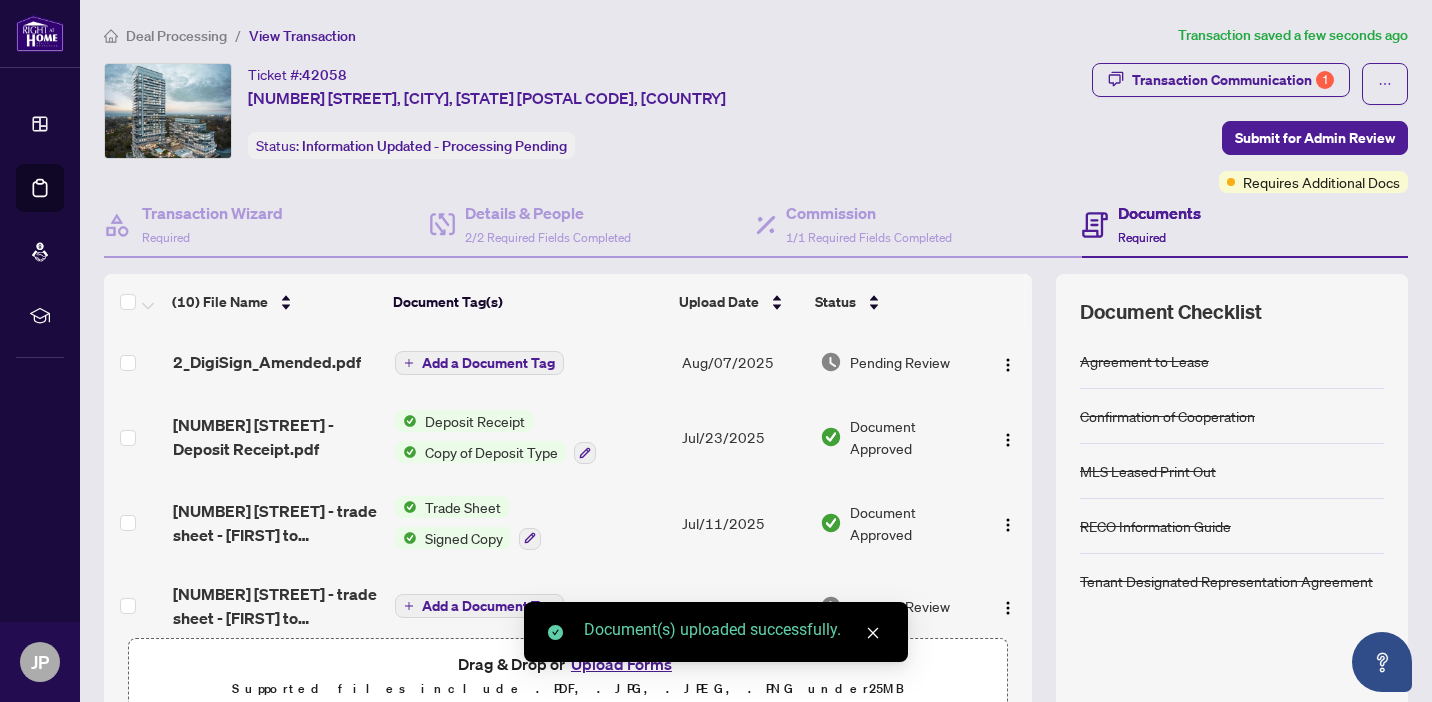 click on "Add a Document Tag" at bounding box center (488, 363) 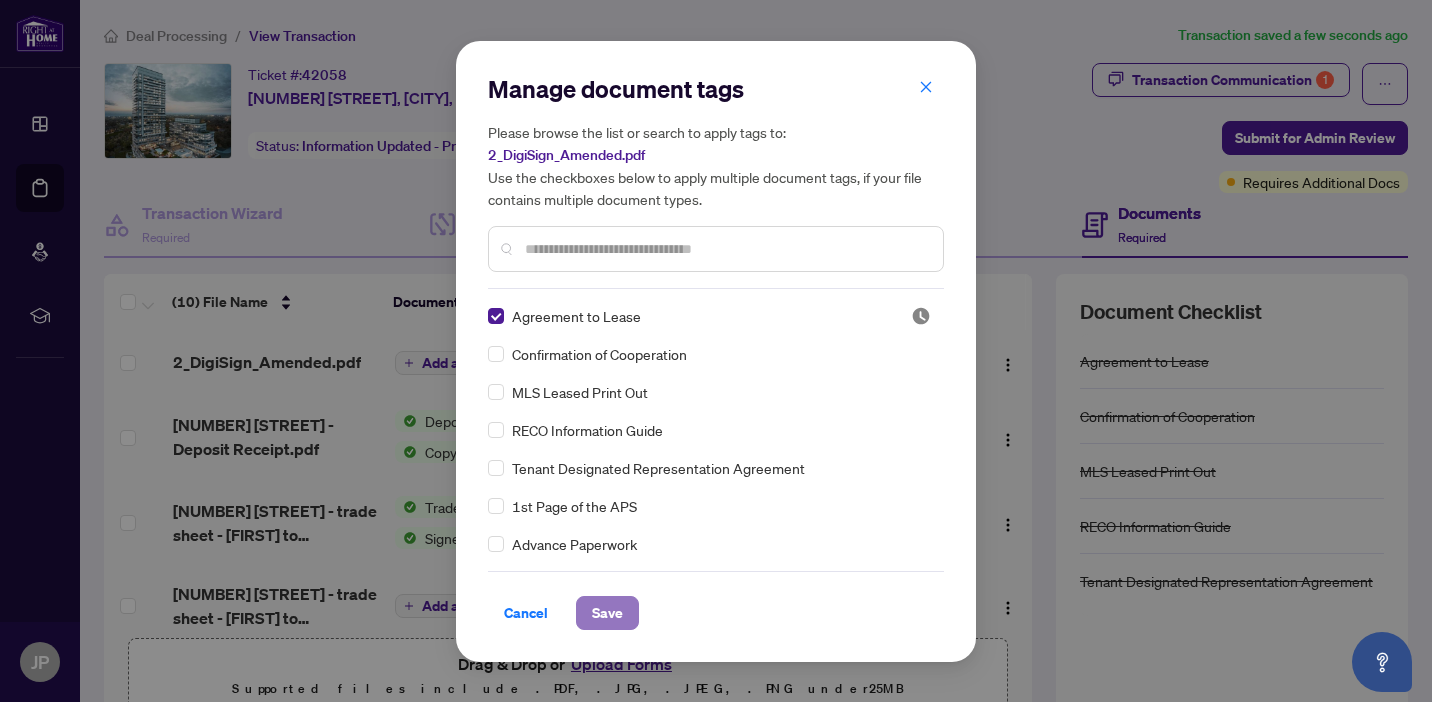 click on "Save" at bounding box center (607, 613) 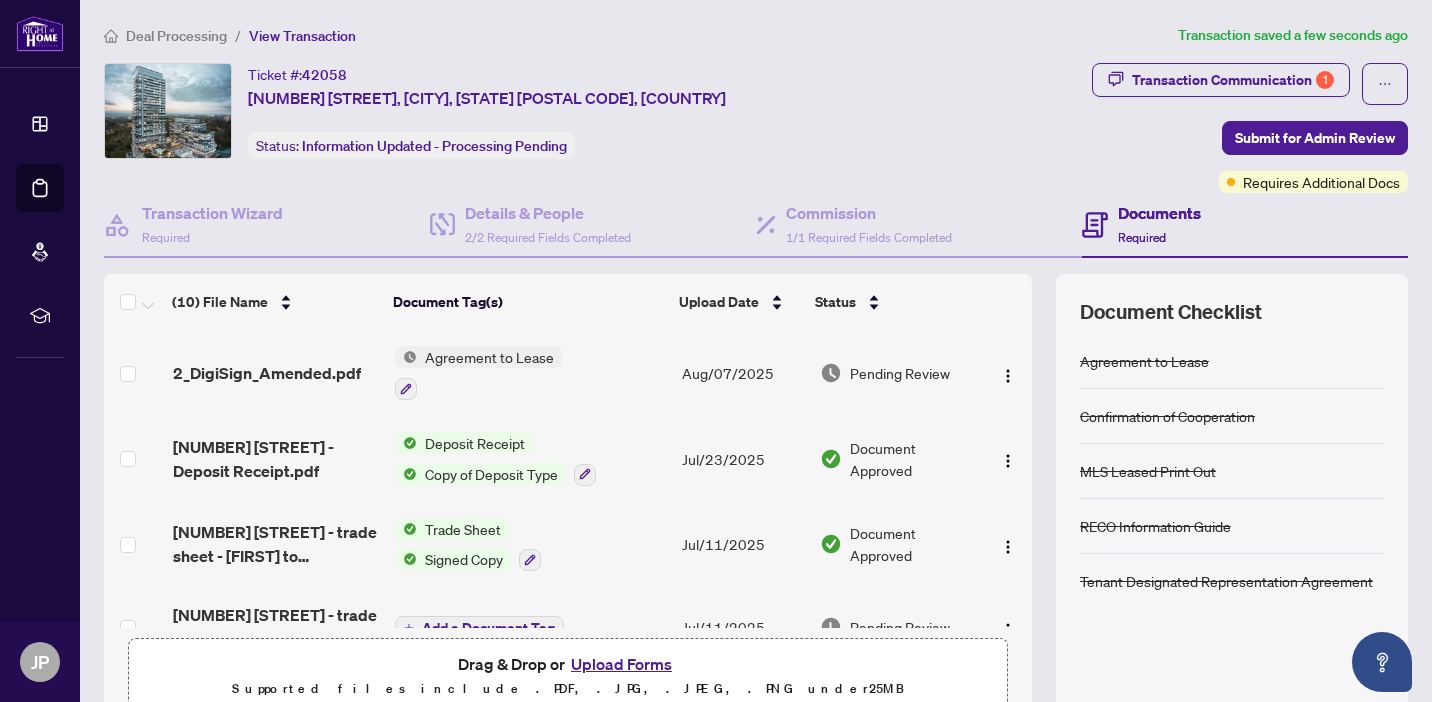 click on "Upload Forms" at bounding box center (621, 664) 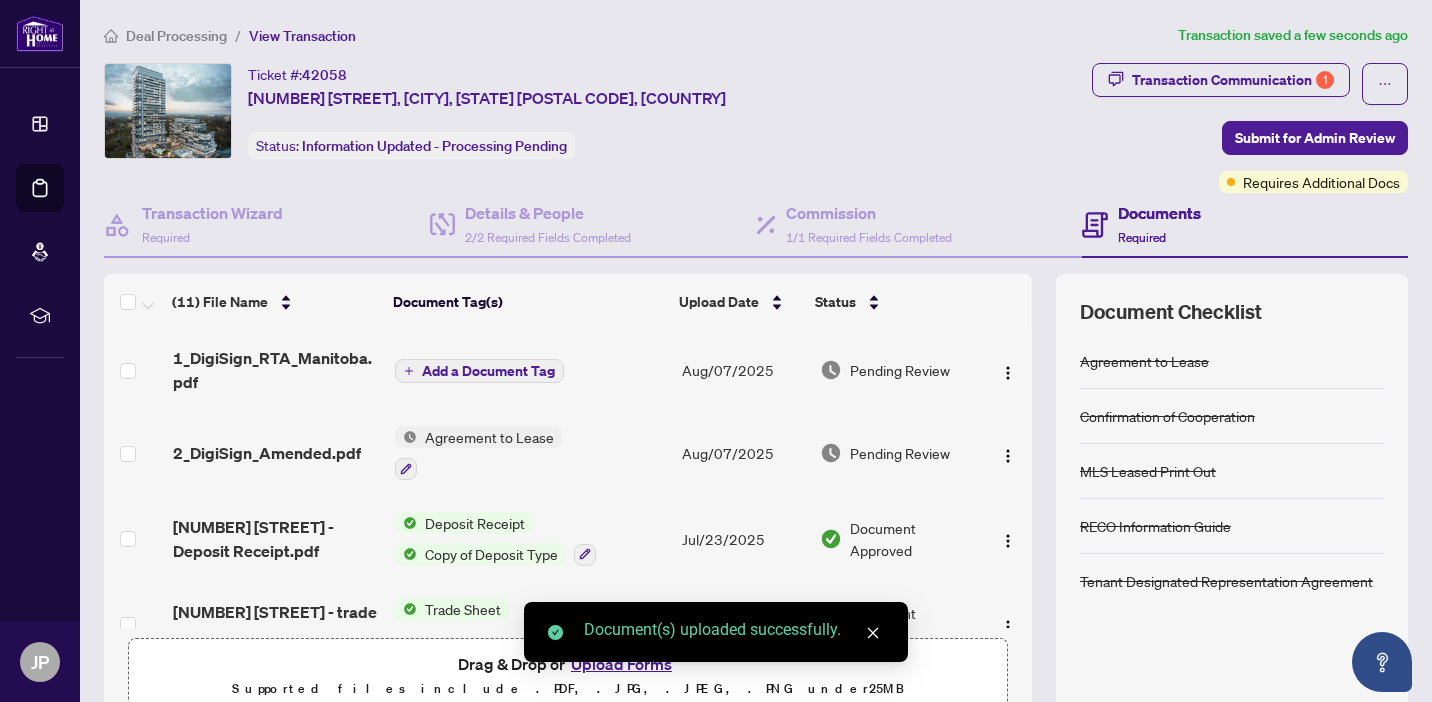 click on "Add a Document Tag" at bounding box center [488, 371] 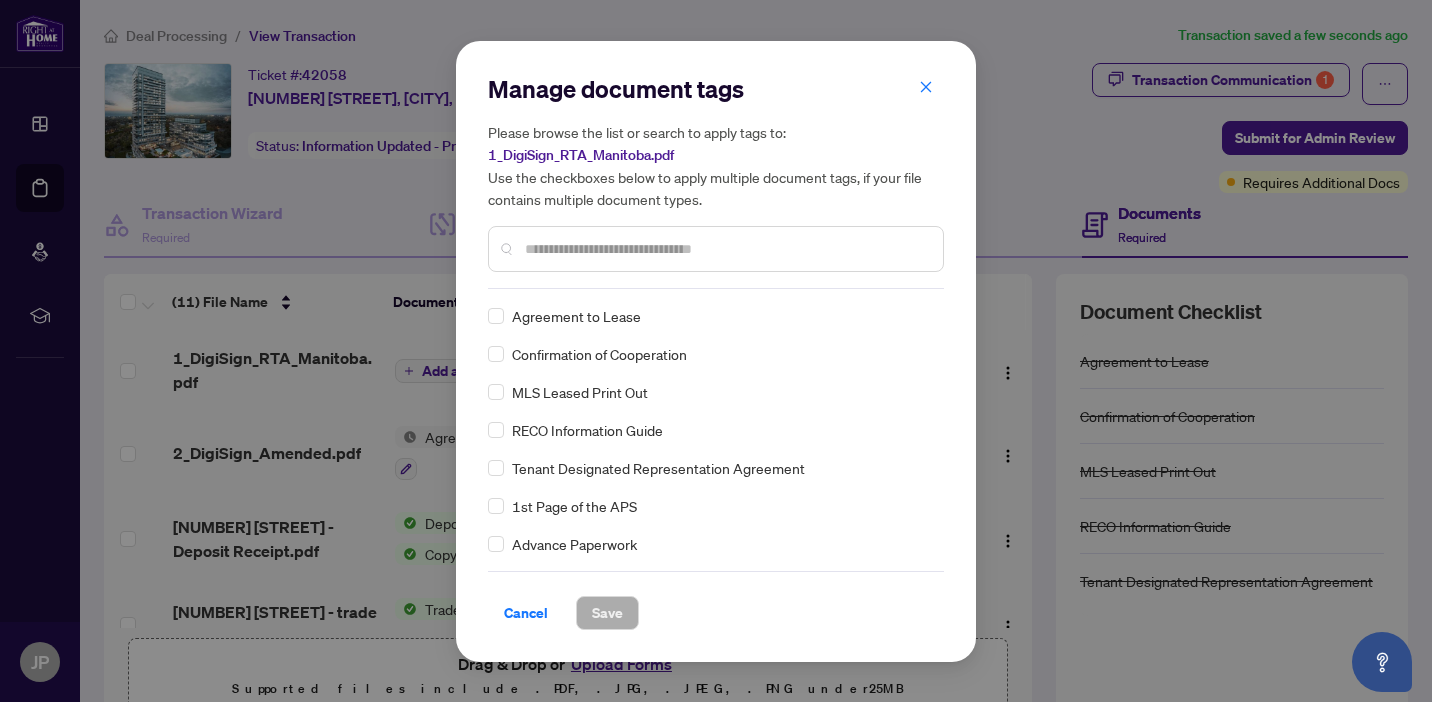 click at bounding box center (726, 249) 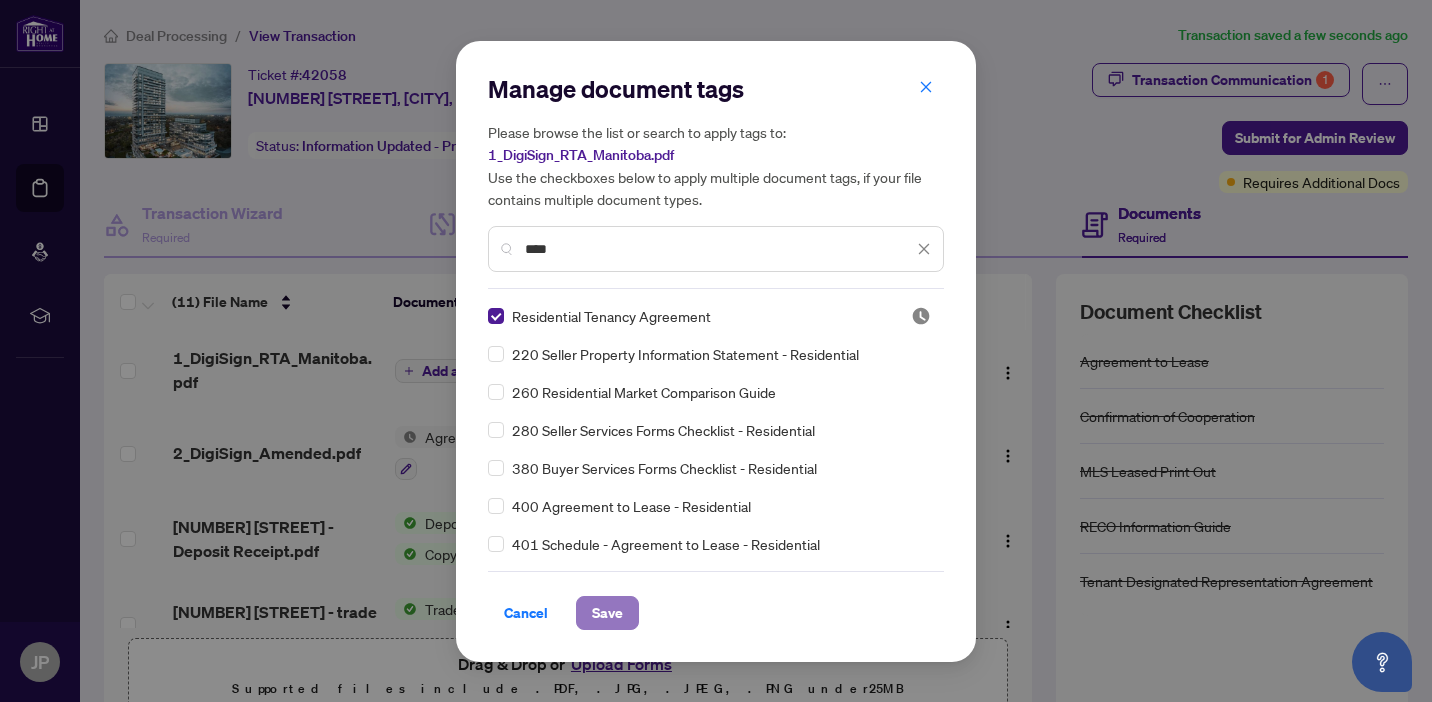 click on "Save" at bounding box center (607, 613) 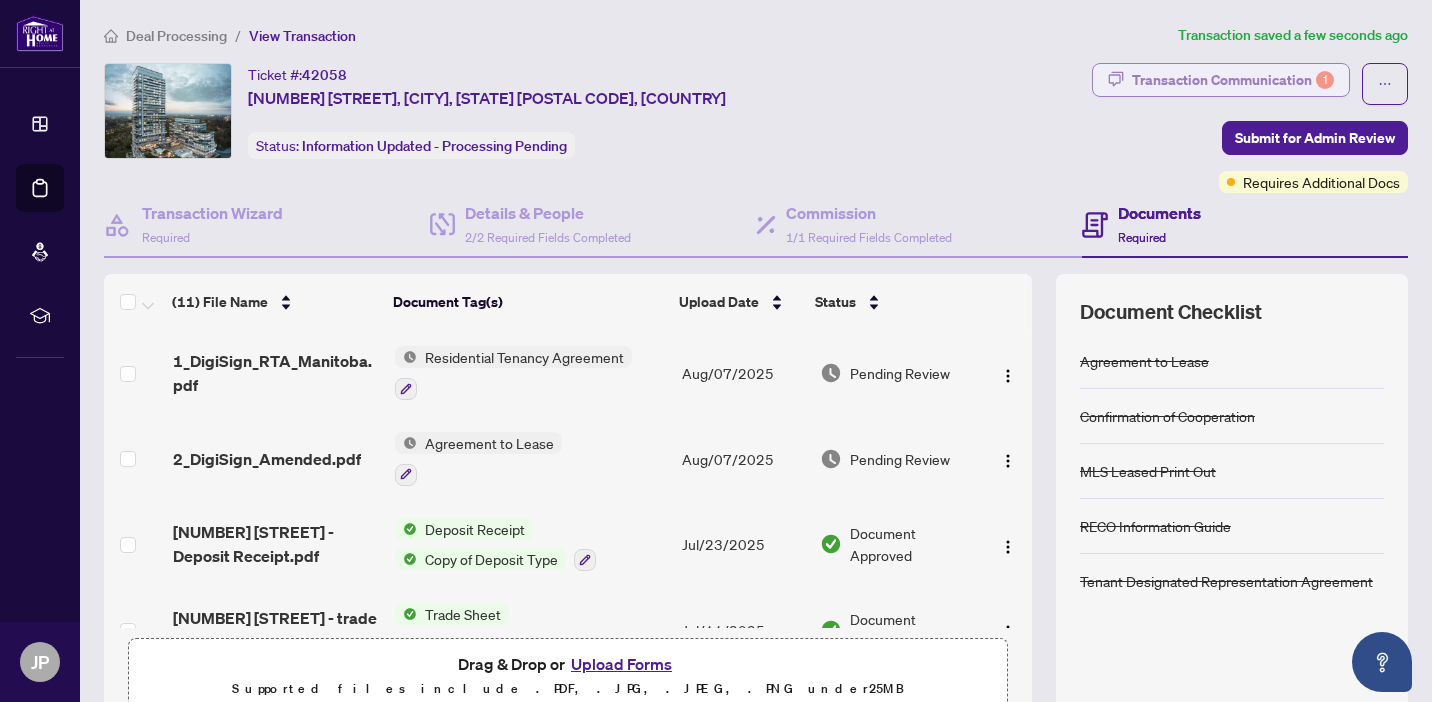 click on "Transaction Communication 1" at bounding box center [1233, 80] 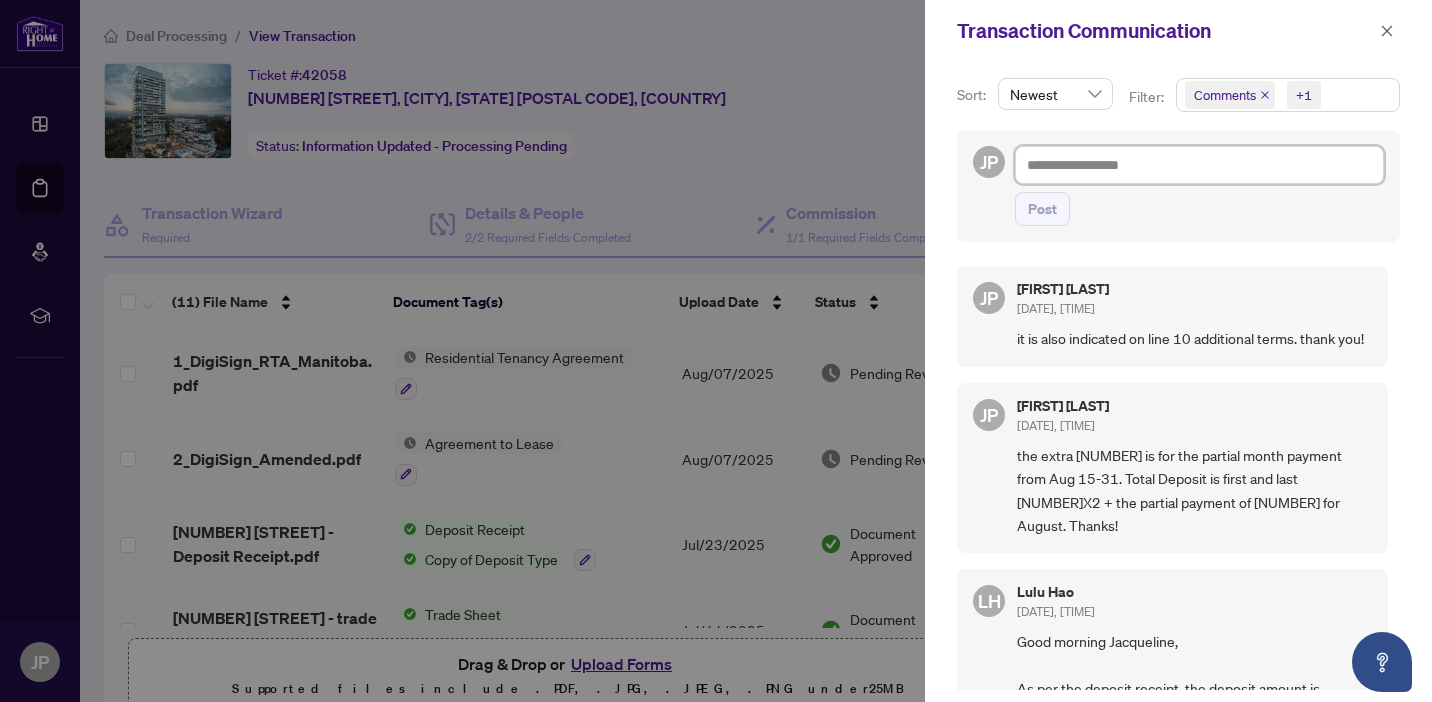 click at bounding box center (1199, 165) 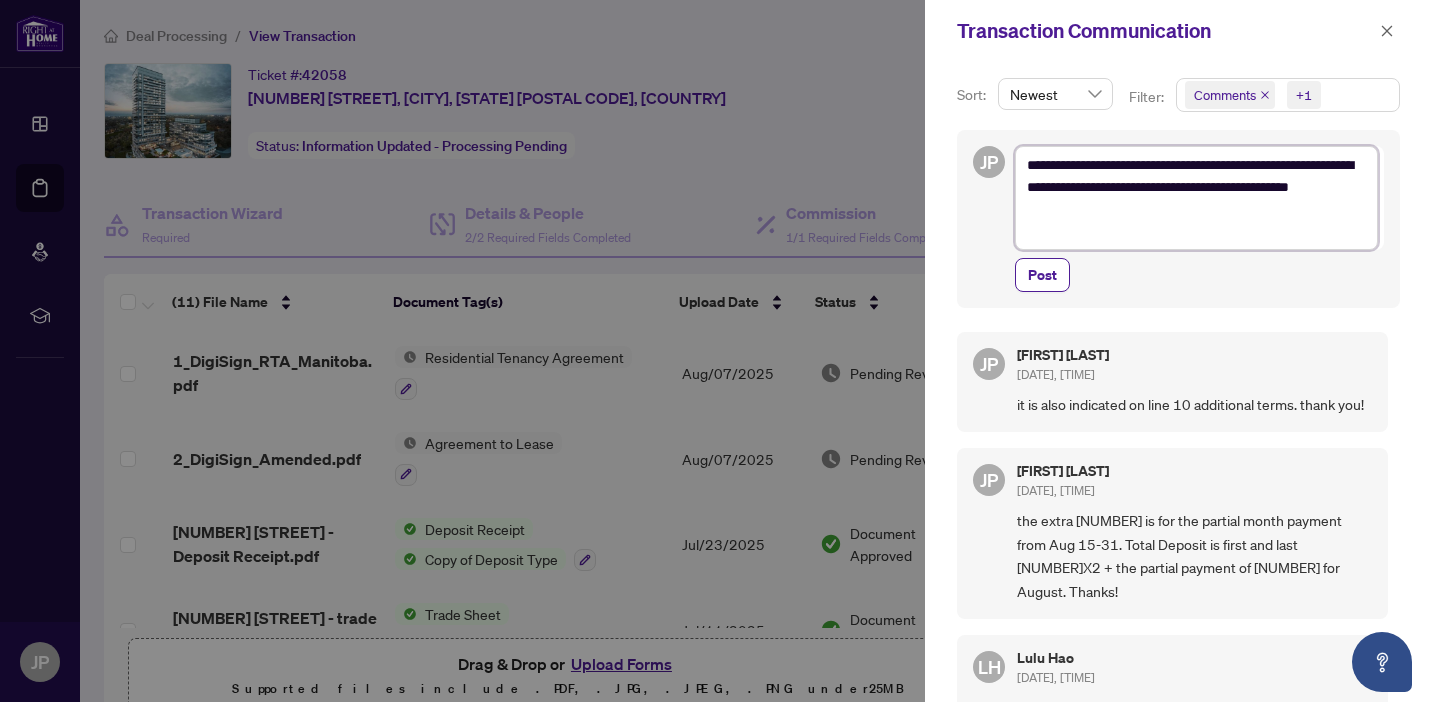 scroll, scrollTop: 0, scrollLeft: 0, axis: both 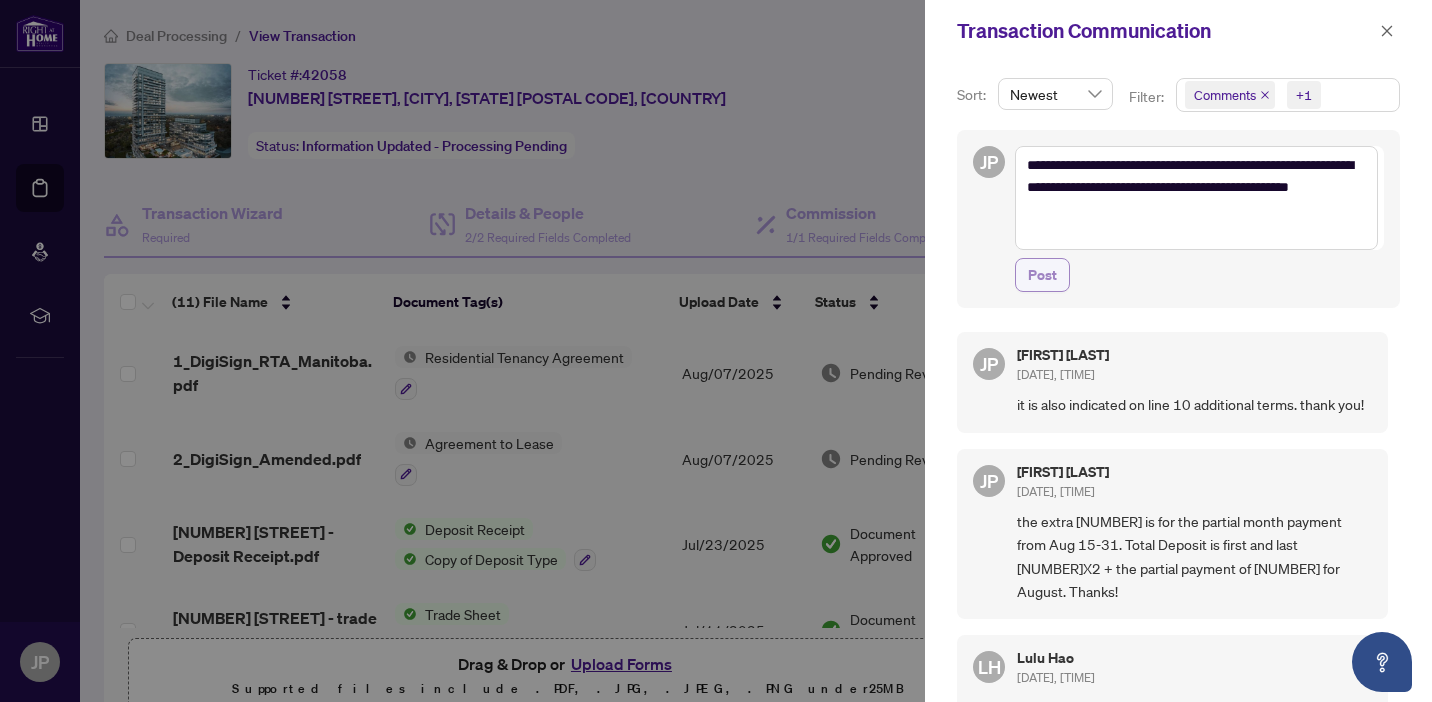 click on "Post" at bounding box center [1042, 275] 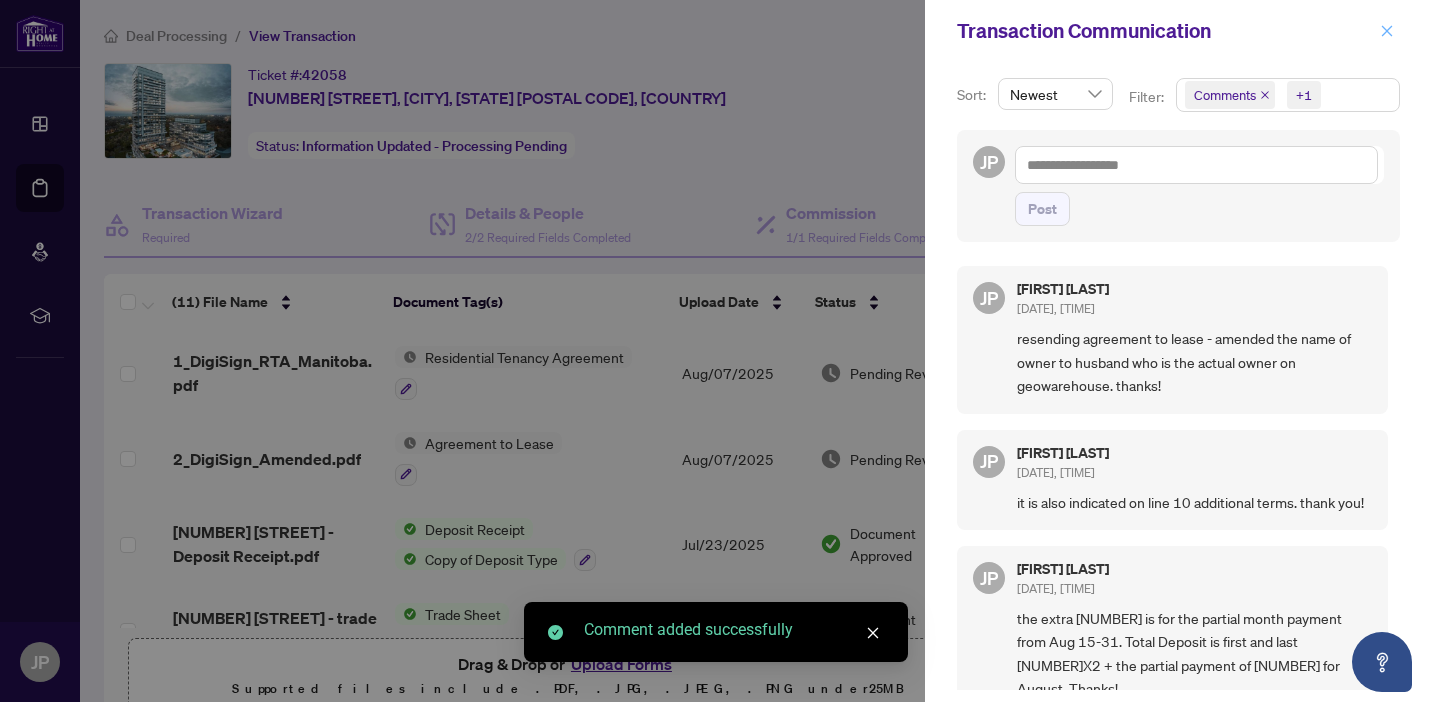 click 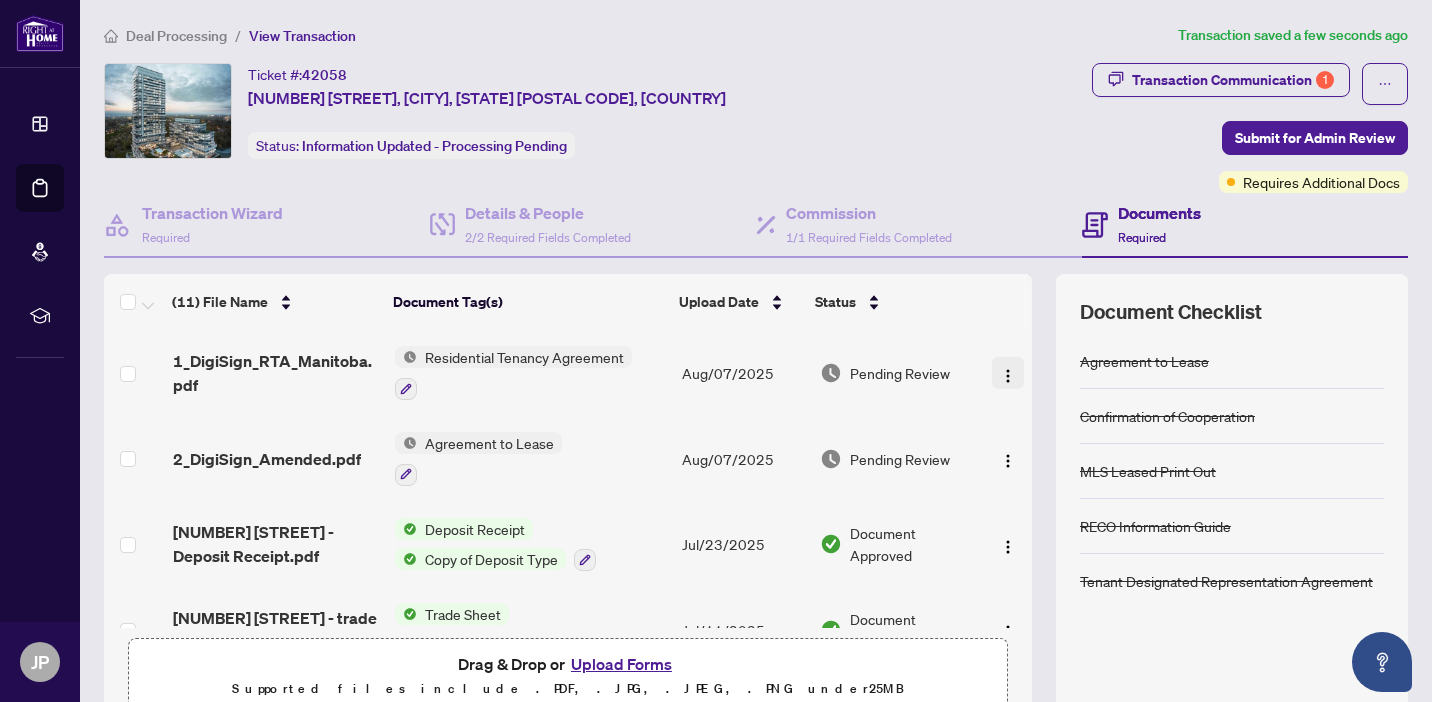 click at bounding box center [1008, 373] 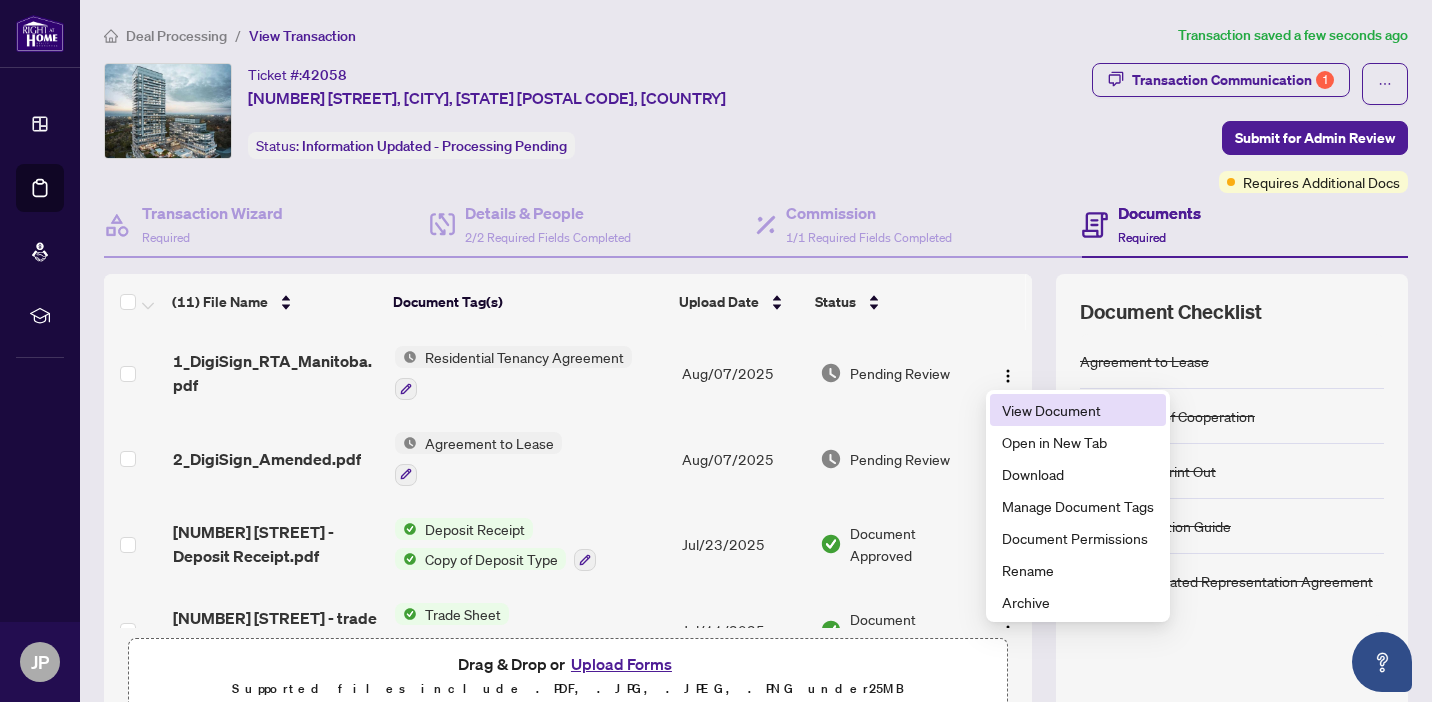 click on "View Document" at bounding box center [1078, 410] 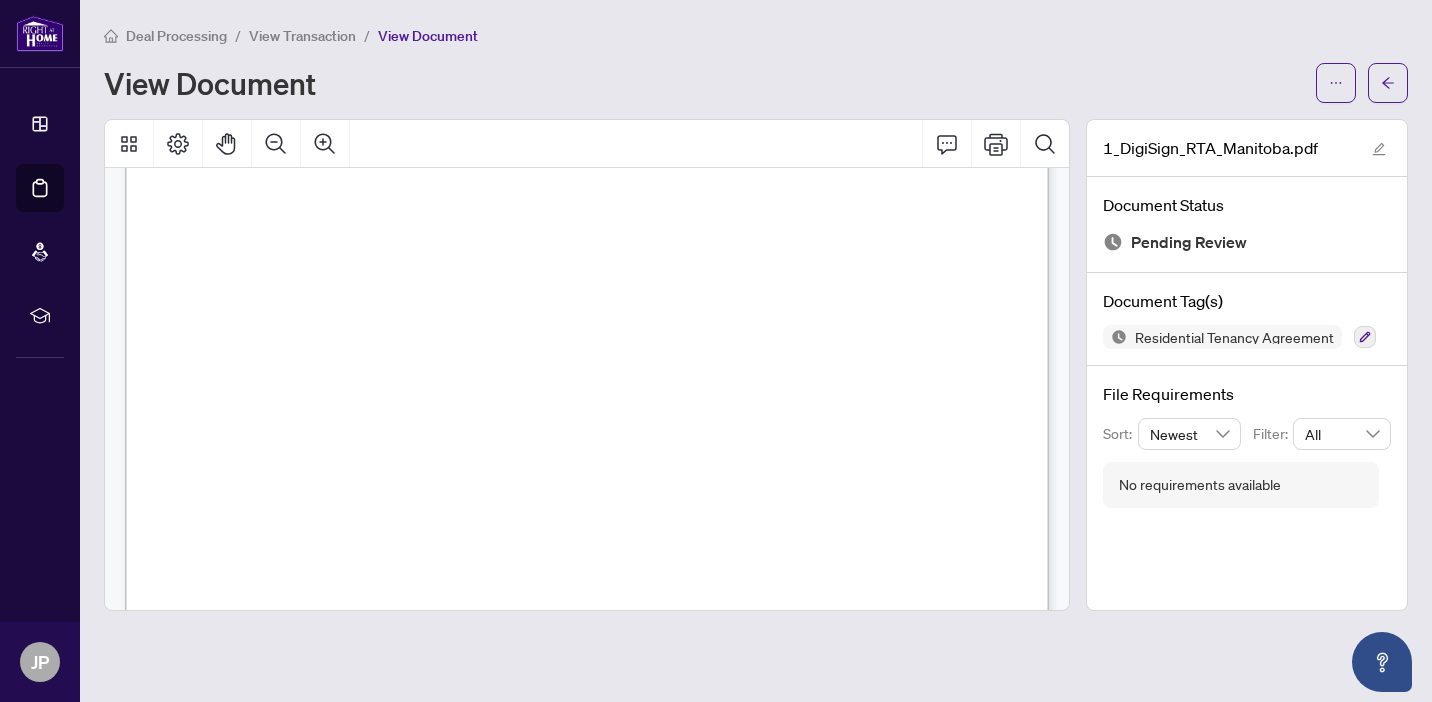 scroll, scrollTop: 13926, scrollLeft: 0, axis: vertical 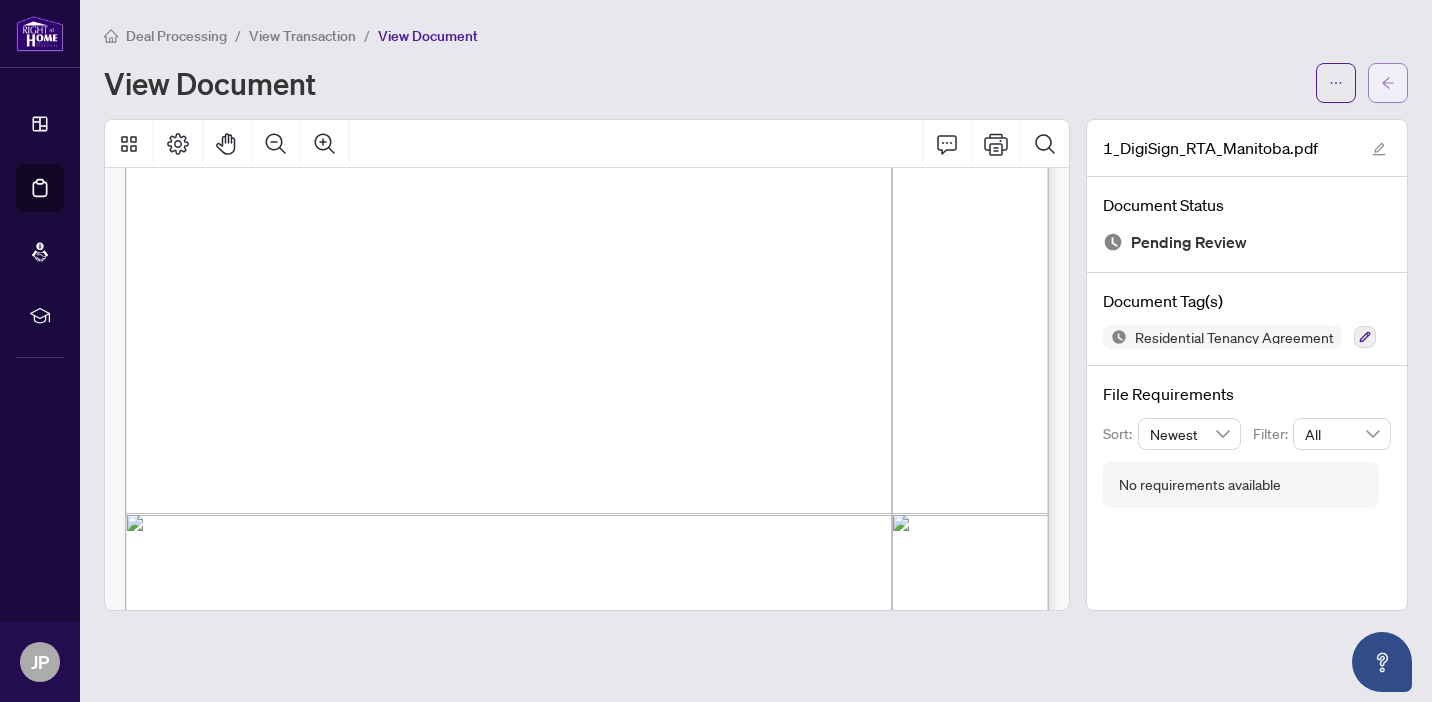 click at bounding box center (1388, 83) 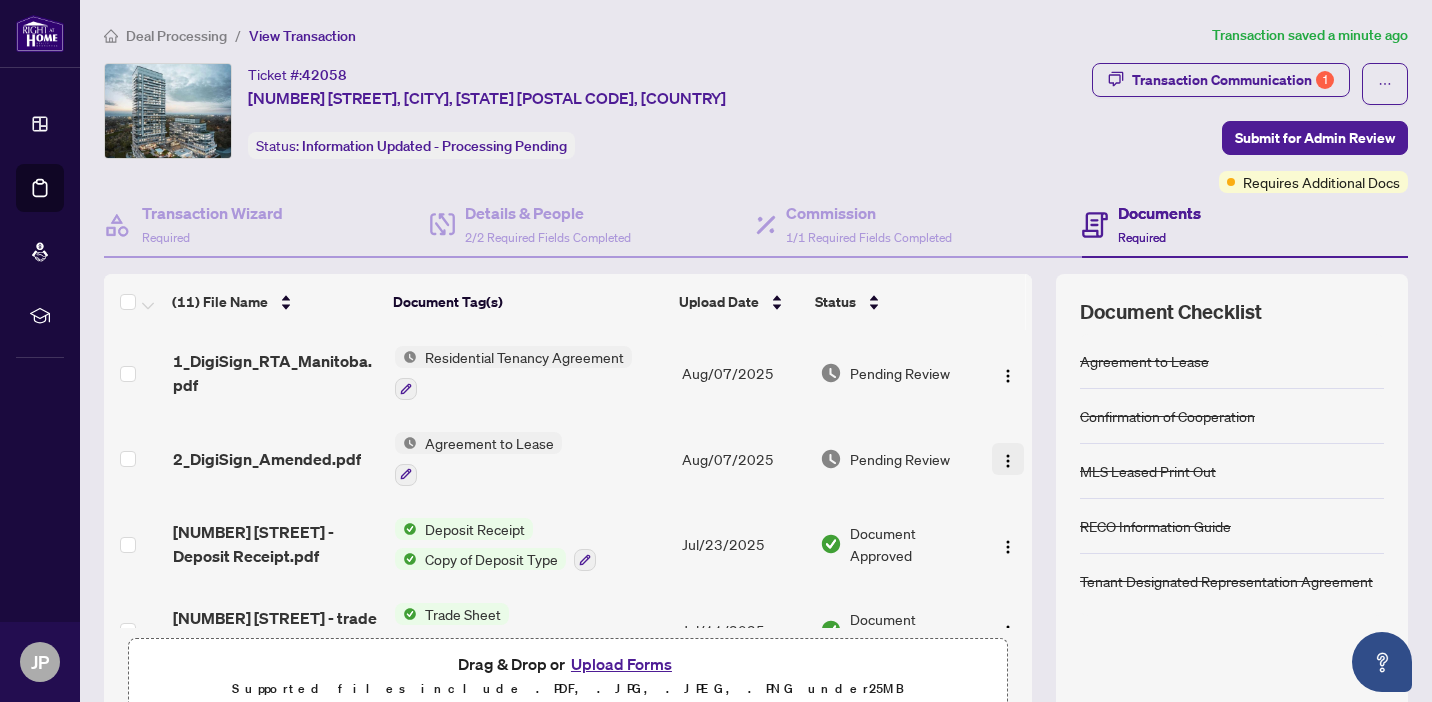 click at bounding box center [1008, 461] 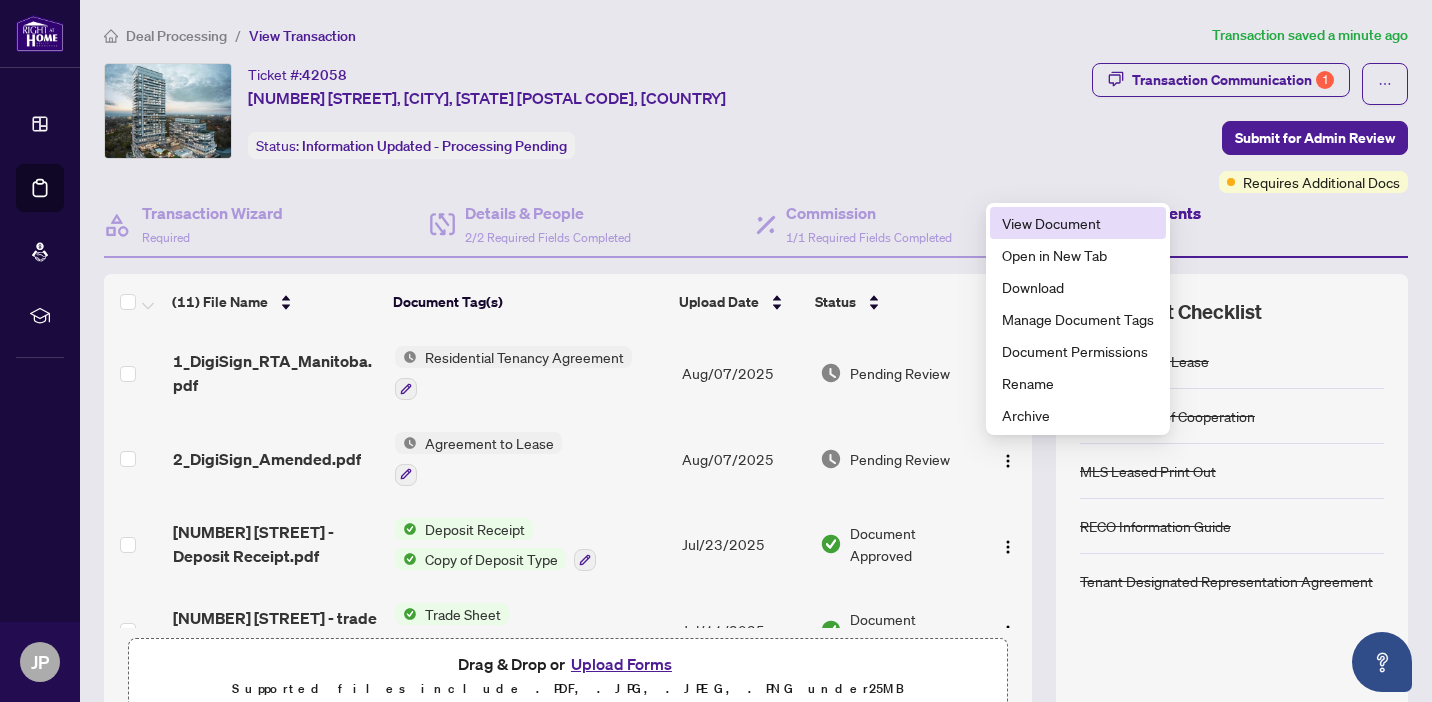 click on "View Document" at bounding box center (1078, 223) 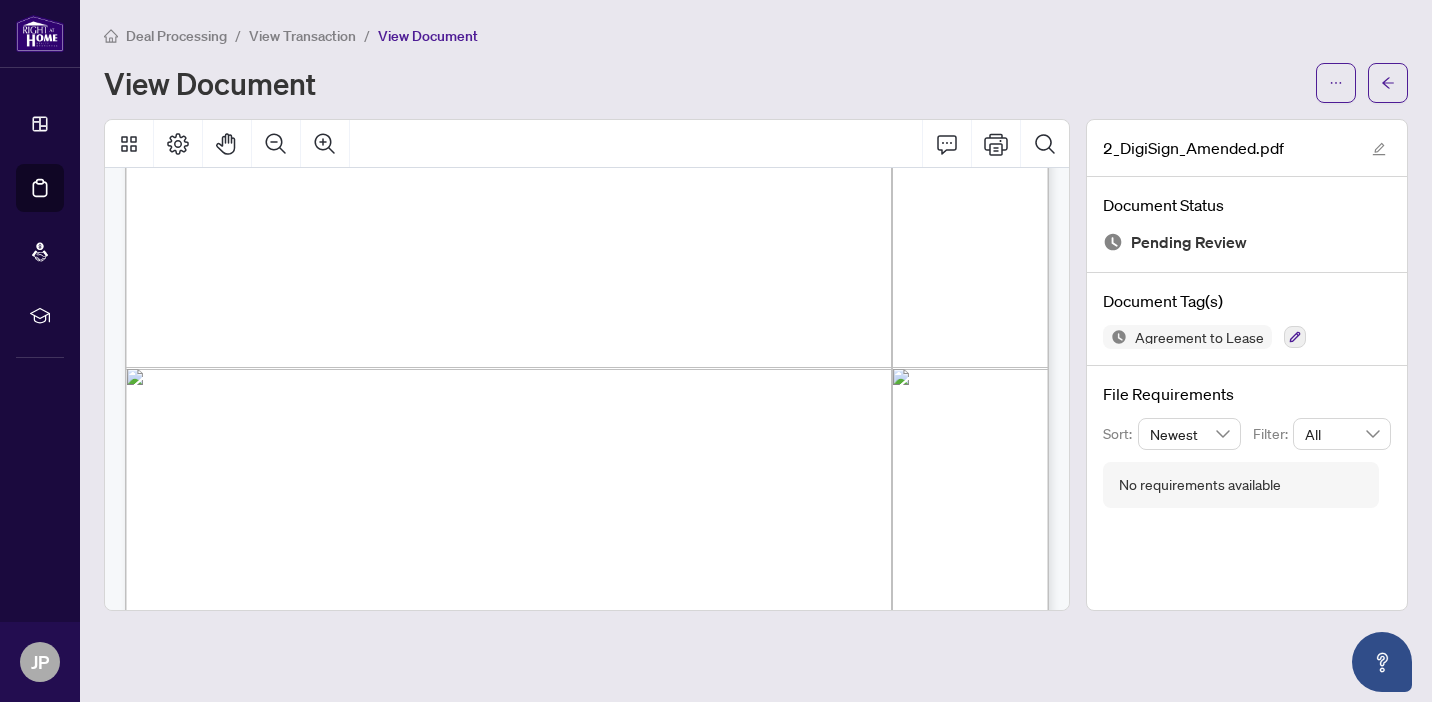 scroll, scrollTop: 10243, scrollLeft: 0, axis: vertical 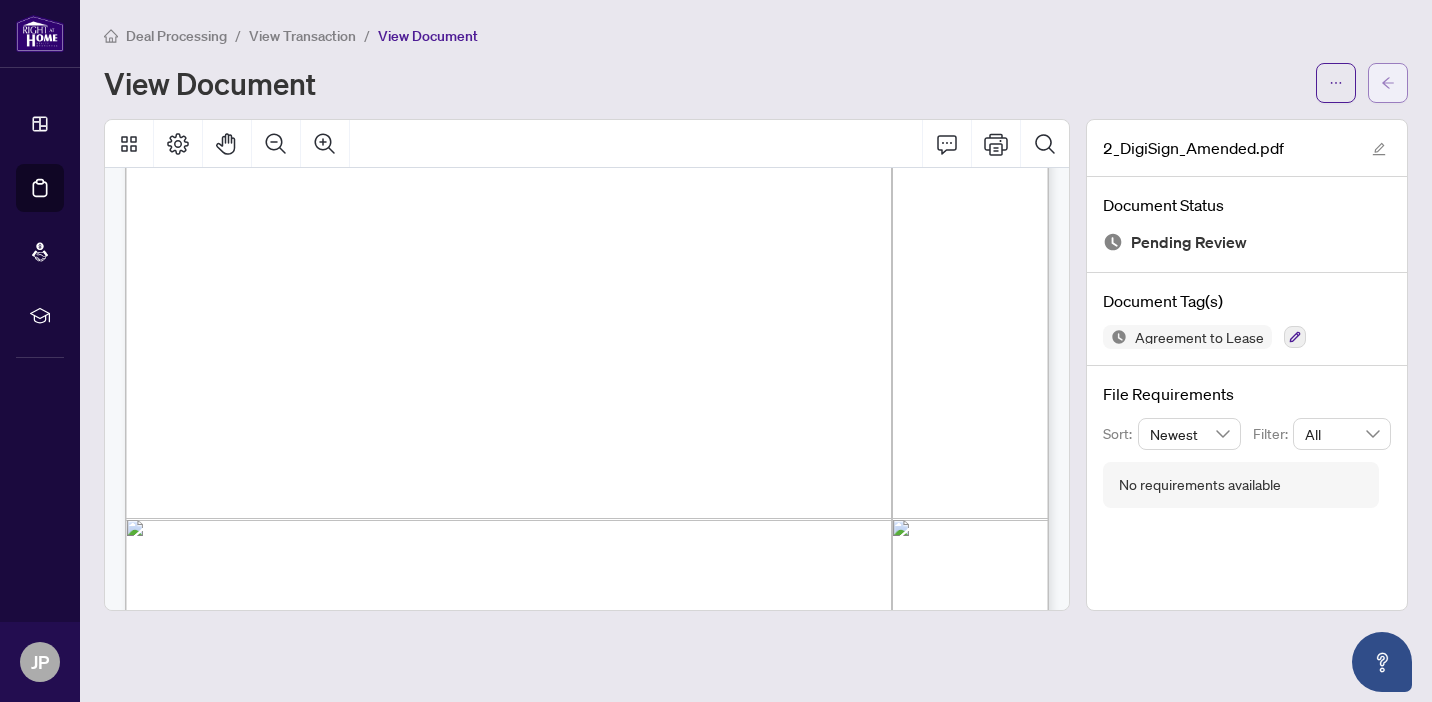 click 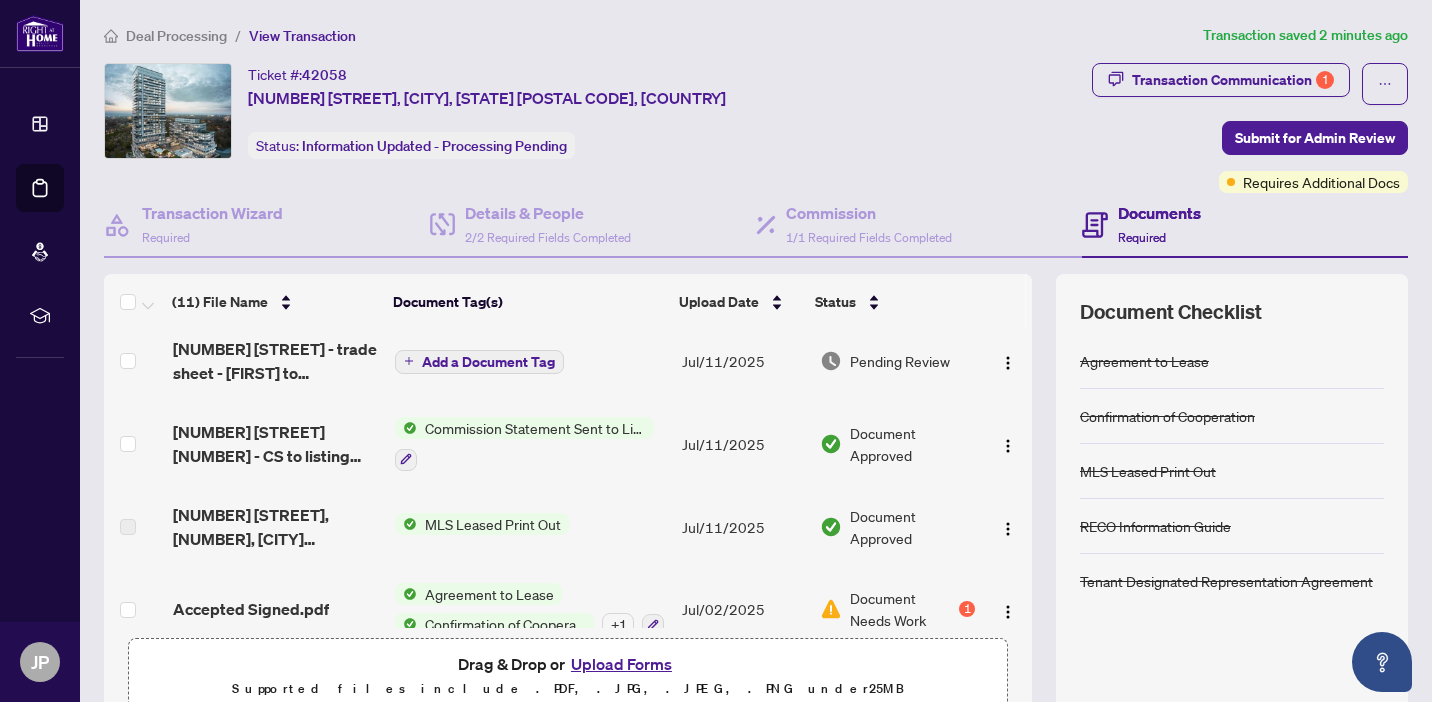 scroll, scrollTop: 632, scrollLeft: 0, axis: vertical 